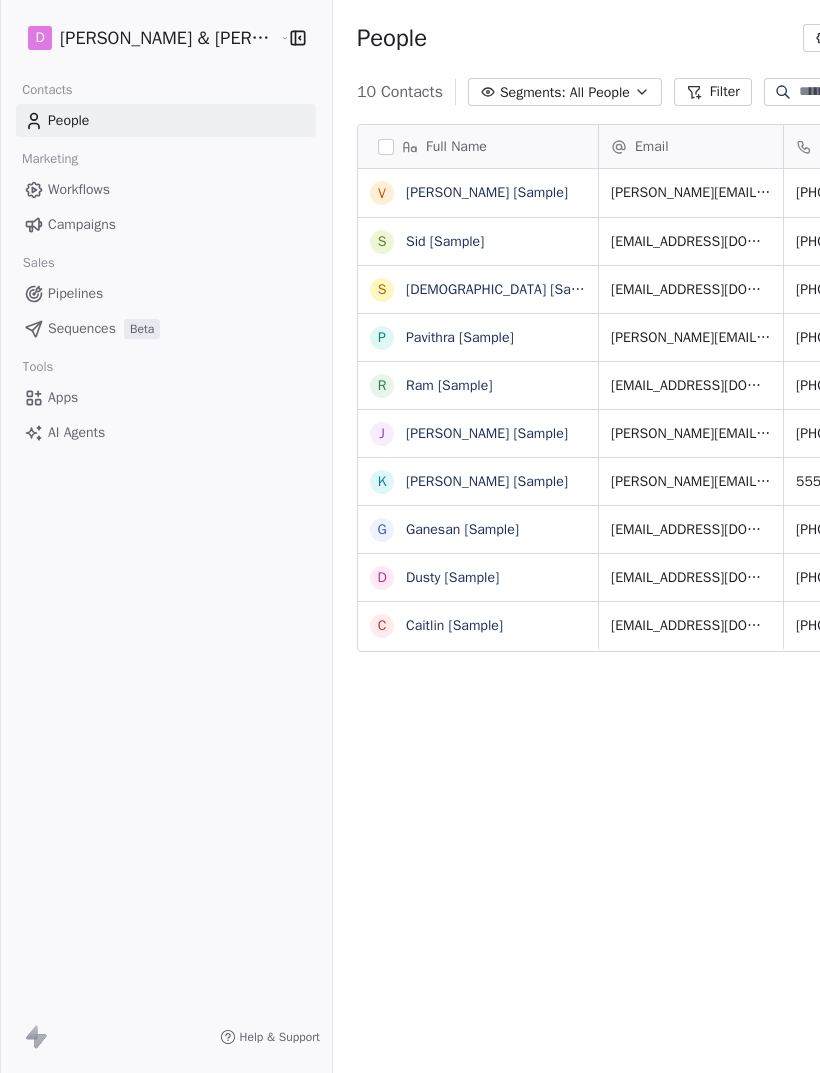 scroll, scrollTop: 0, scrollLeft: 0, axis: both 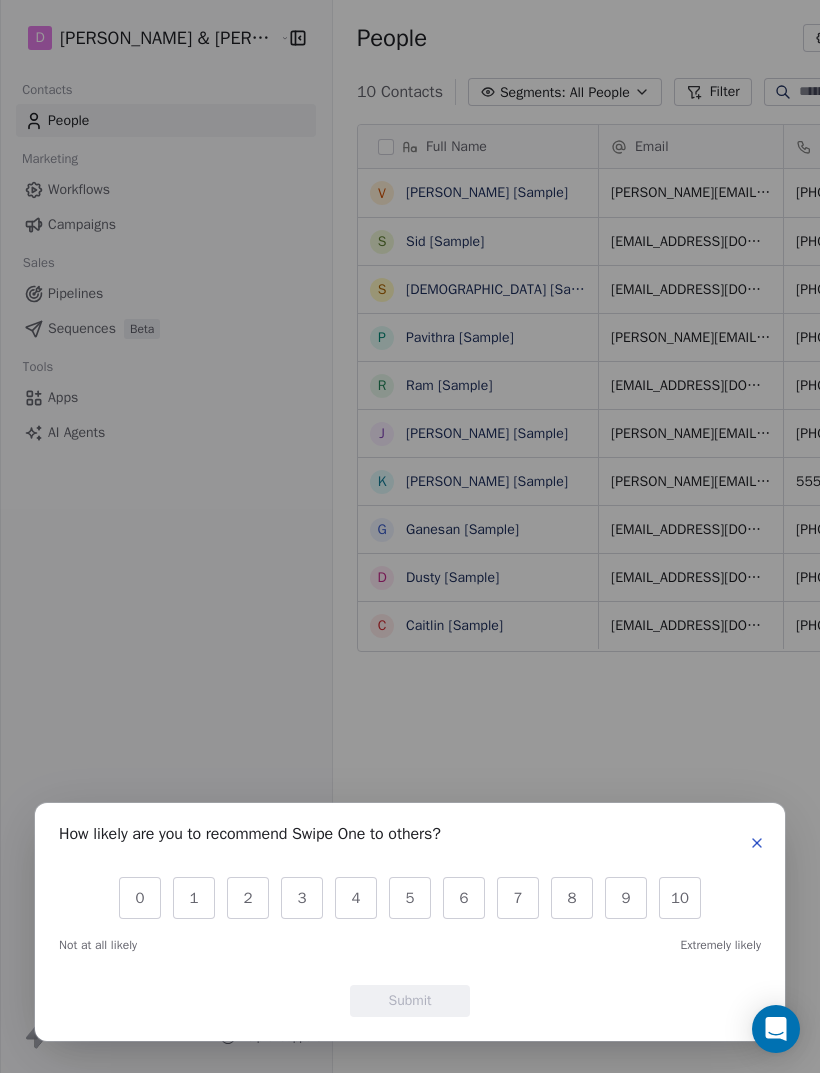 click at bounding box center [757, 843] 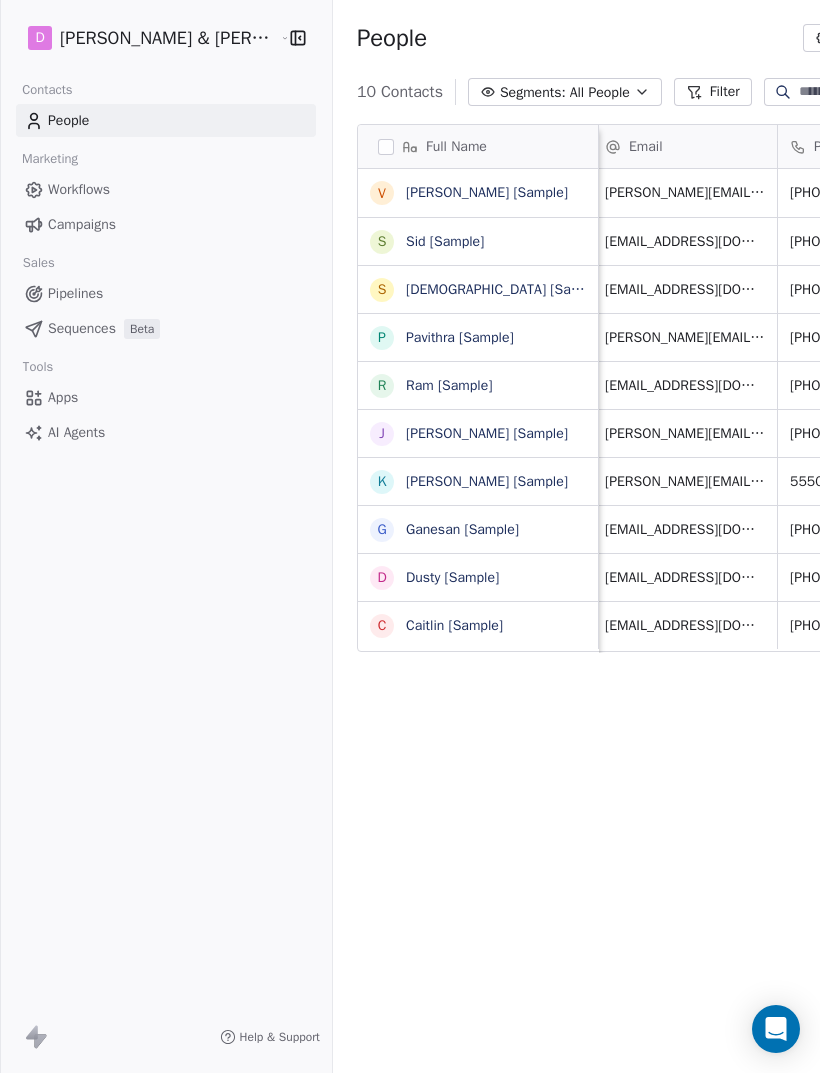 scroll, scrollTop: 0, scrollLeft: 5, axis: horizontal 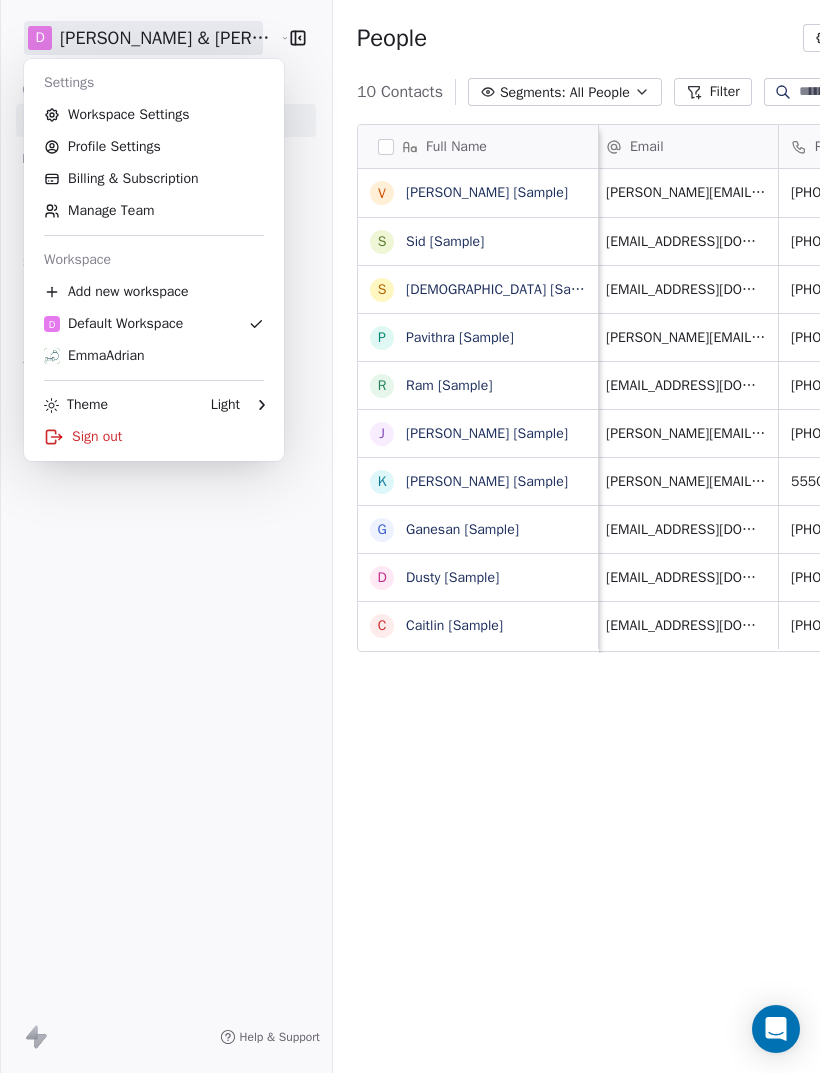 click on "Workspace Settings" at bounding box center [154, 115] 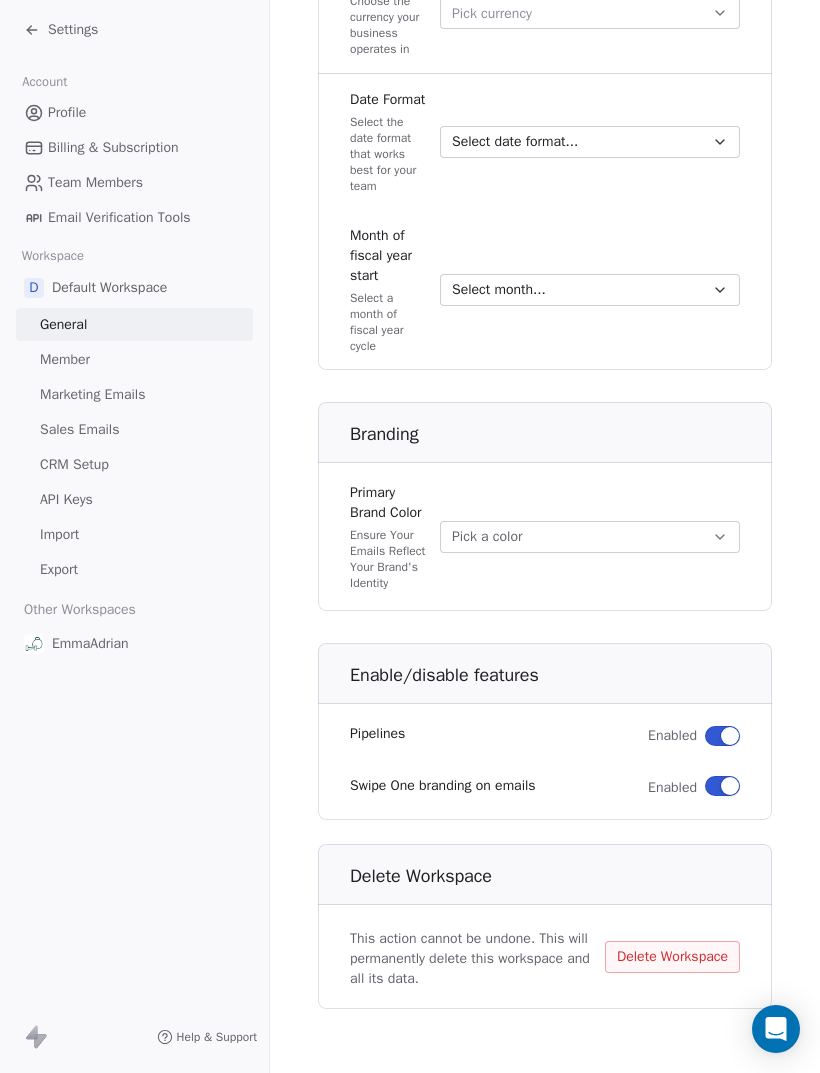 scroll, scrollTop: 1259, scrollLeft: 0, axis: vertical 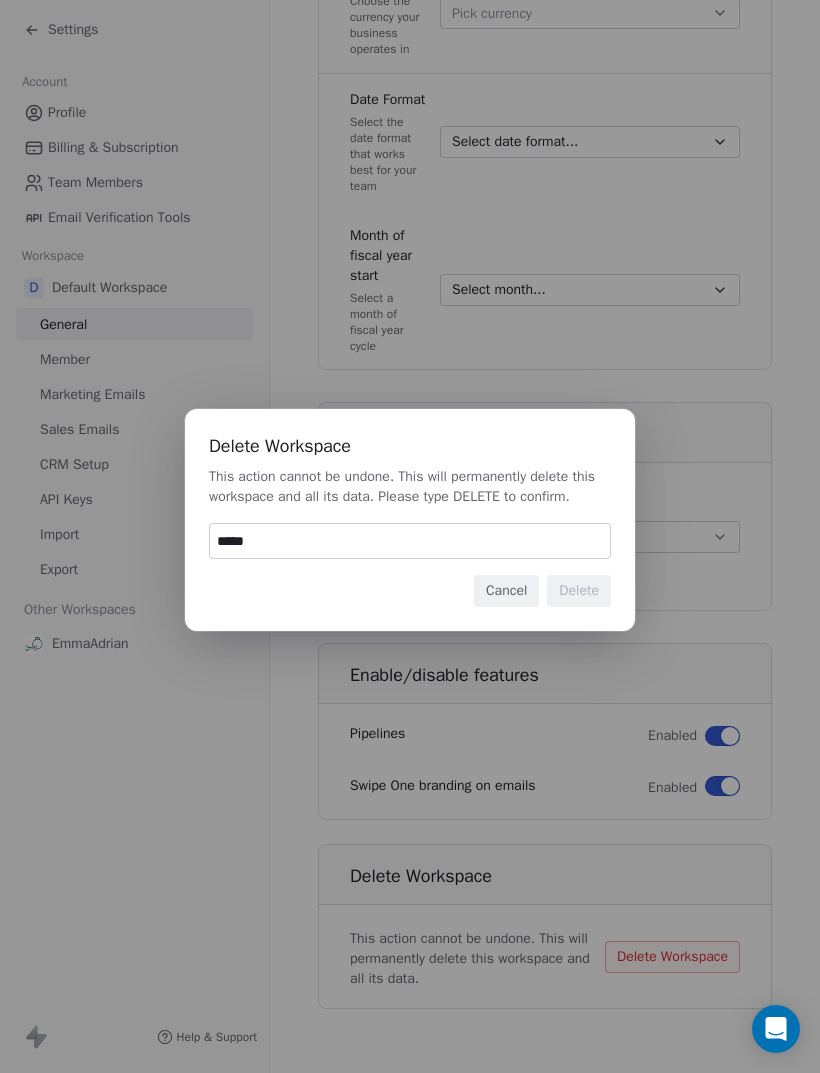 type on "******" 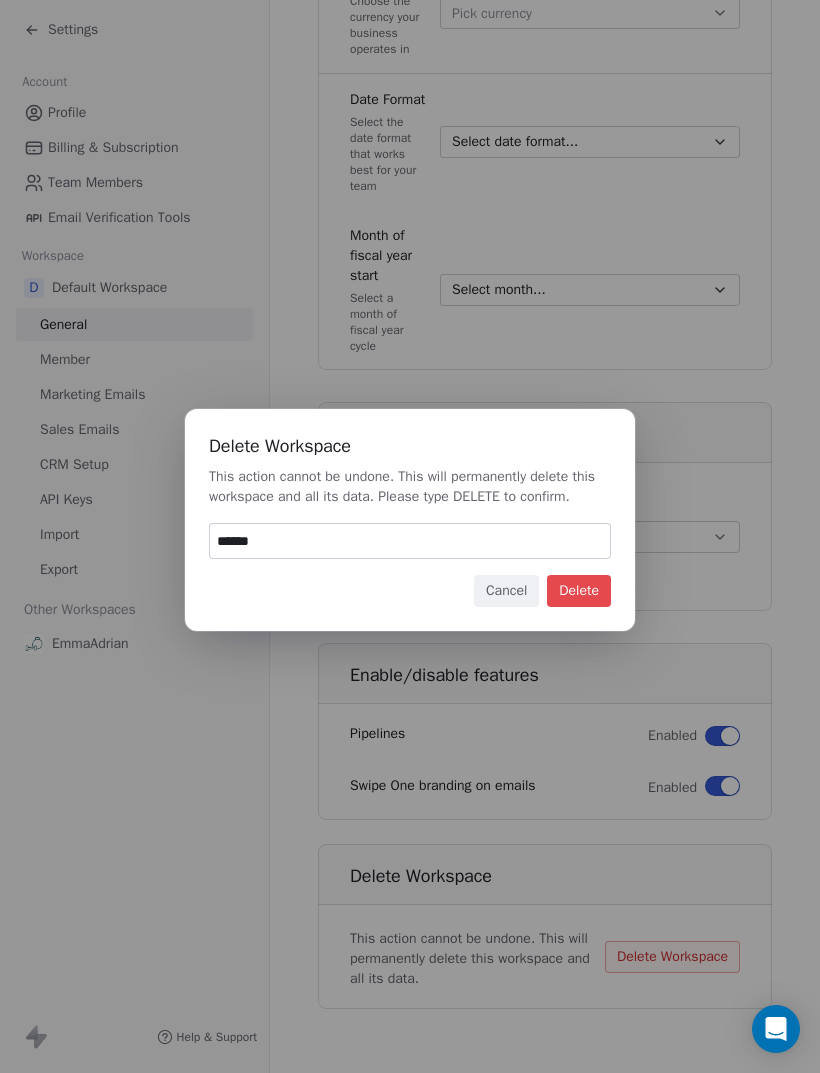 click on "Delete" at bounding box center [579, 591] 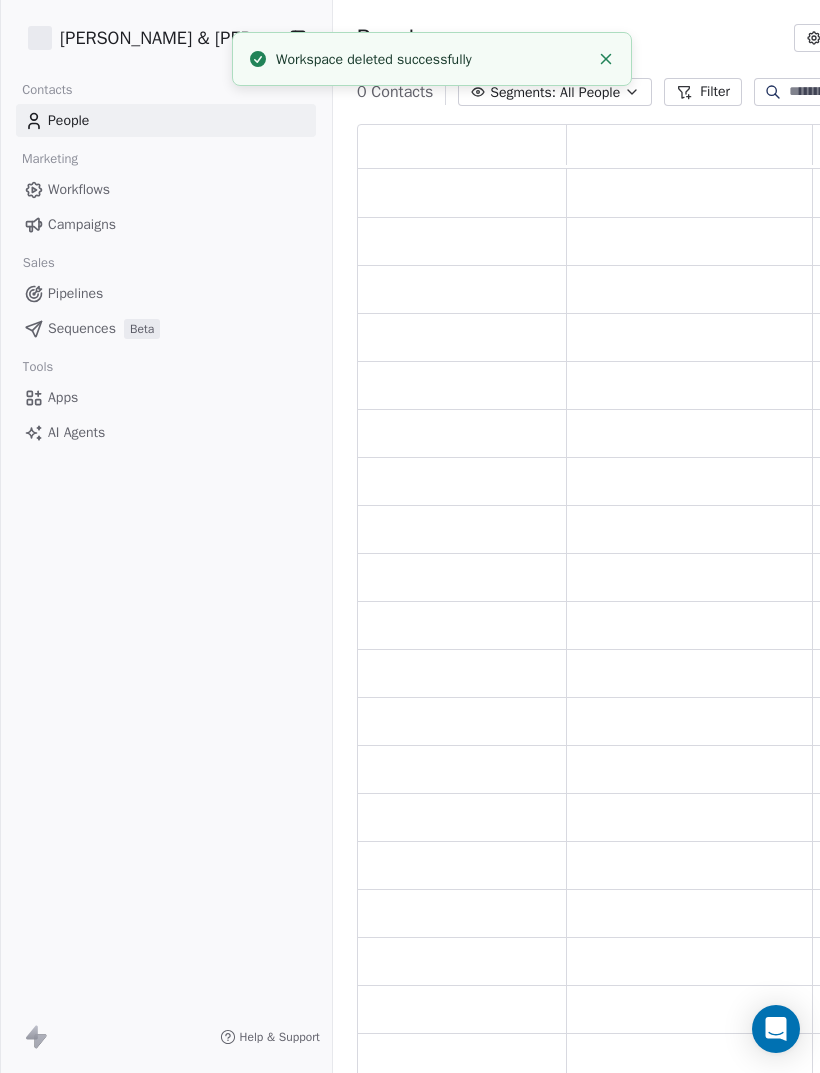 scroll, scrollTop: 952, scrollLeft: 764, axis: both 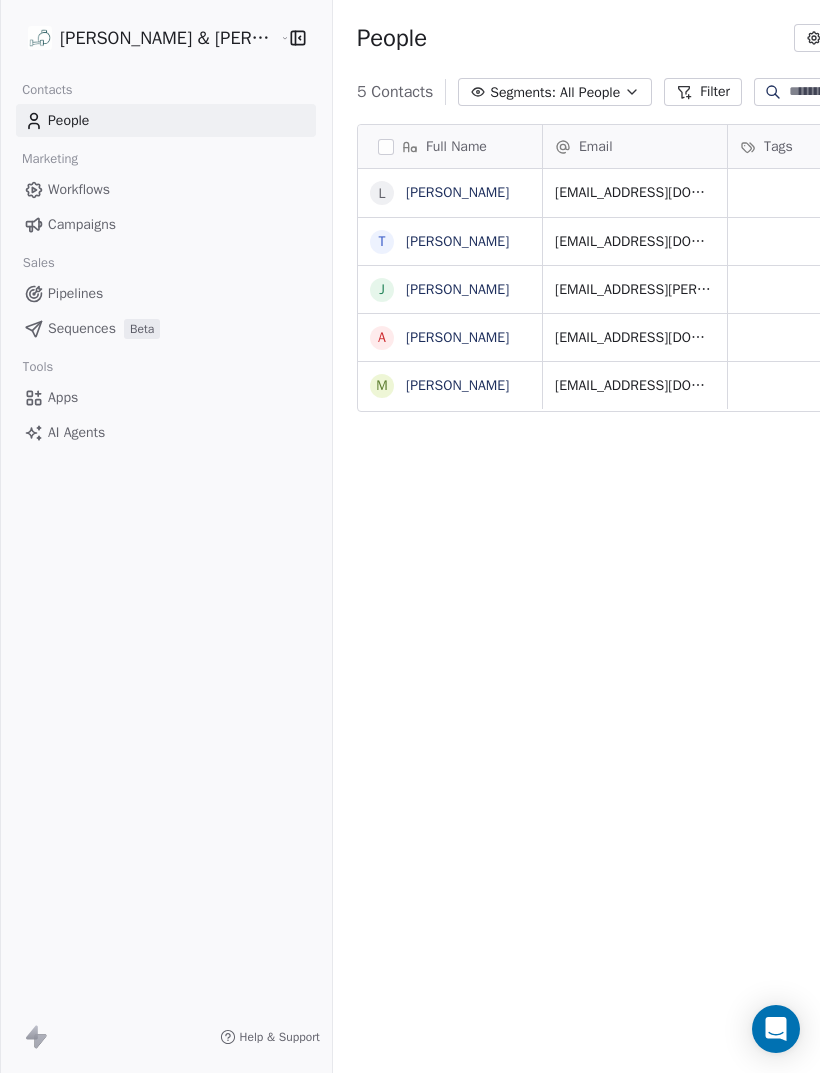 click on "Sequences" at bounding box center (82, 328) 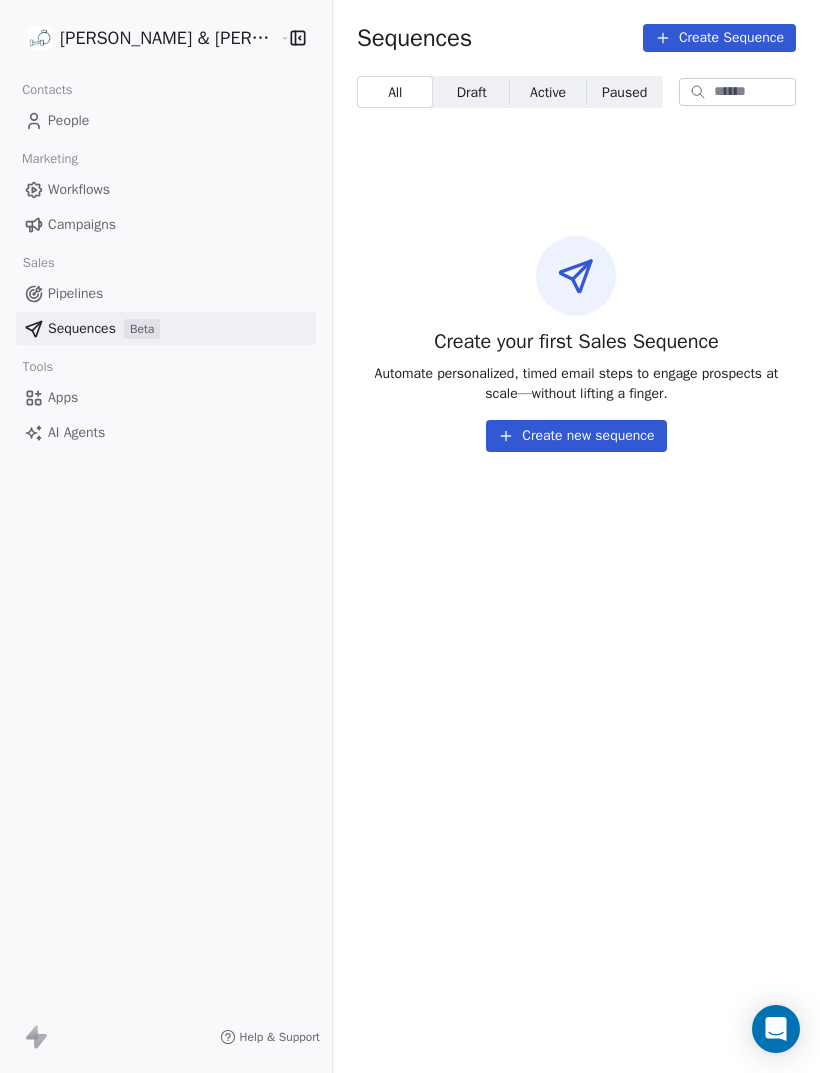 click on "Pipelines" at bounding box center (75, 293) 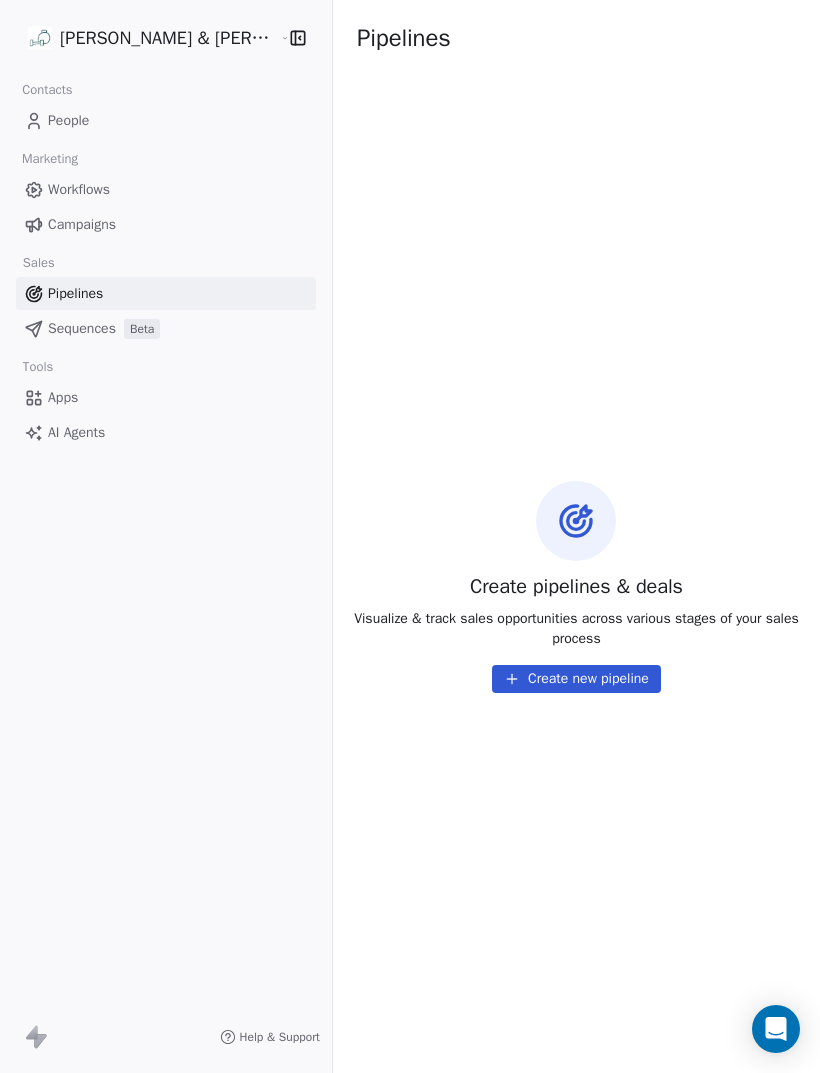 click on "Campaigns" at bounding box center [82, 224] 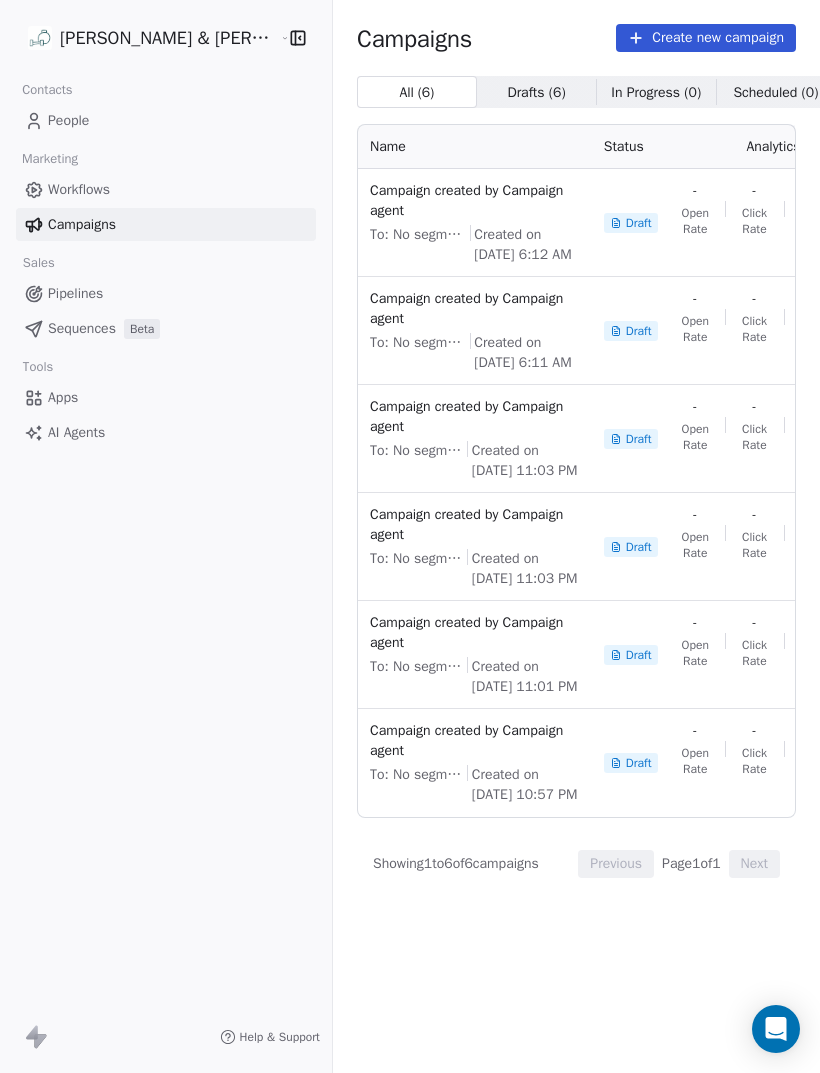 click on "Workflows" at bounding box center [79, 189] 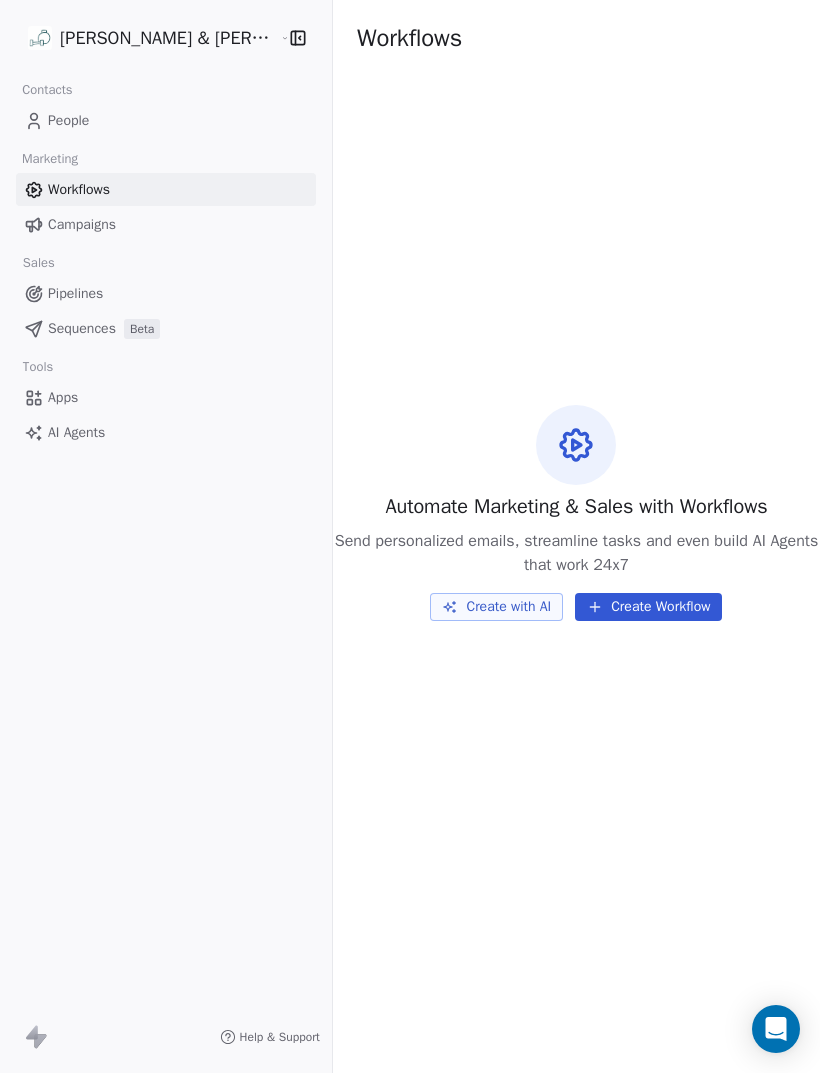 click on "Campaigns" at bounding box center [82, 224] 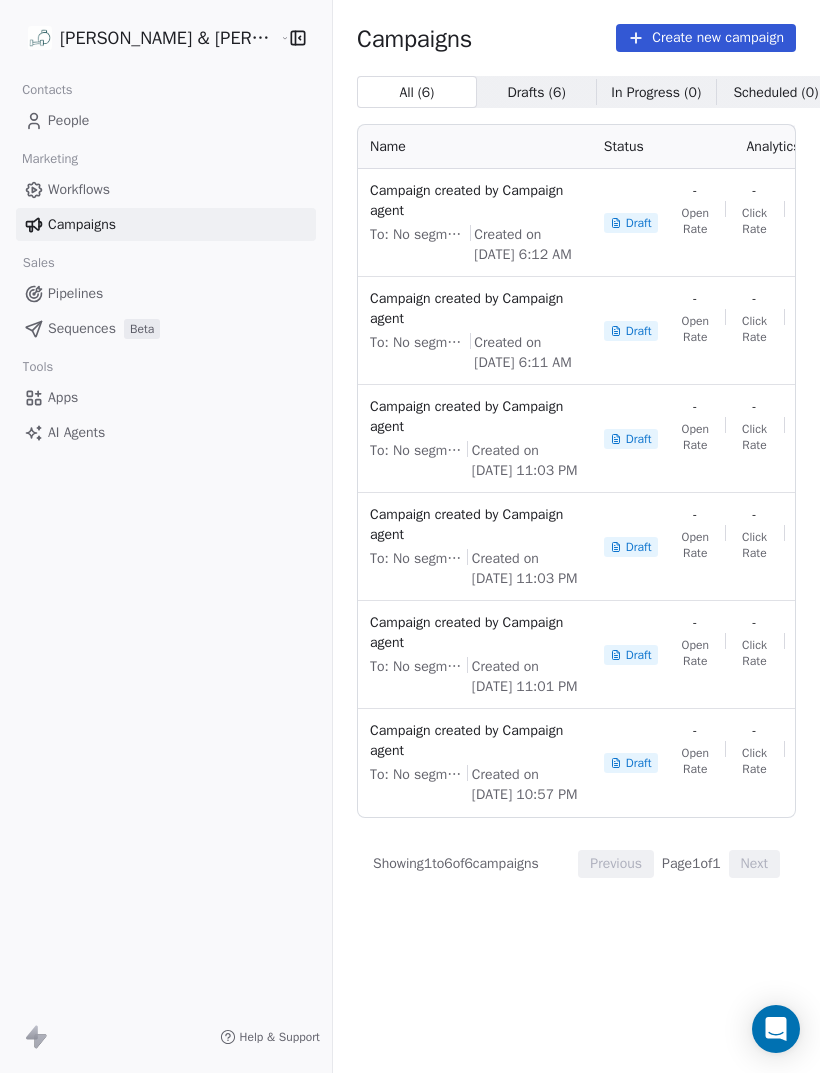 click on "Workflows" at bounding box center (79, 189) 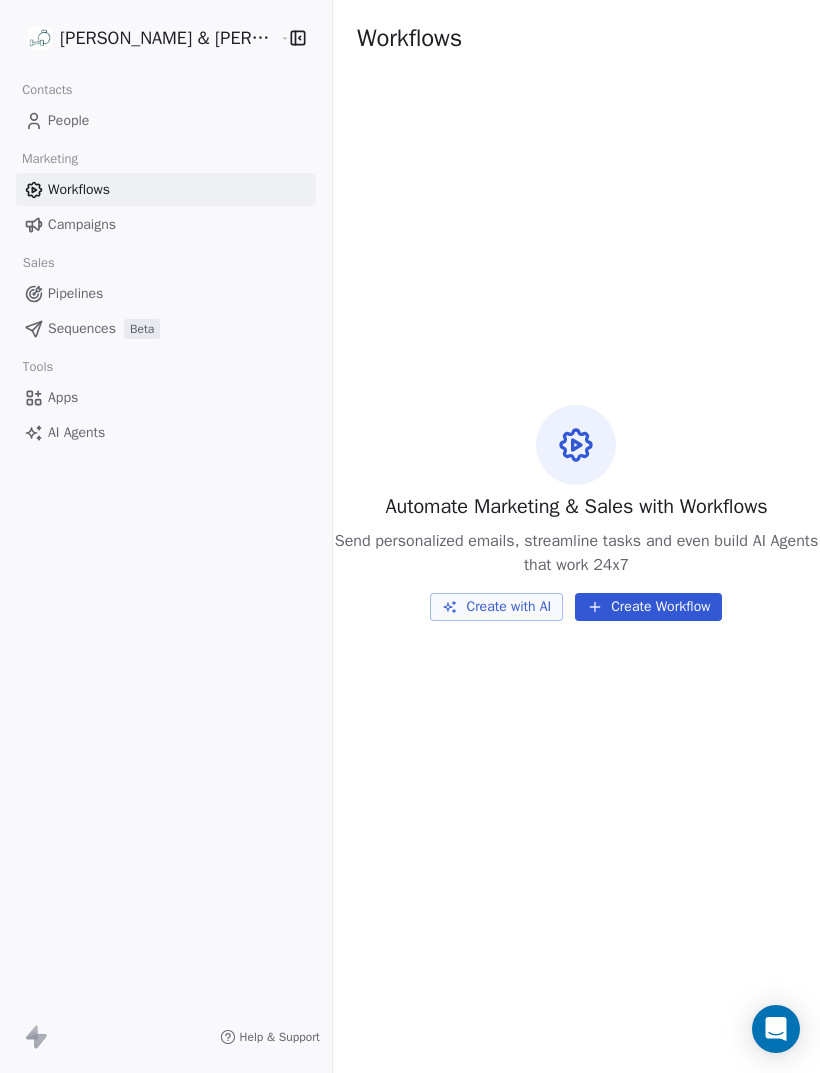 click on "Campaigns" at bounding box center [82, 224] 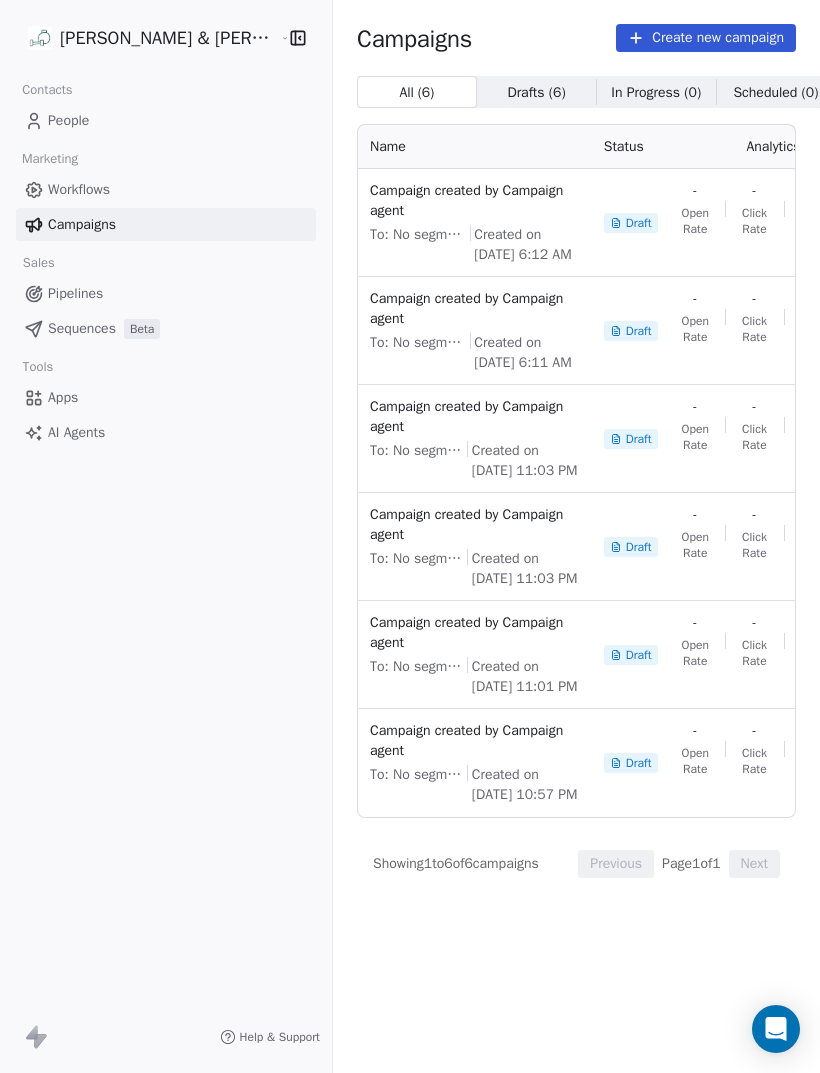 click on "Workflows" at bounding box center [79, 189] 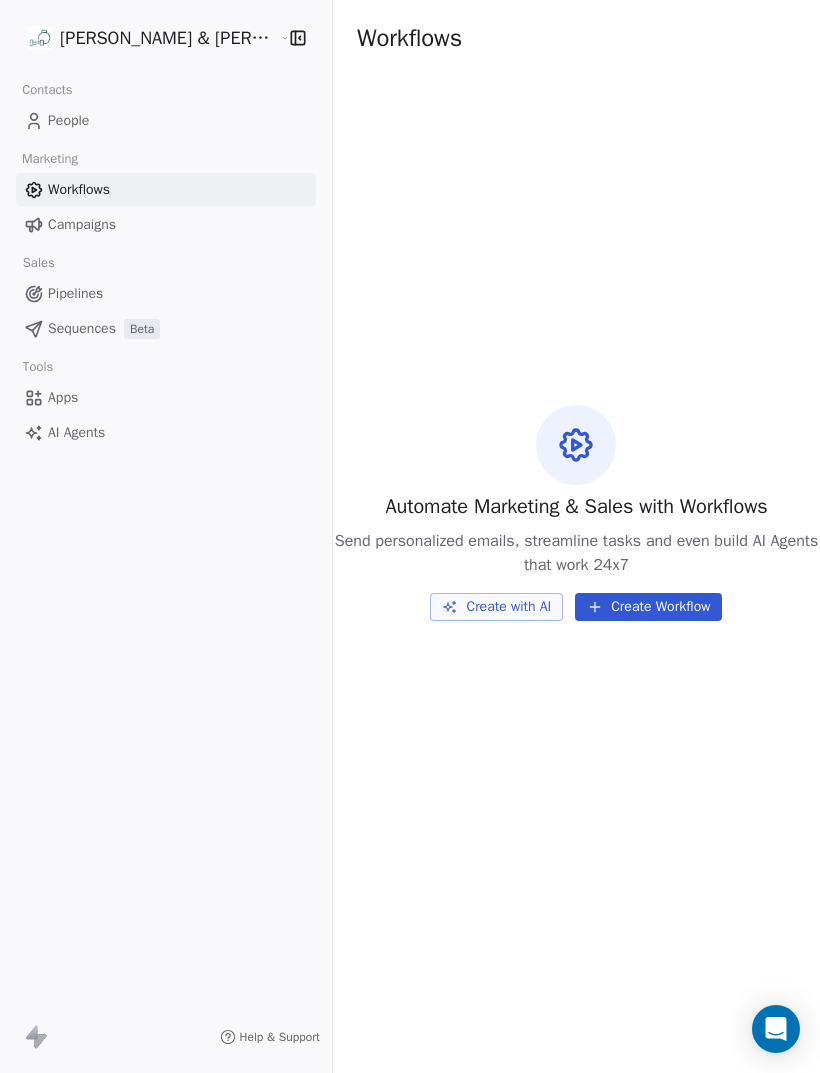 click on "Create with AI" at bounding box center (496, 607) 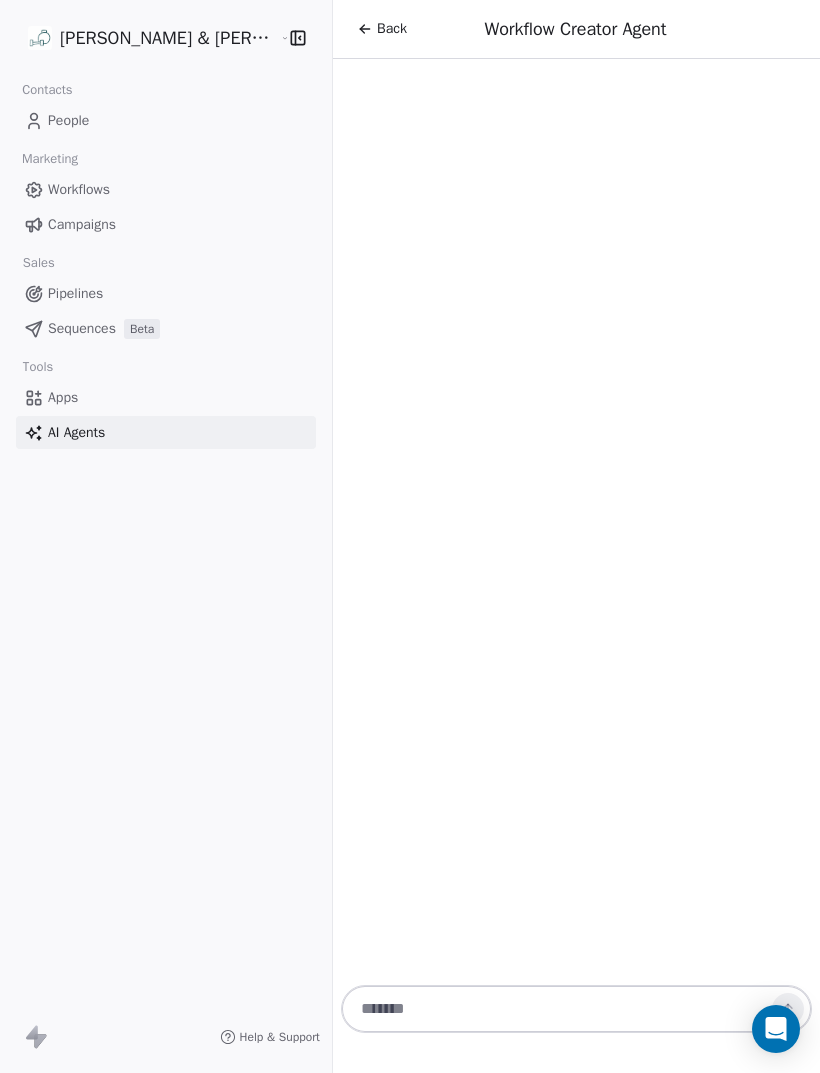 scroll, scrollTop: 0, scrollLeft: 0, axis: both 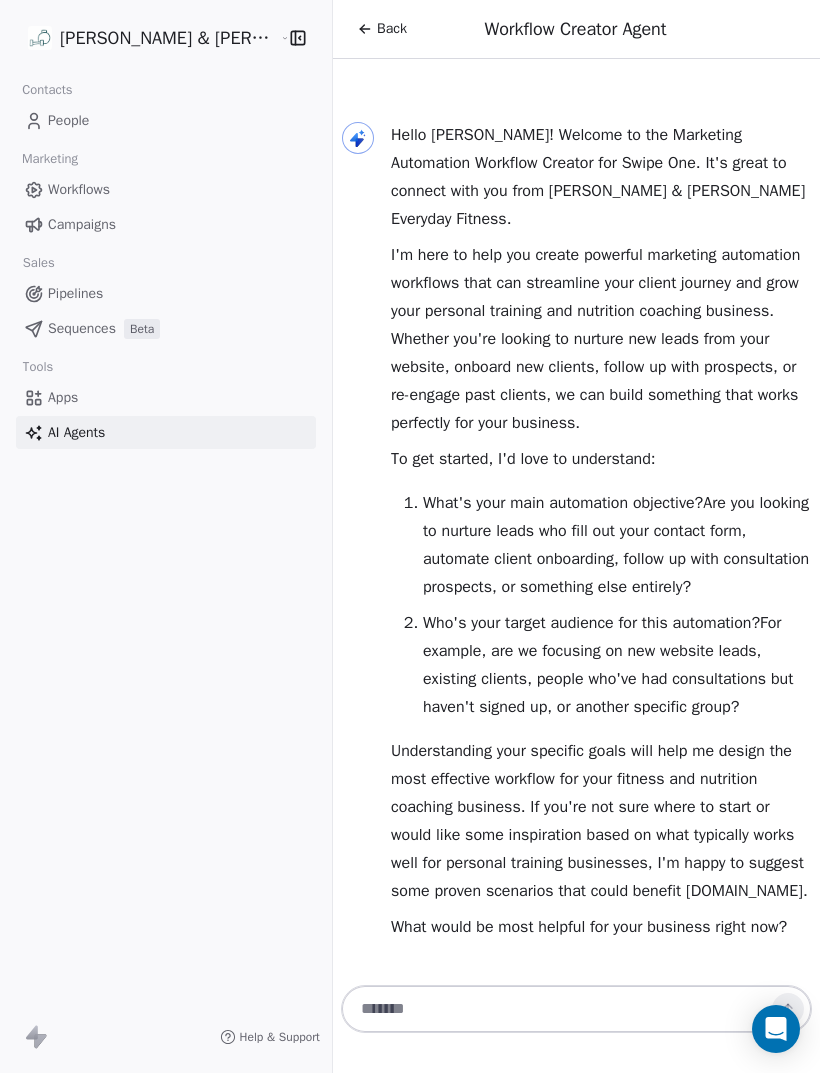click at bounding box center (556, 1009) 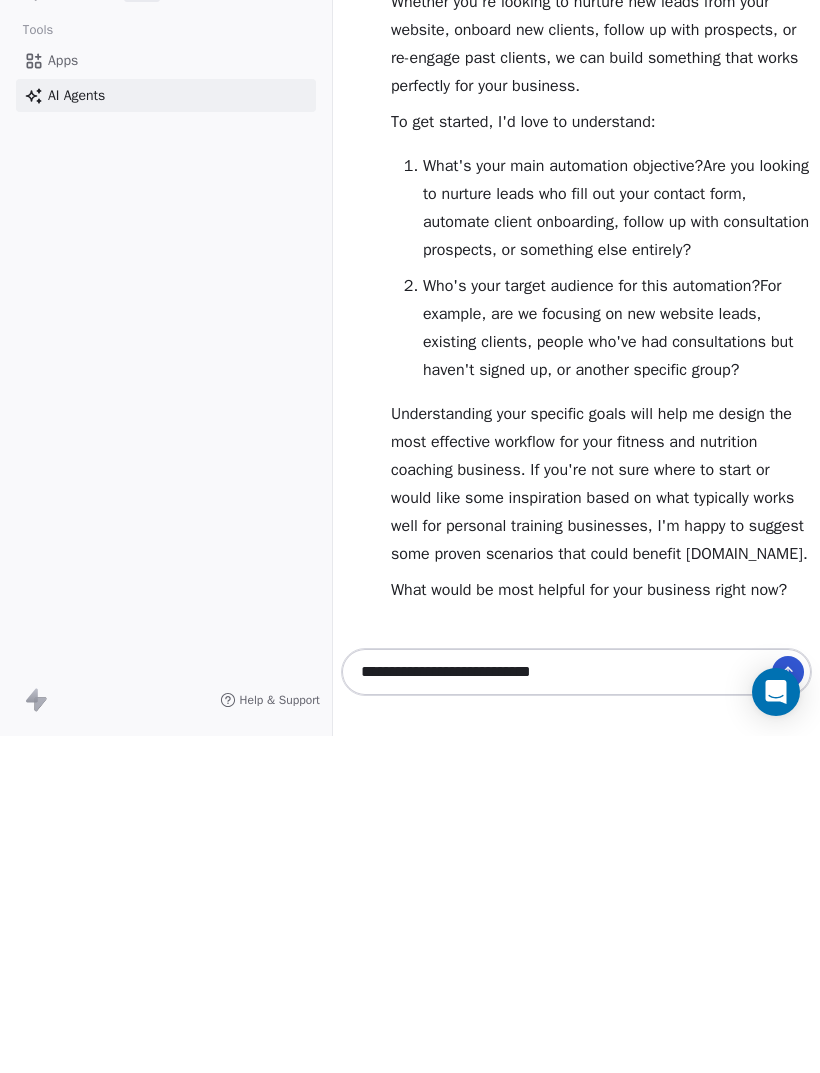 click on "**********" at bounding box center (576, 1009) 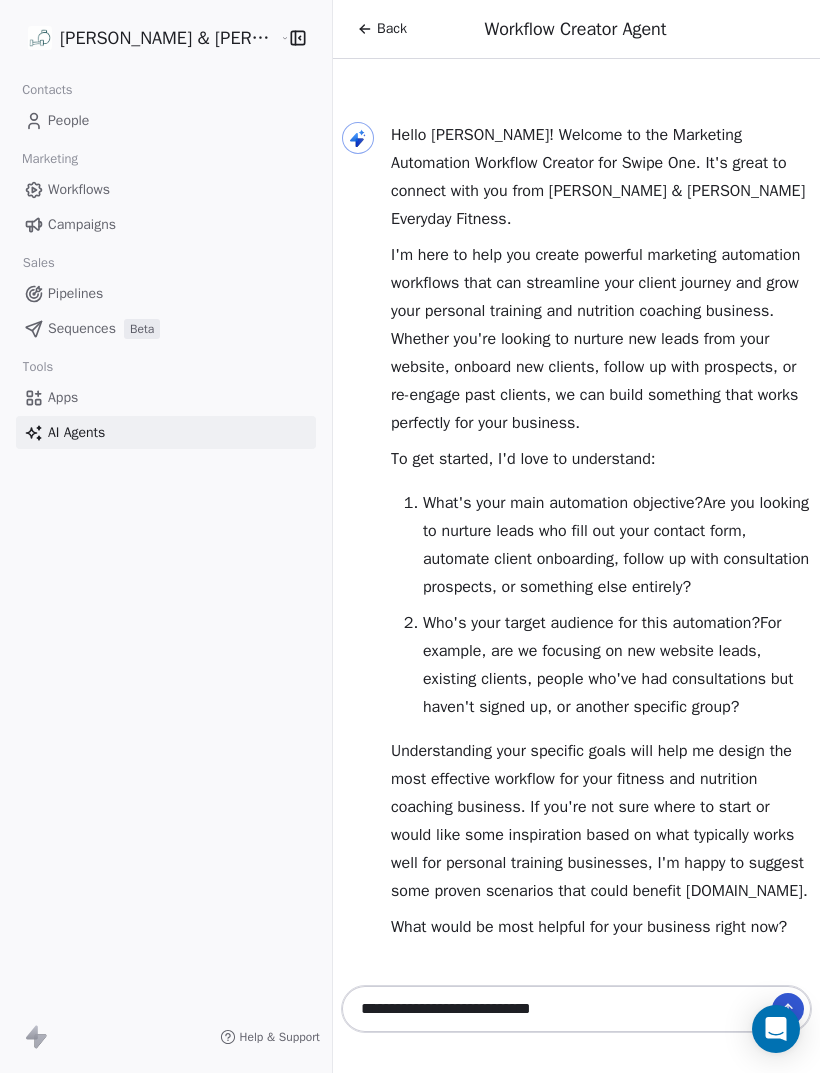 click on "**********" at bounding box center [576, 1009] 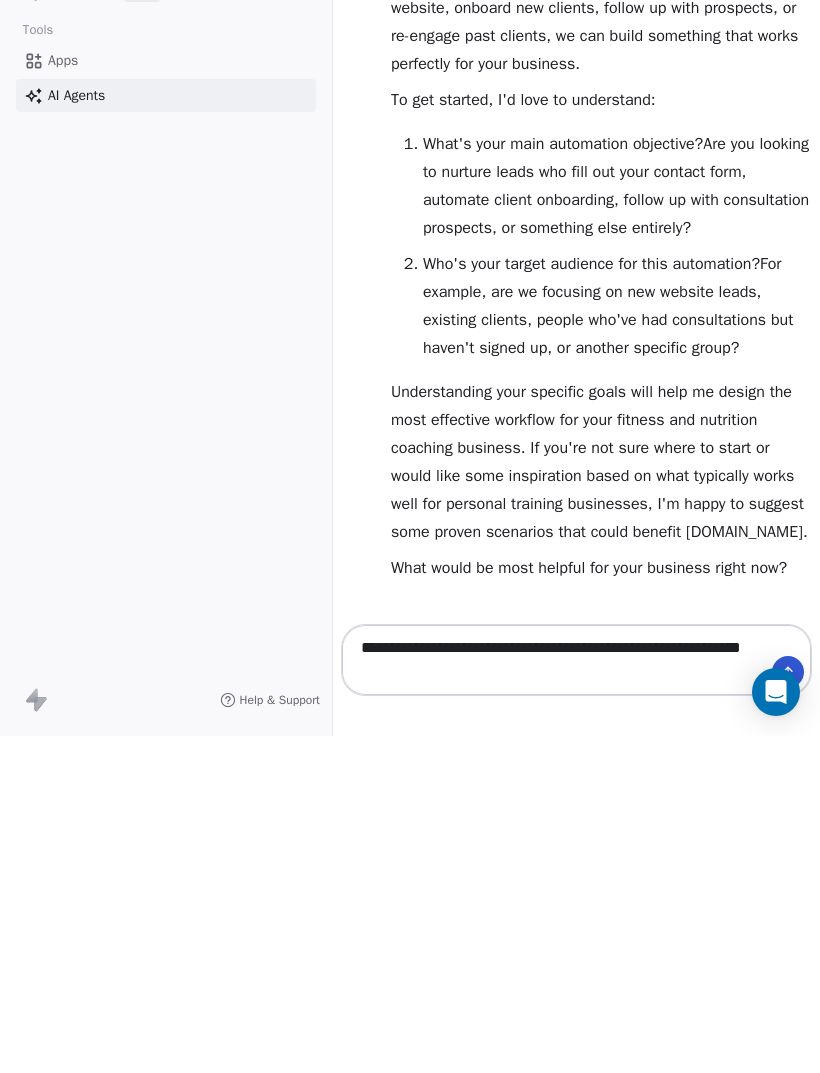 scroll, scrollTop: 0, scrollLeft: 0, axis: both 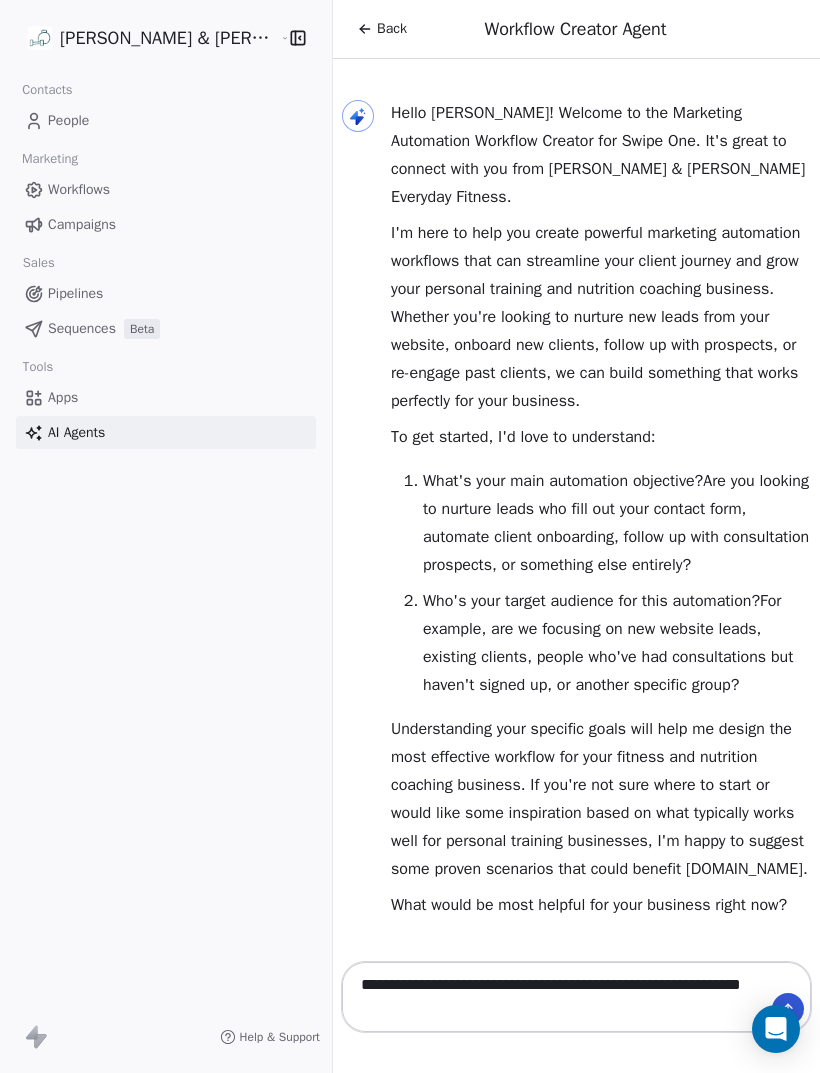 click at bounding box center [788, 1009] 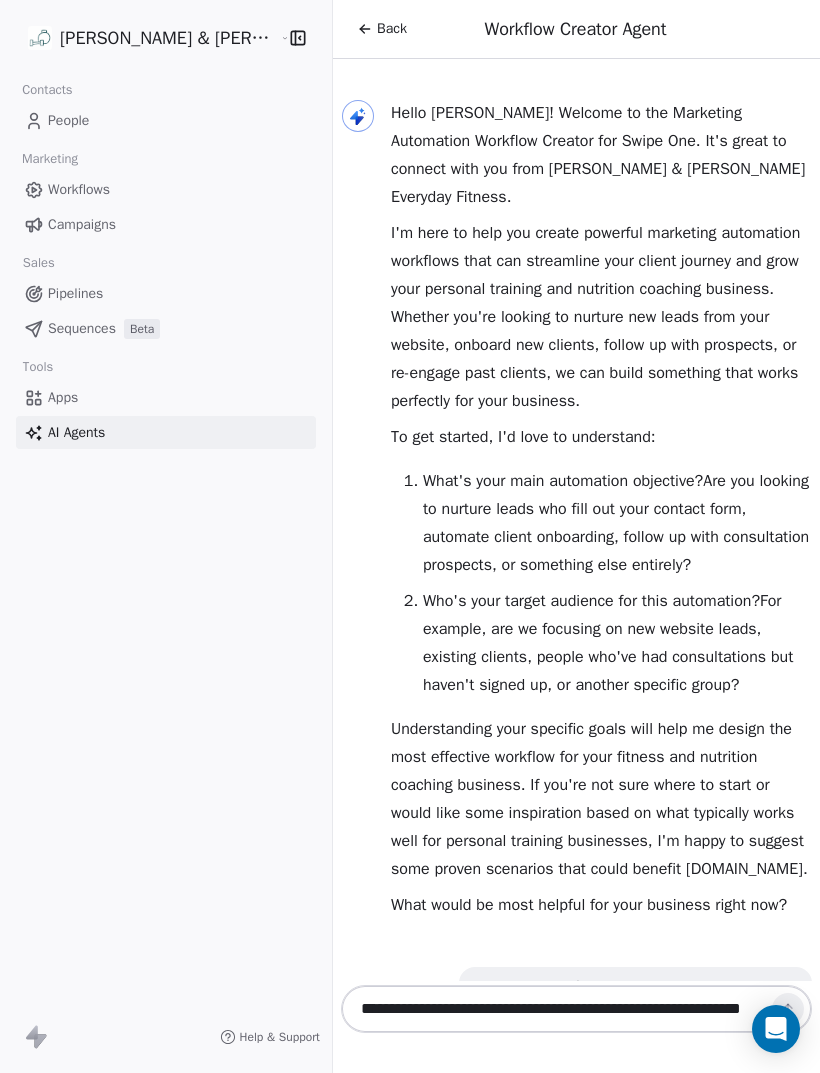 scroll, scrollTop: 0, scrollLeft: 0, axis: both 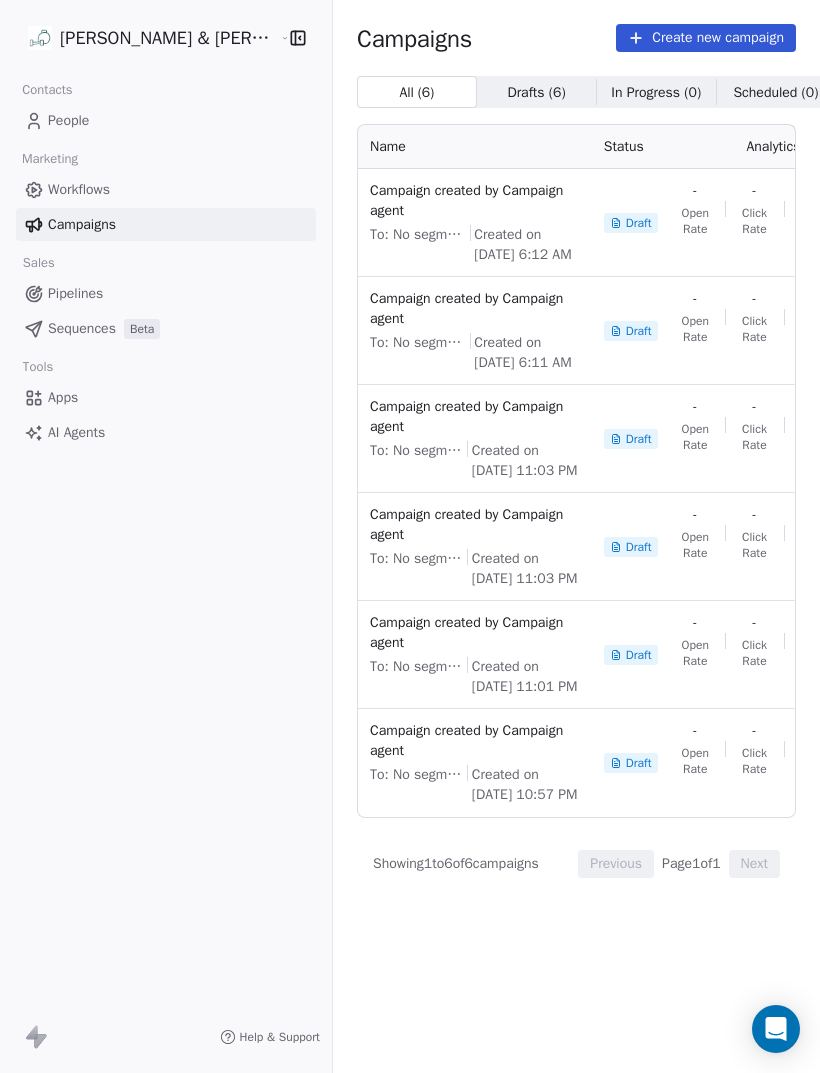 click on "Campaign created by Campaign agent" at bounding box center [475, 741] 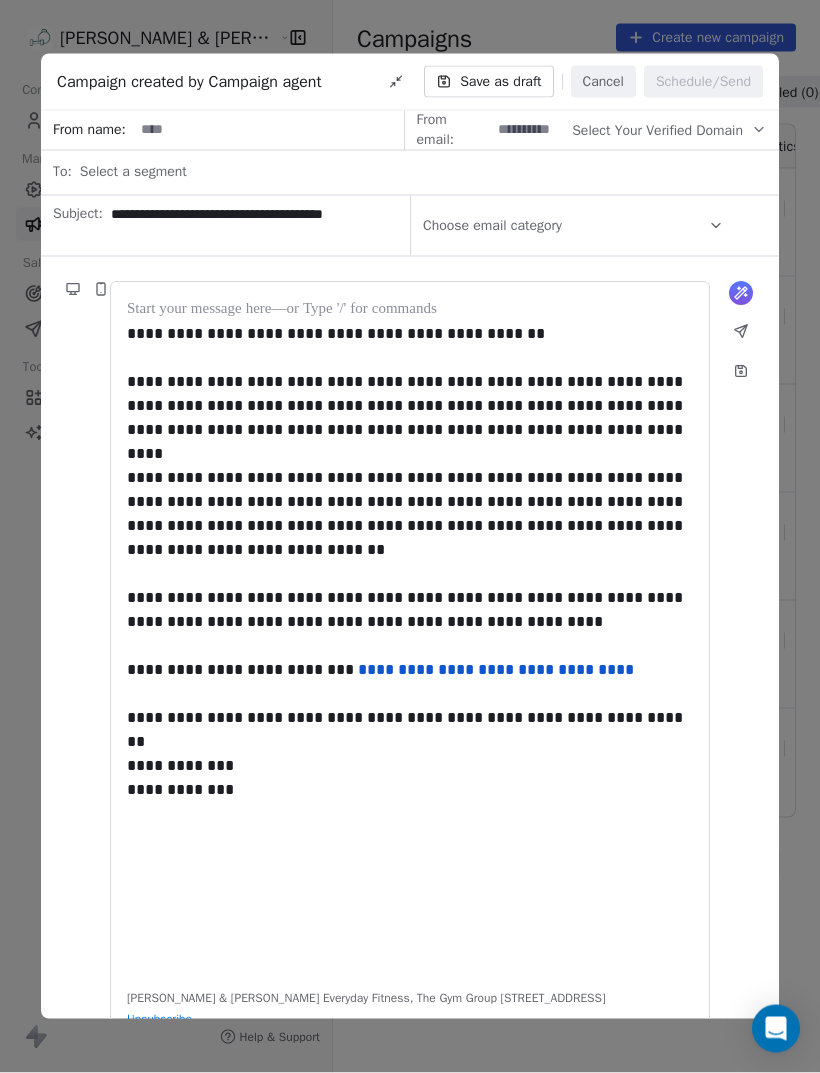 scroll, scrollTop: 64, scrollLeft: 0, axis: vertical 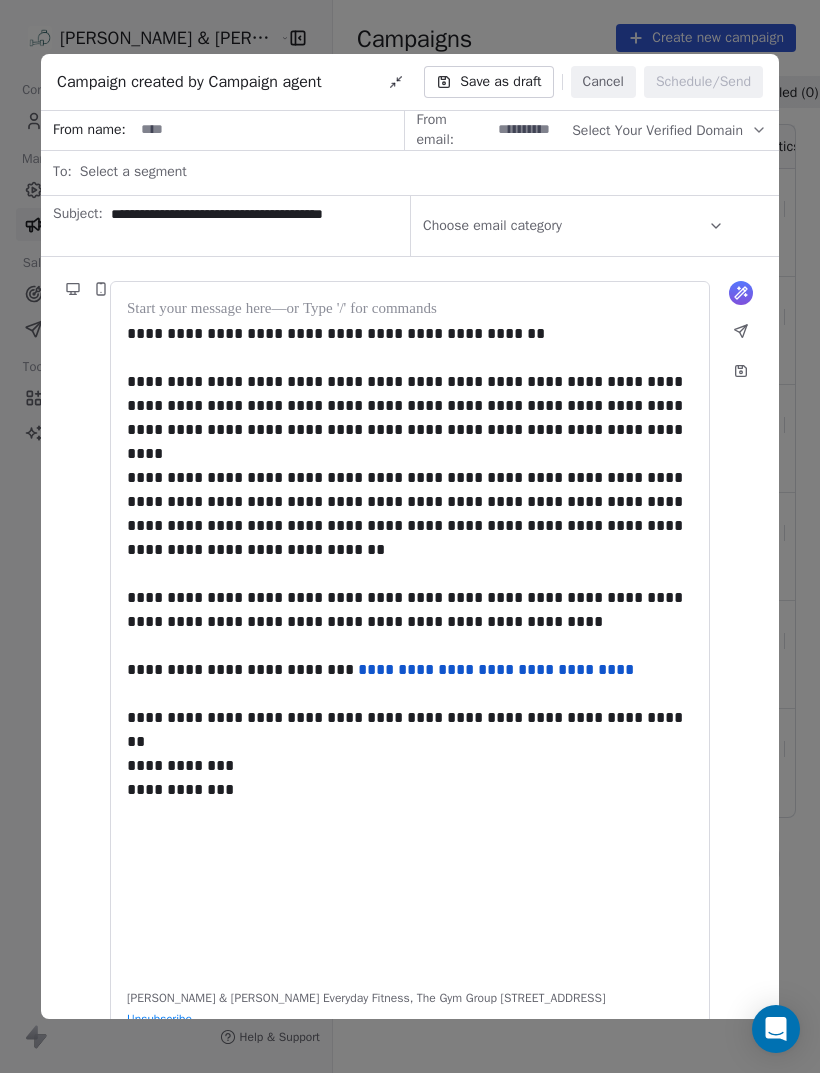 click on "Cancel" at bounding box center (603, 82) 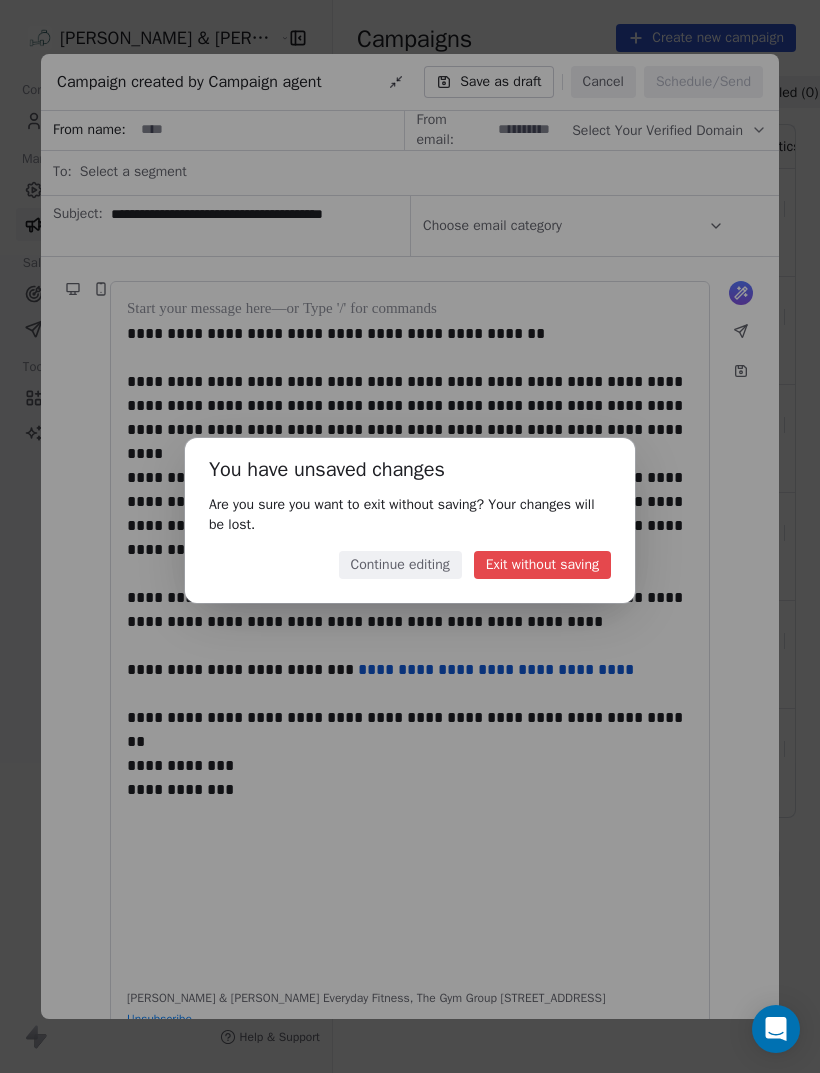 click on "Exit without saving" at bounding box center (542, 565) 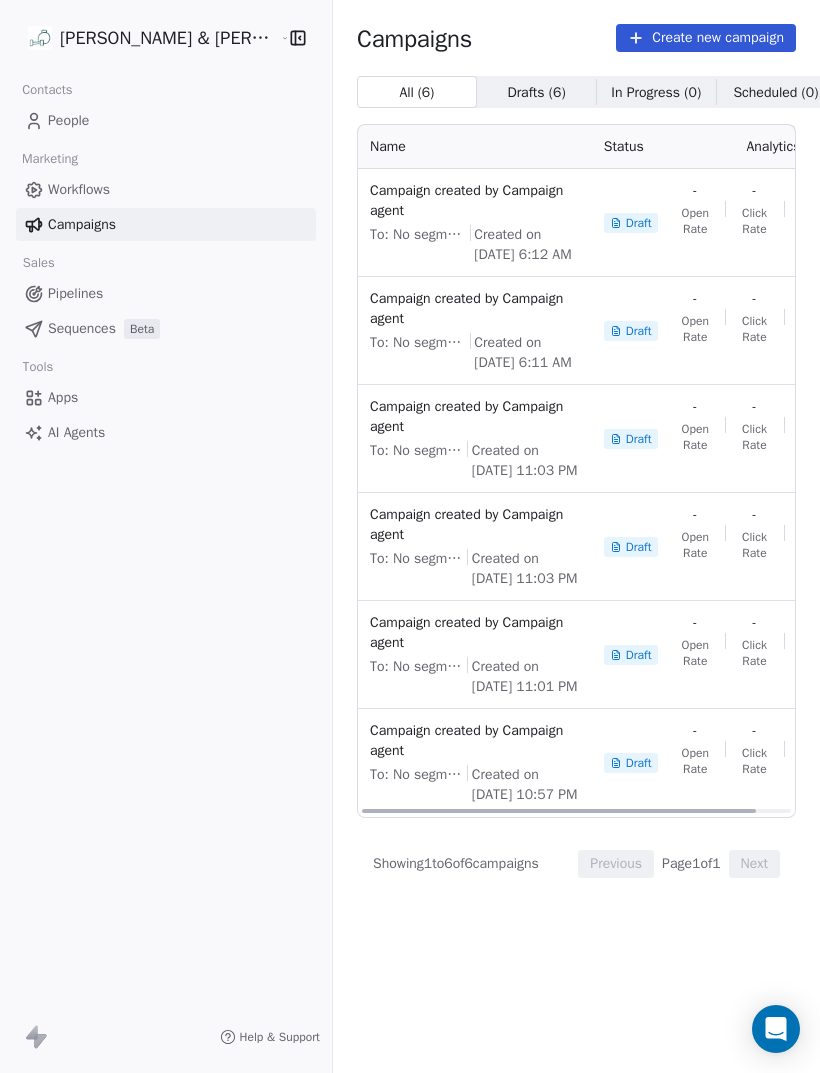 click on "Campaign created by Campaign agent" at bounding box center [475, 633] 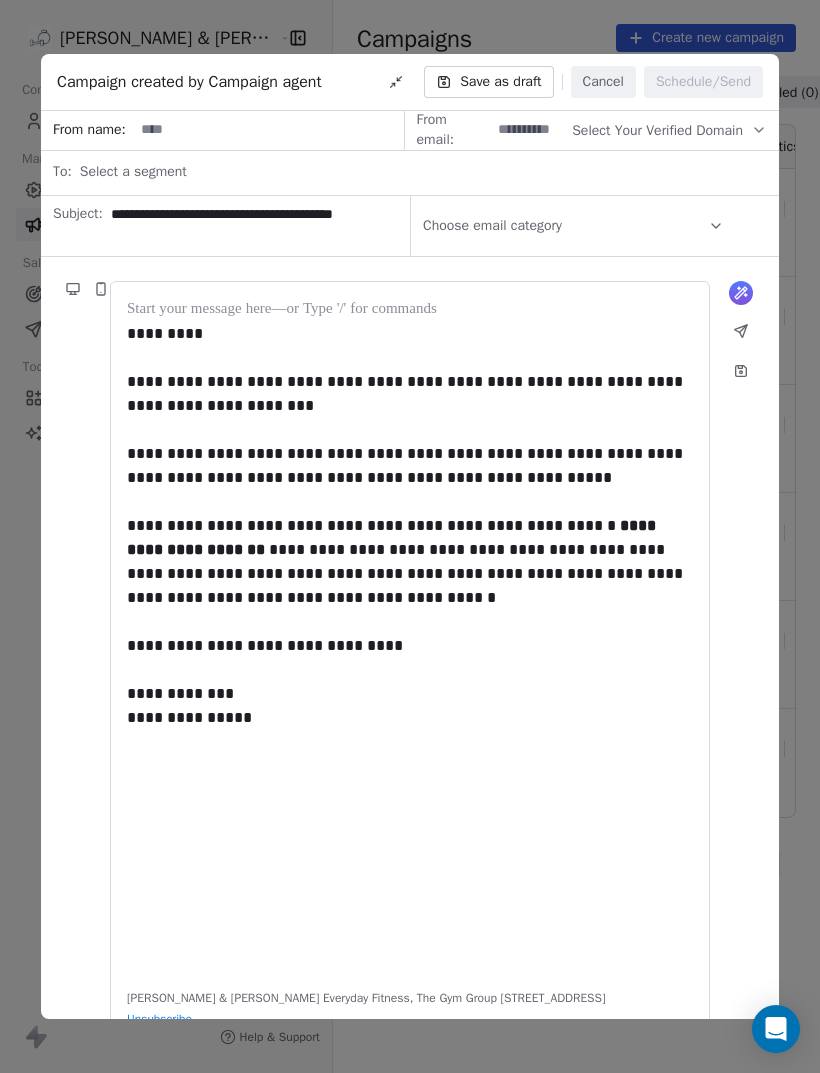 click on "Cancel" at bounding box center (603, 82) 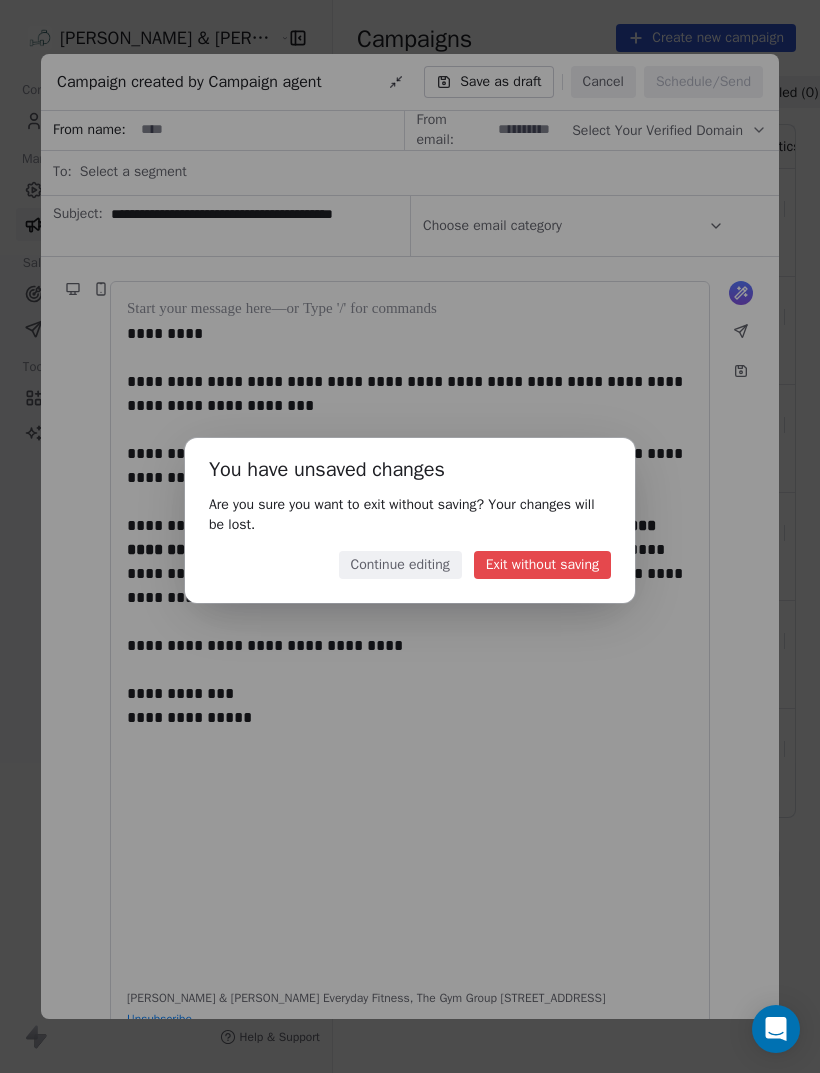 click on "Exit without saving" at bounding box center (542, 565) 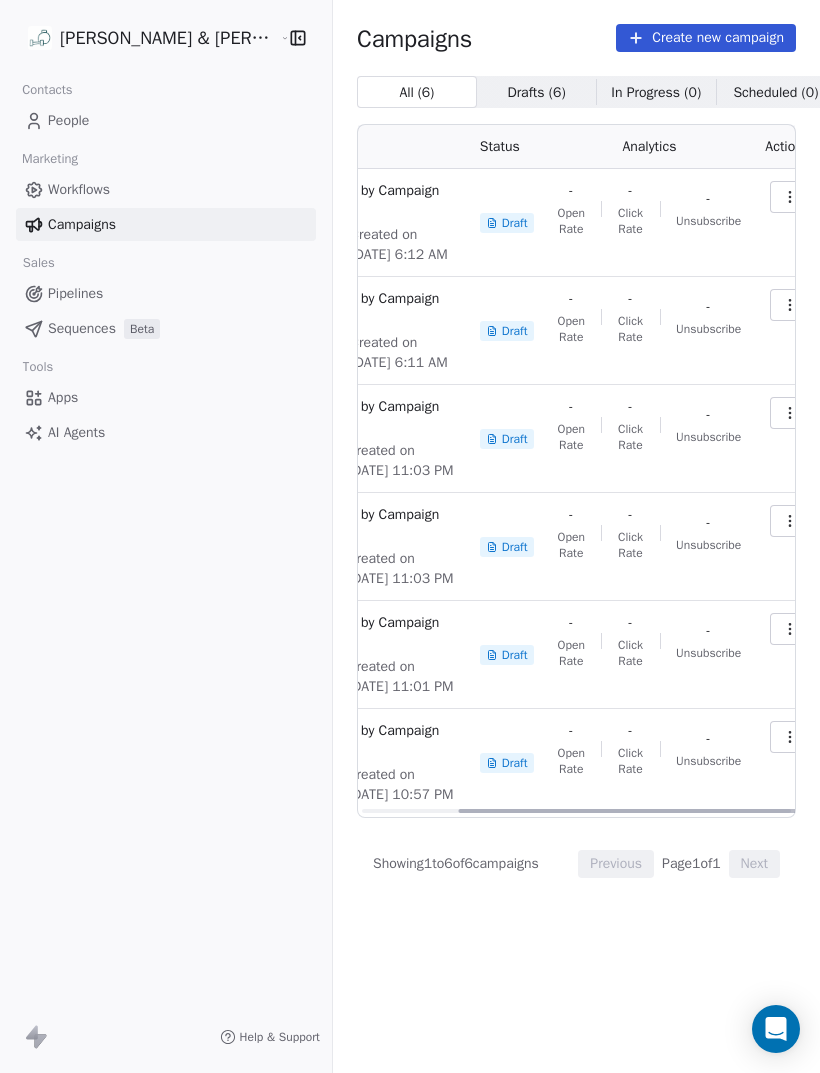 scroll, scrollTop: 0, scrollLeft: 122, axis: horizontal 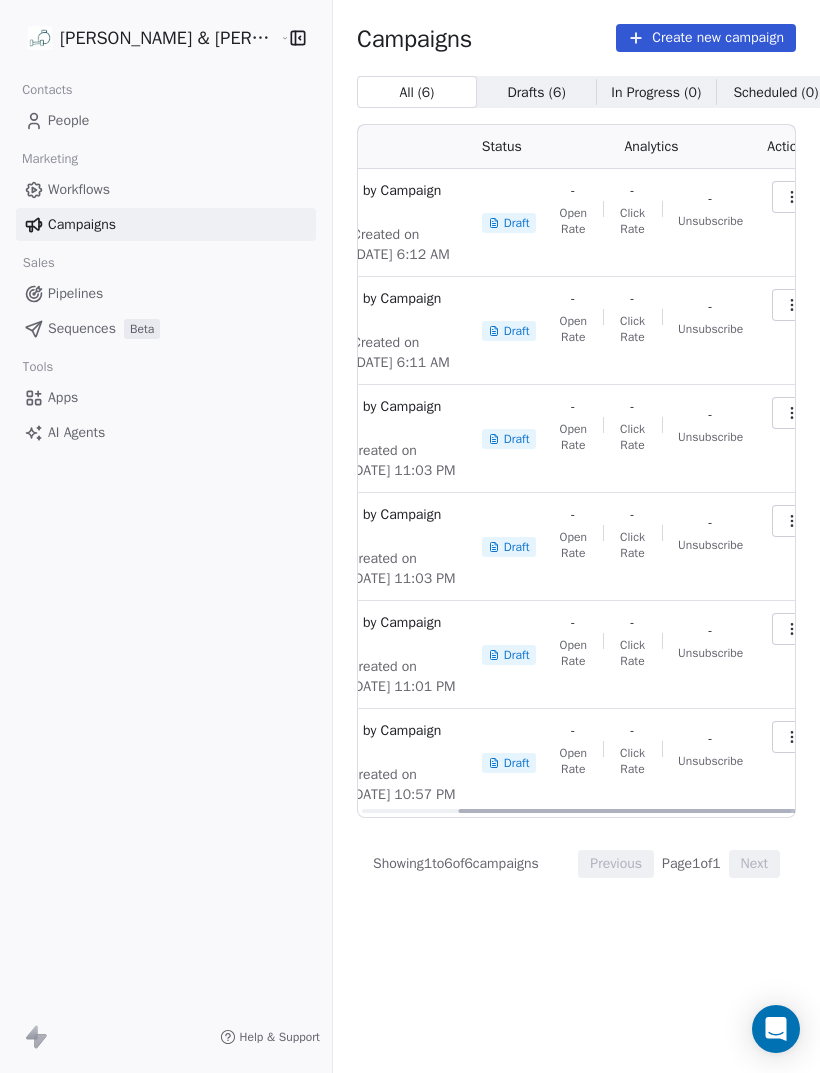 click 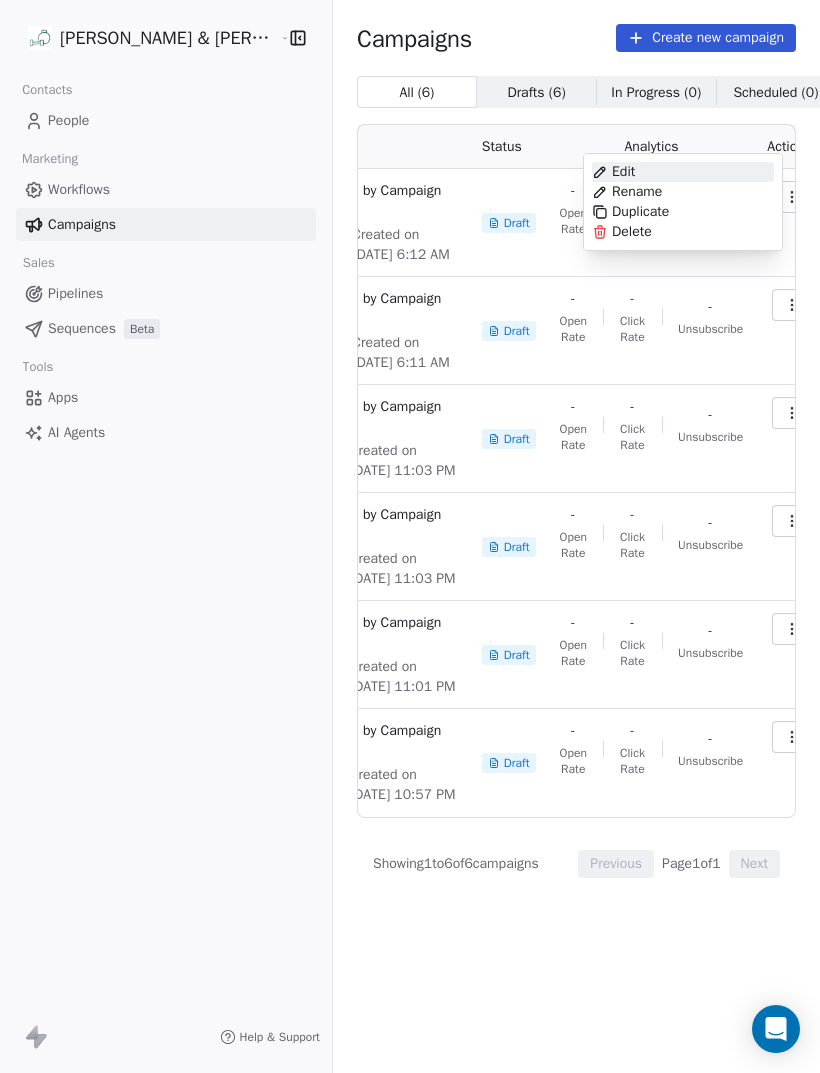 click on "Delete" at bounding box center [683, 232] 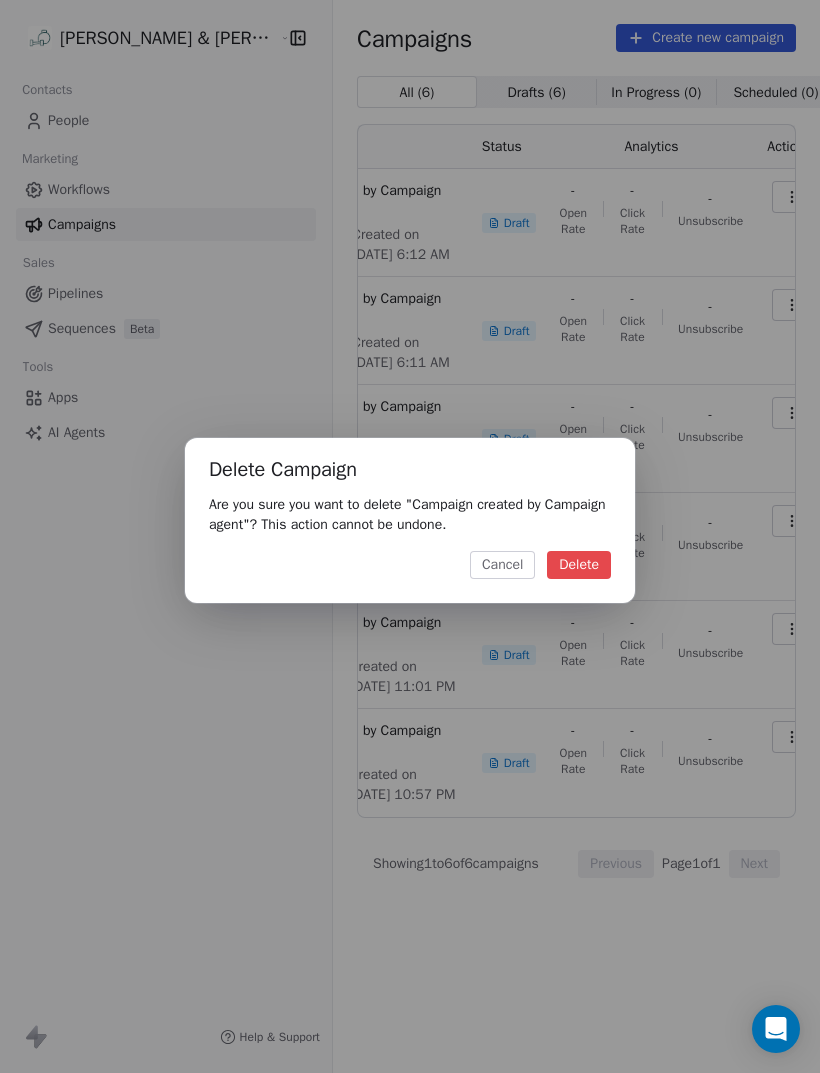 click on "Delete" at bounding box center [579, 565] 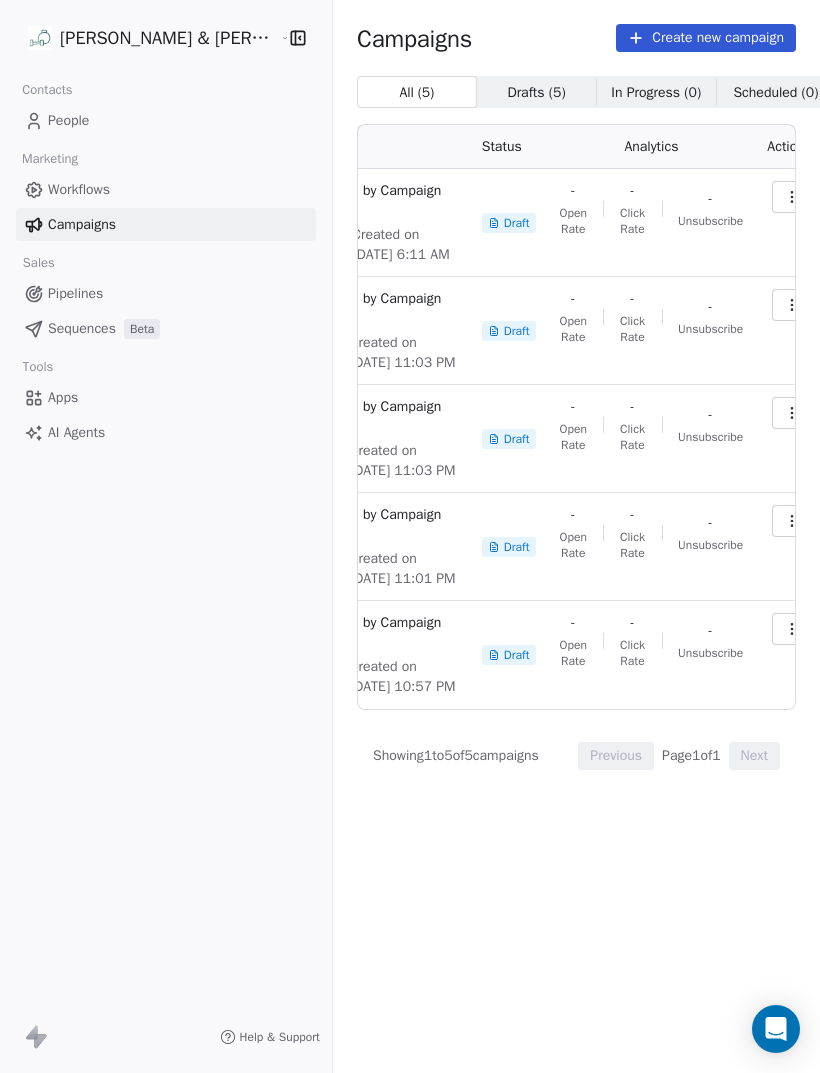 click 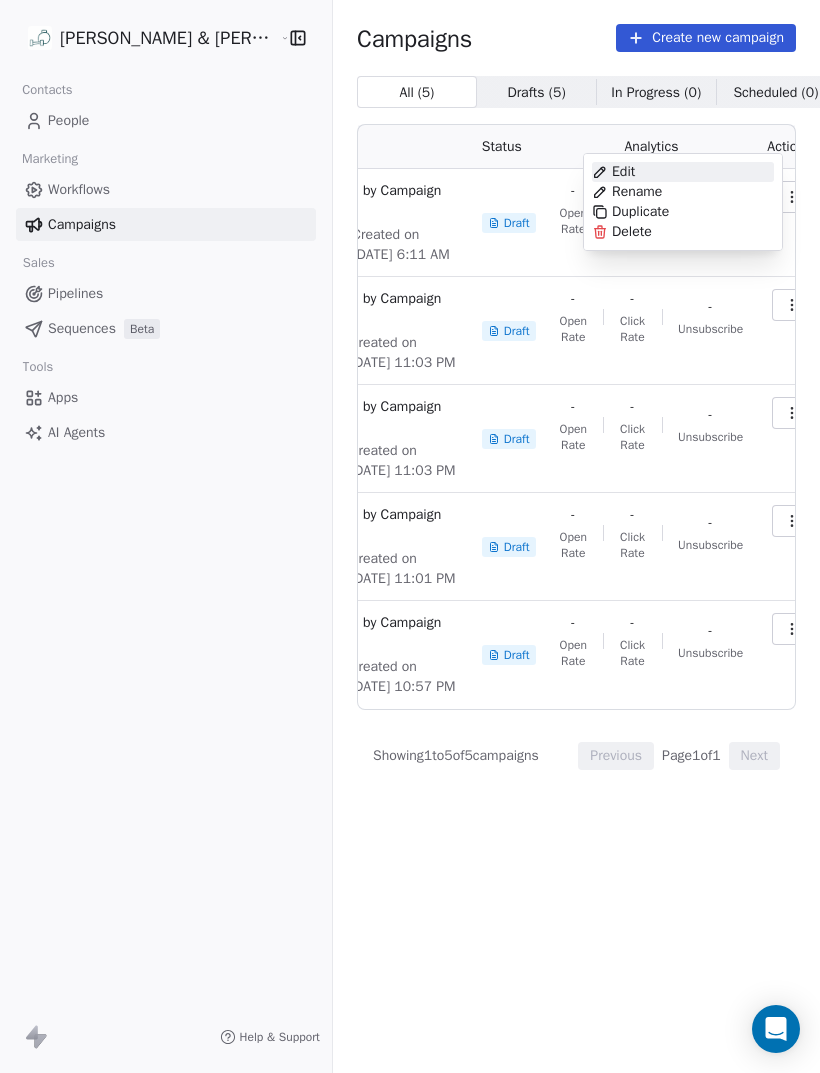 click on "Delete" at bounding box center [683, 232] 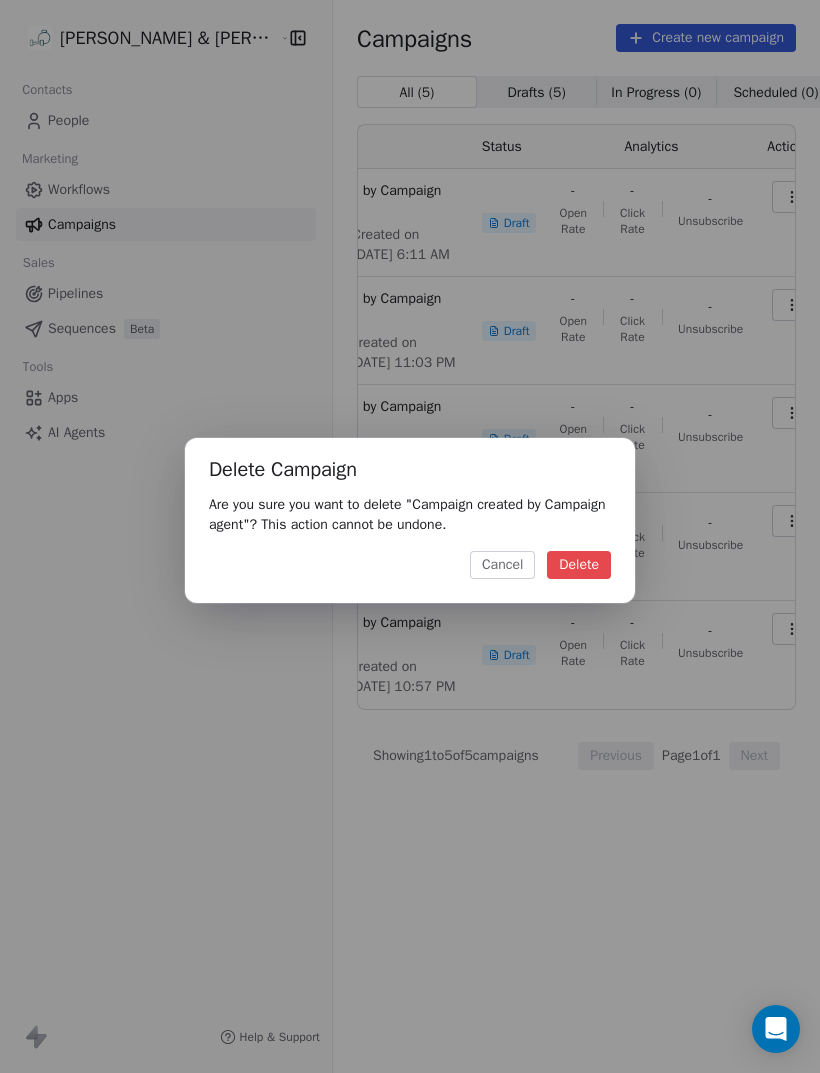 click on "Delete" at bounding box center (579, 565) 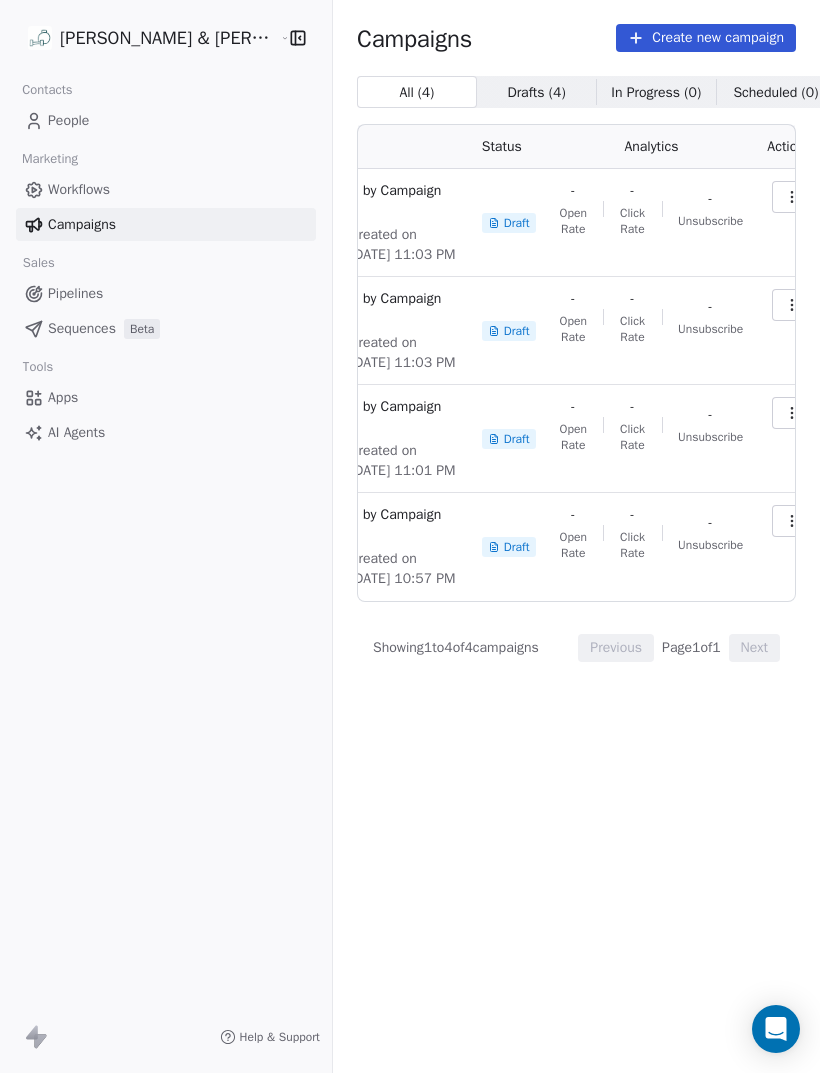click 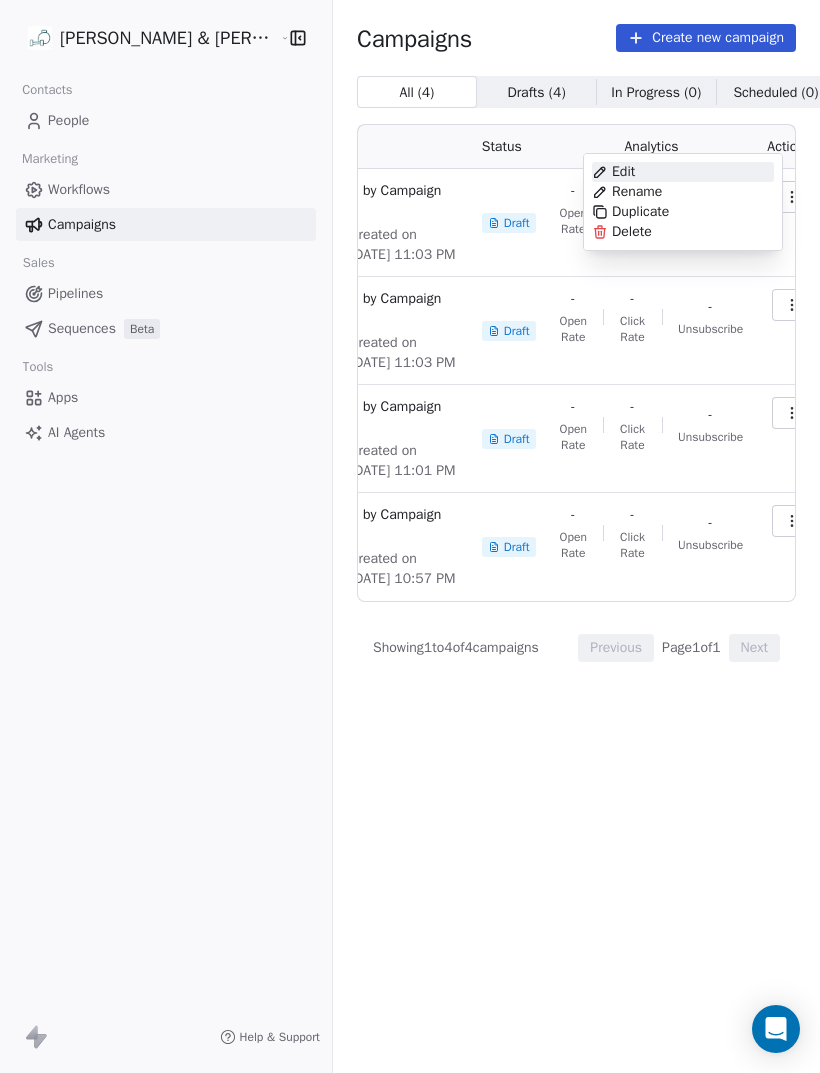 click on "Delete" at bounding box center (632, 232) 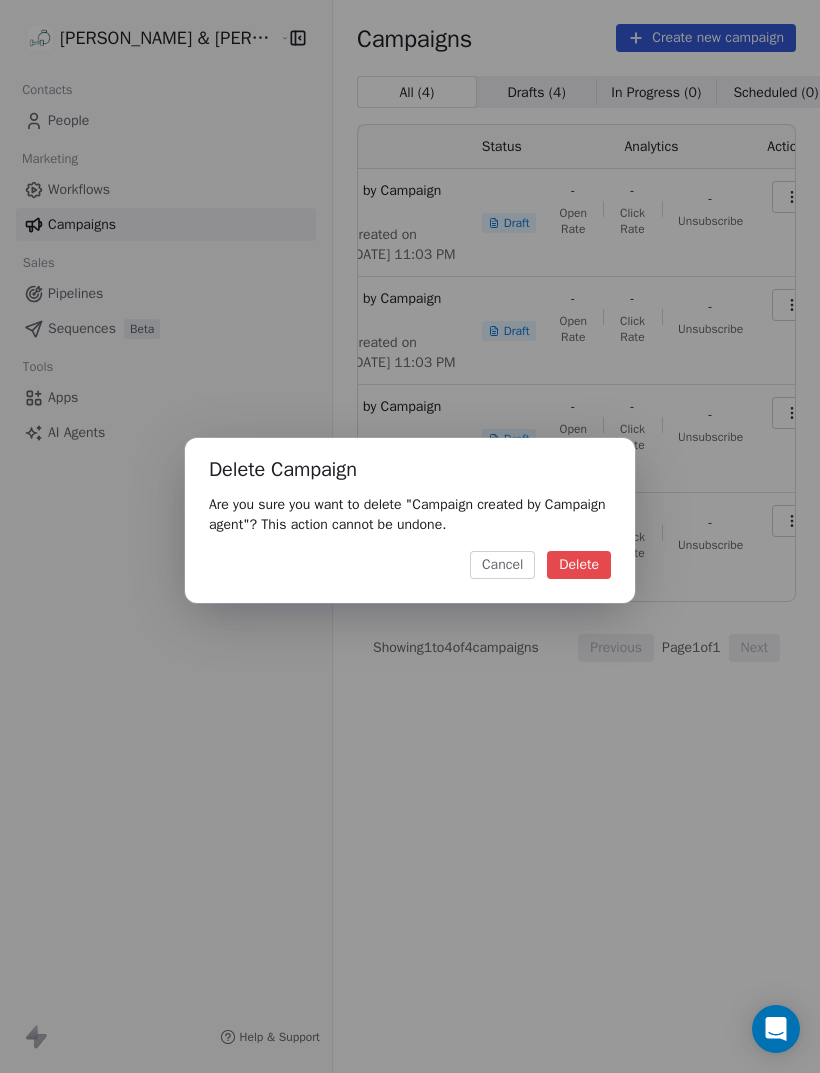 click on "Delete" at bounding box center (579, 565) 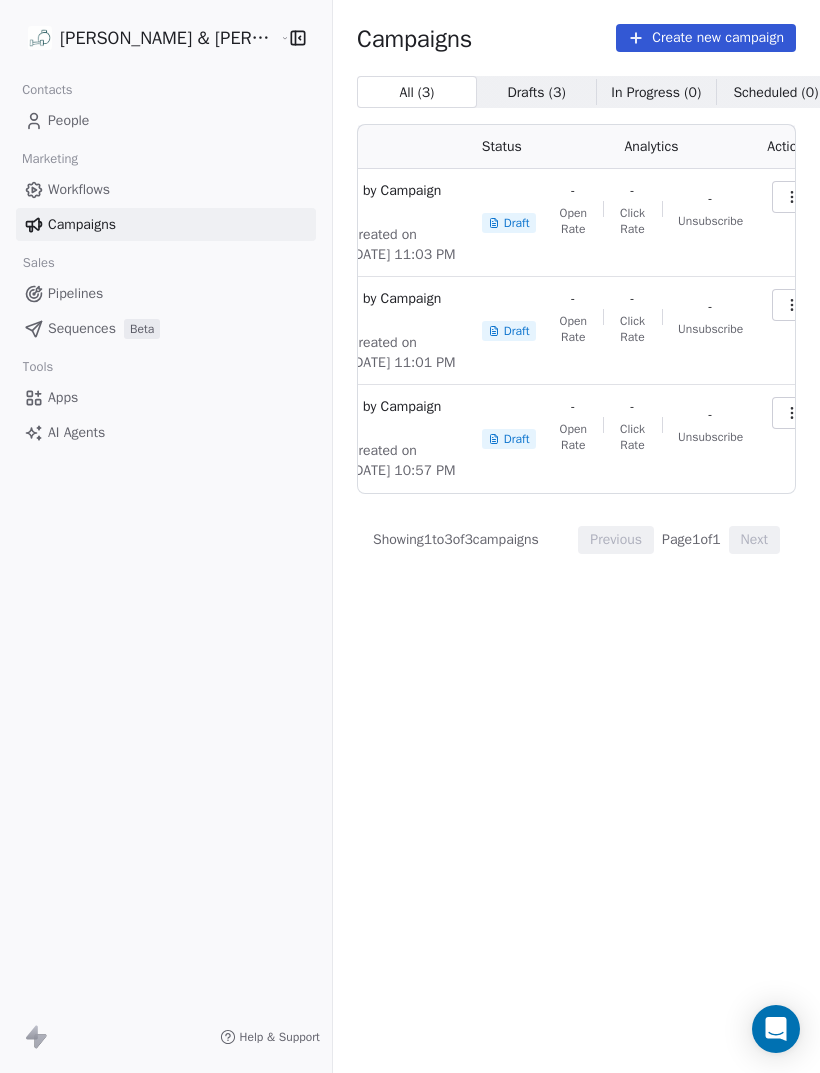 click at bounding box center (792, 197) 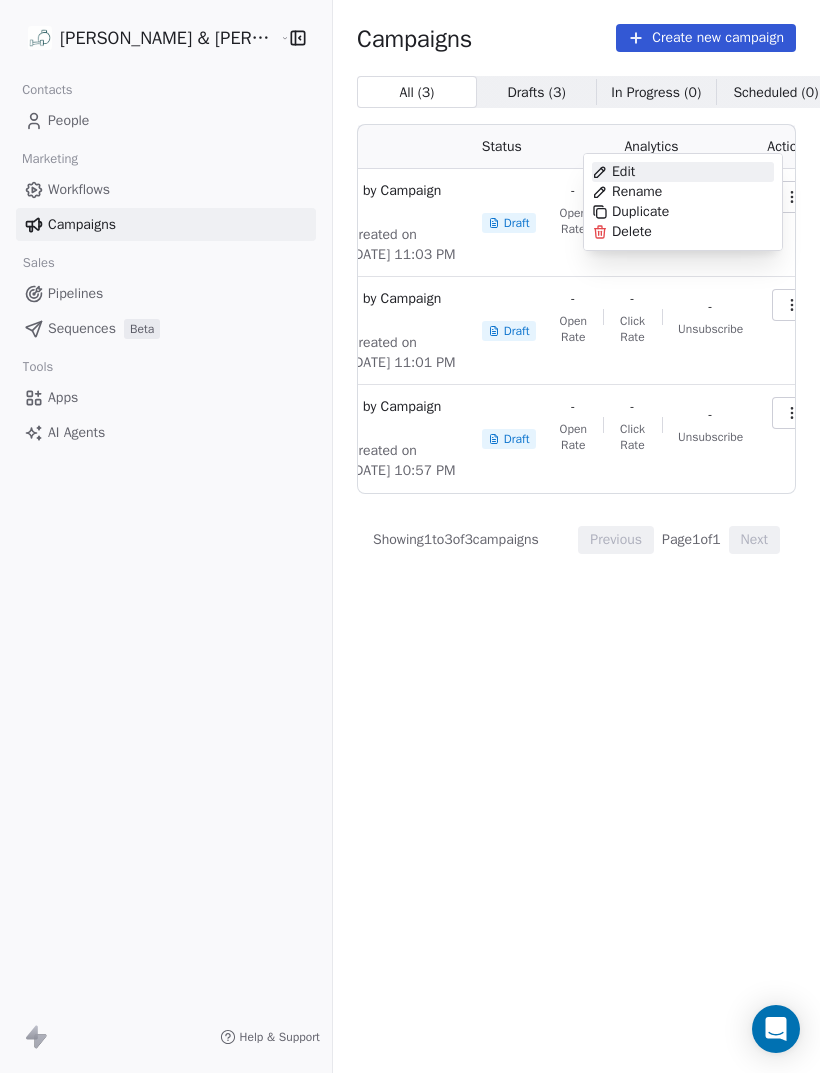 click on "Delete" at bounding box center (632, 232) 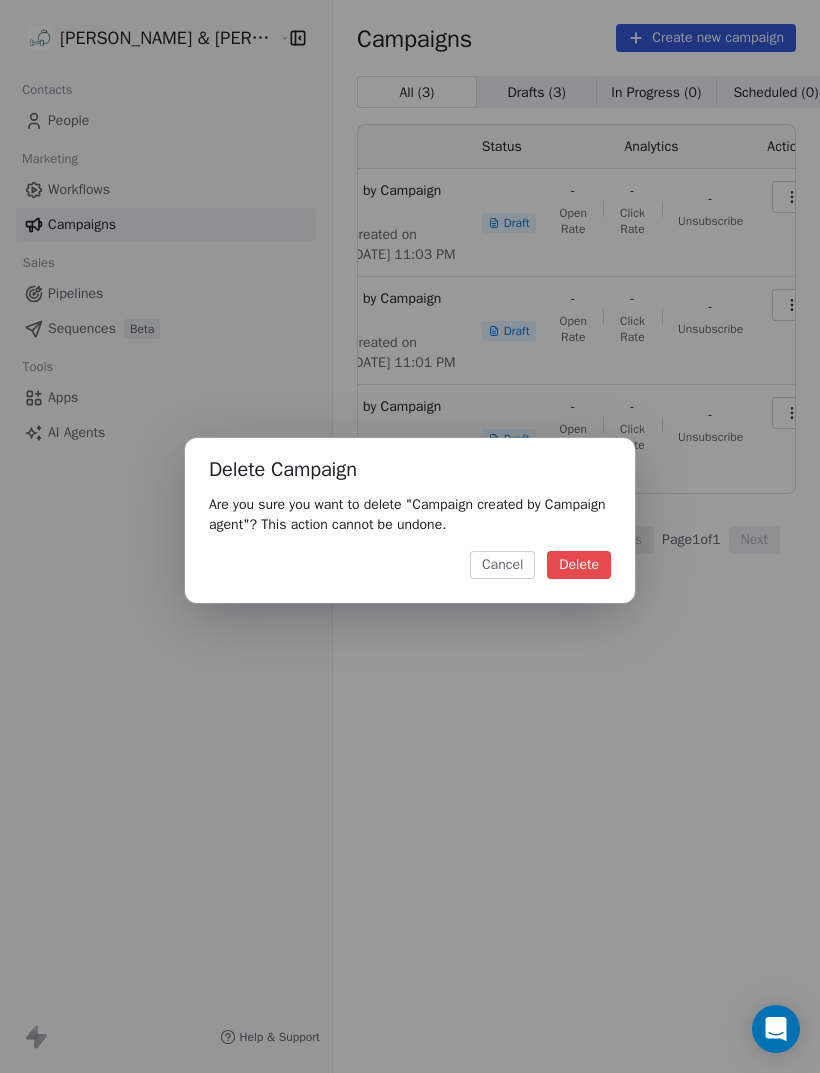 click on "Delete" at bounding box center [579, 565] 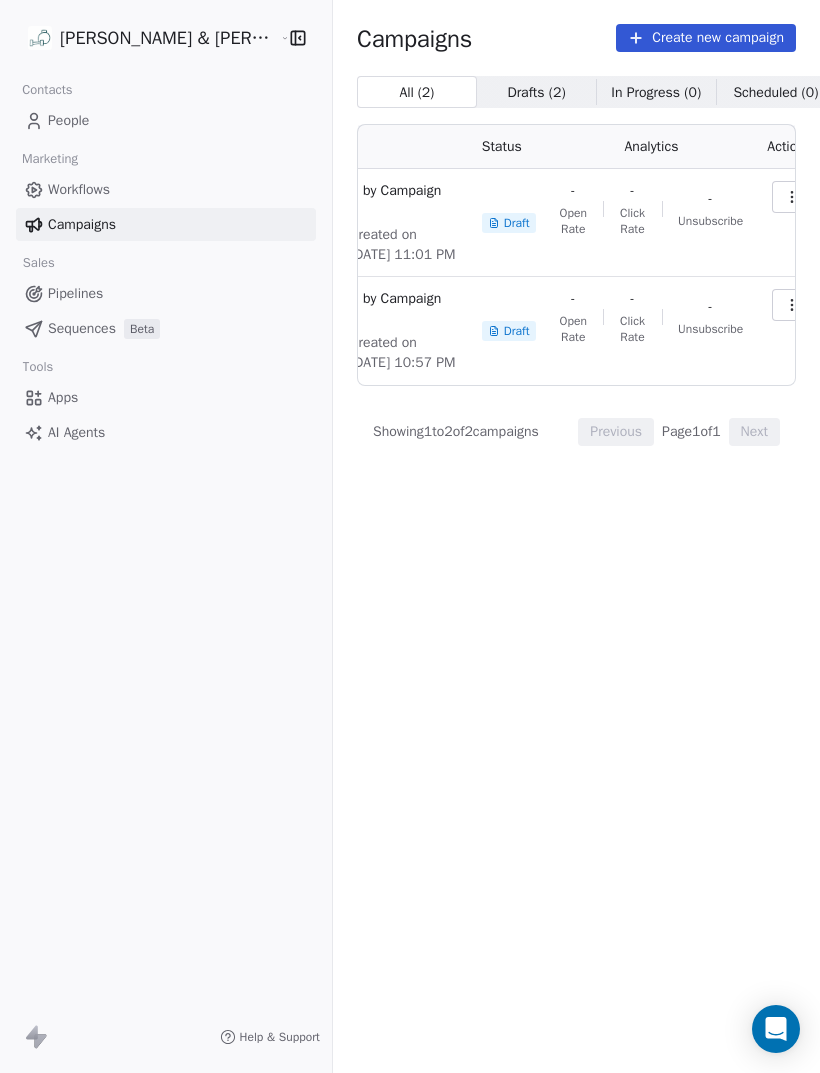 click 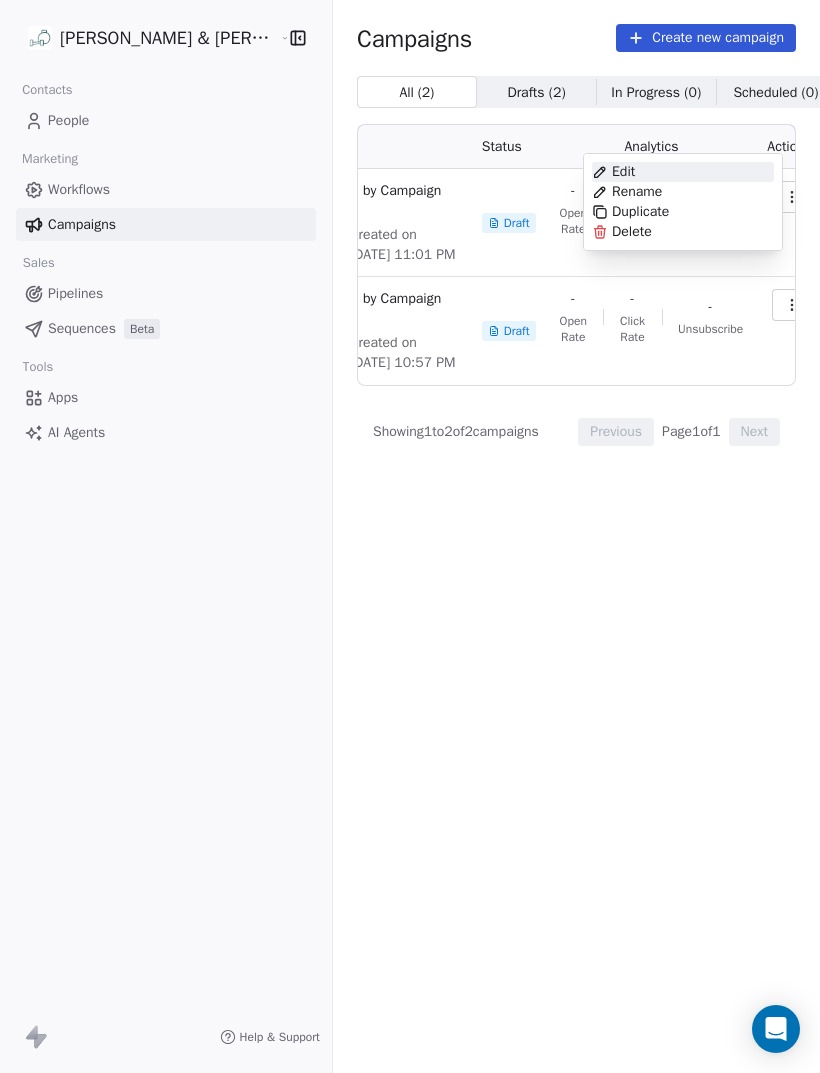 click on "Delete" at bounding box center (683, 232) 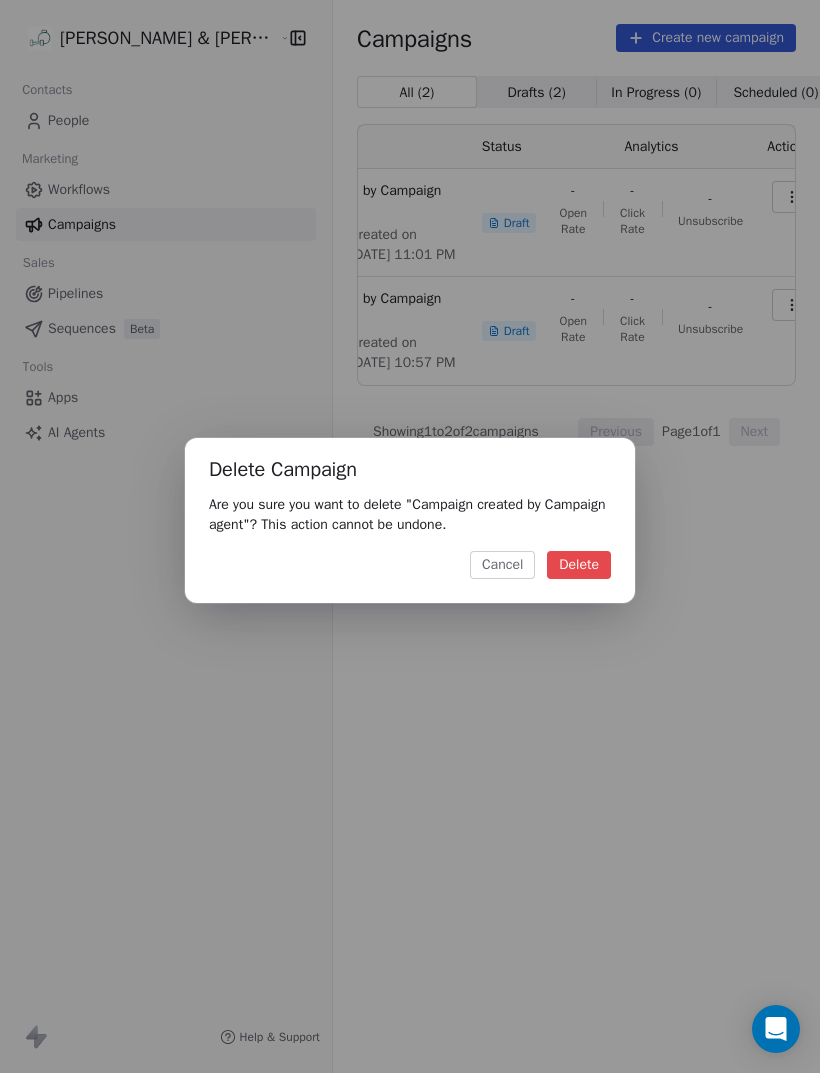 click on "Delete" at bounding box center [579, 565] 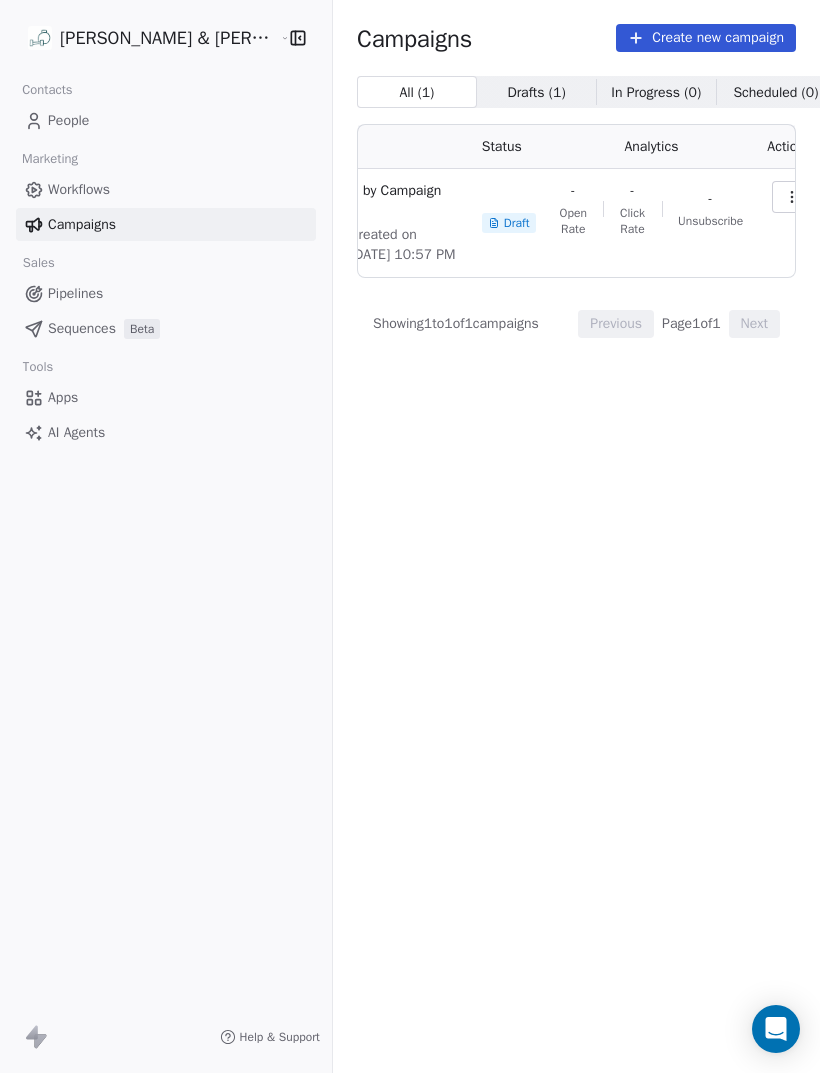 click at bounding box center (792, 197) 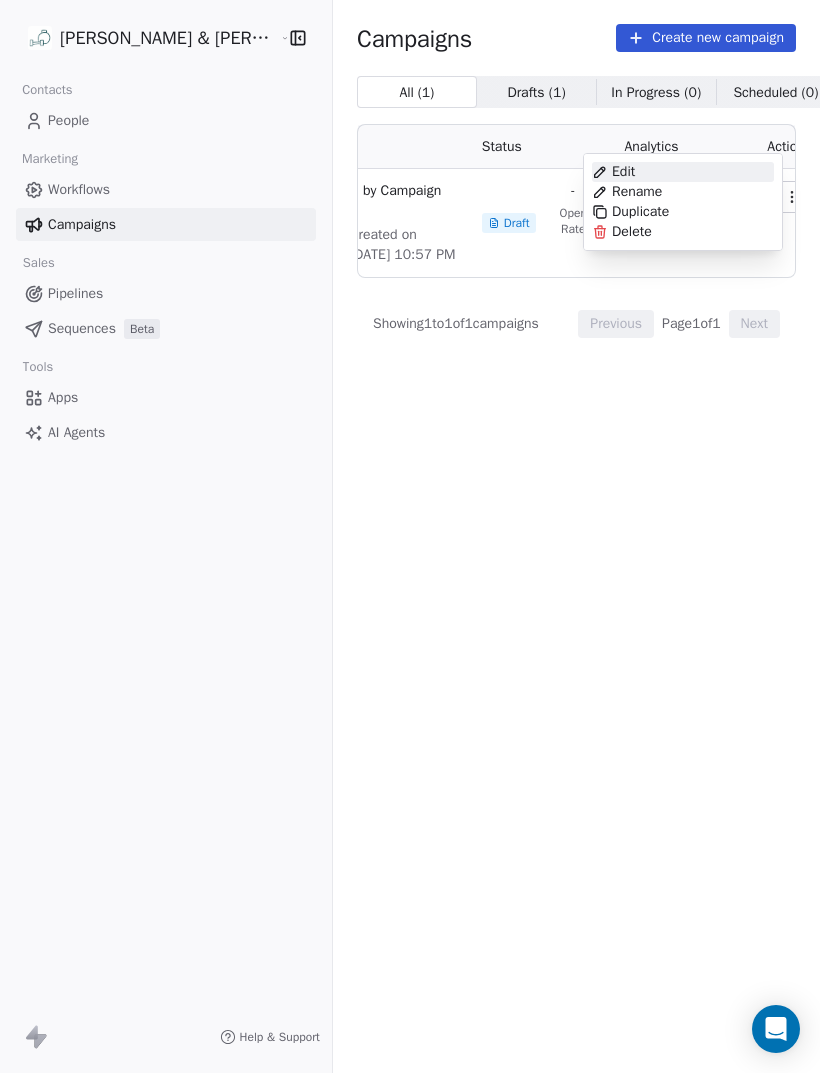 click on "Delete" at bounding box center (683, 232) 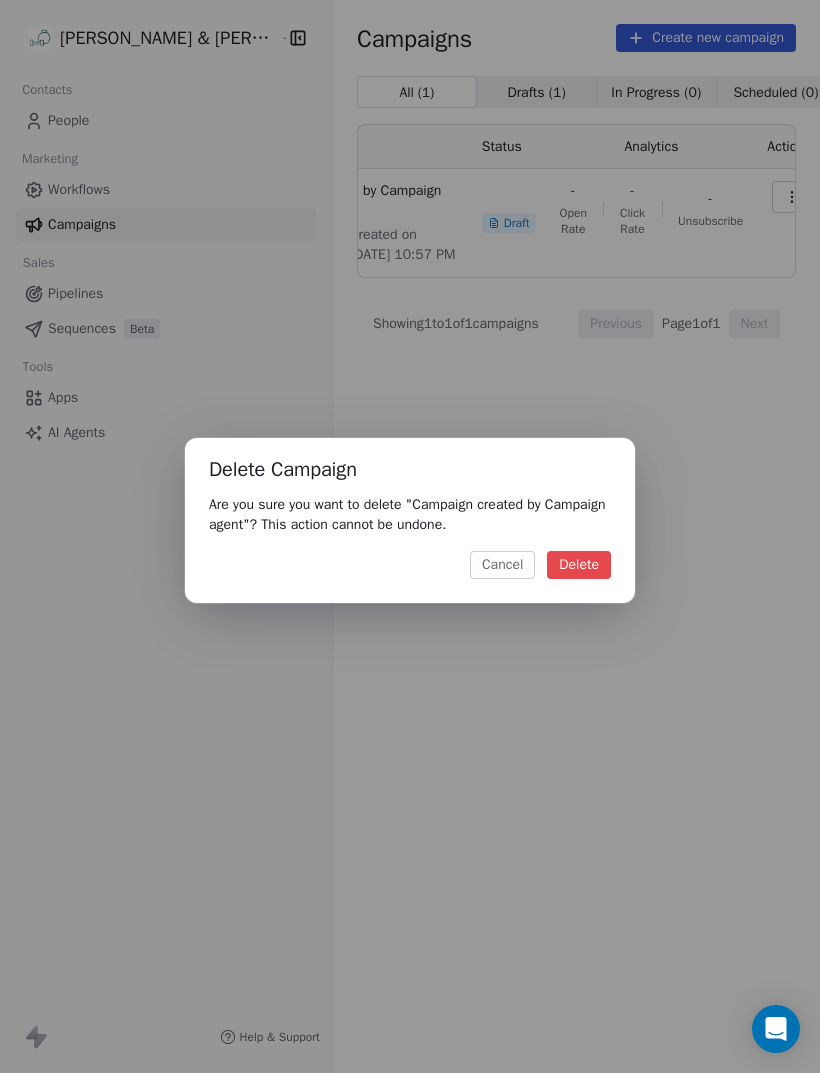 click on "Delete" at bounding box center (579, 565) 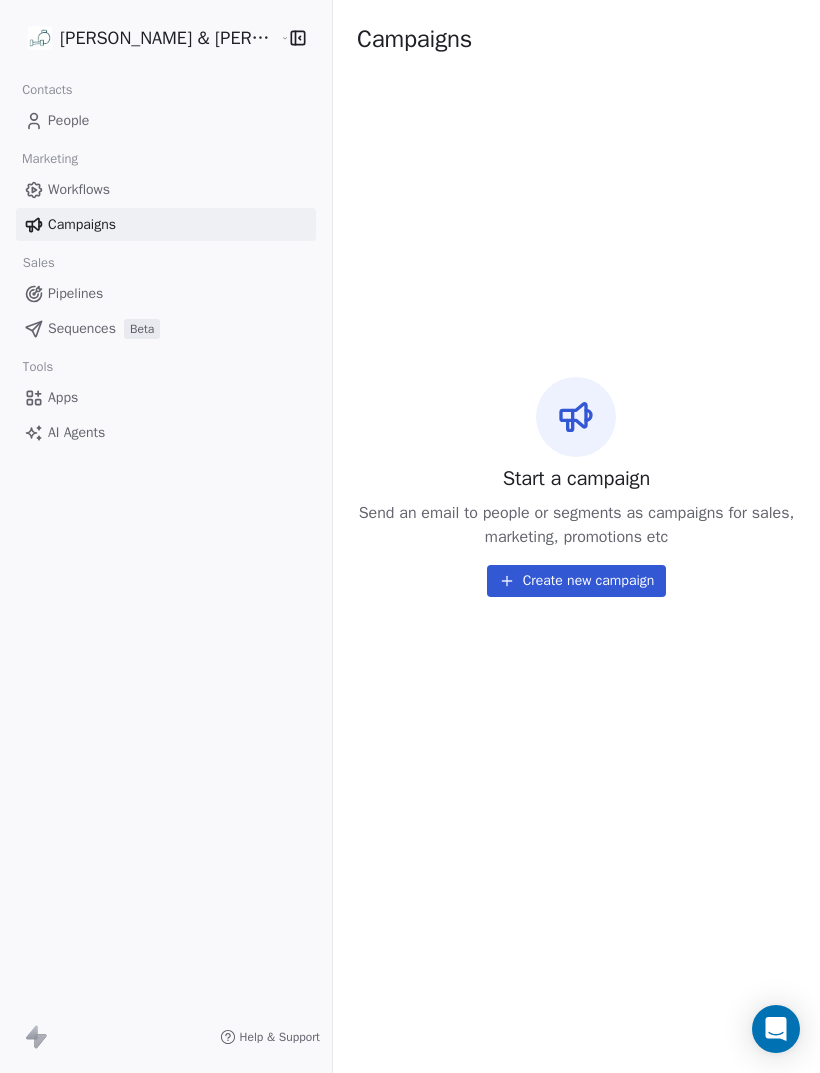 click on "Create new campaign" at bounding box center [577, 581] 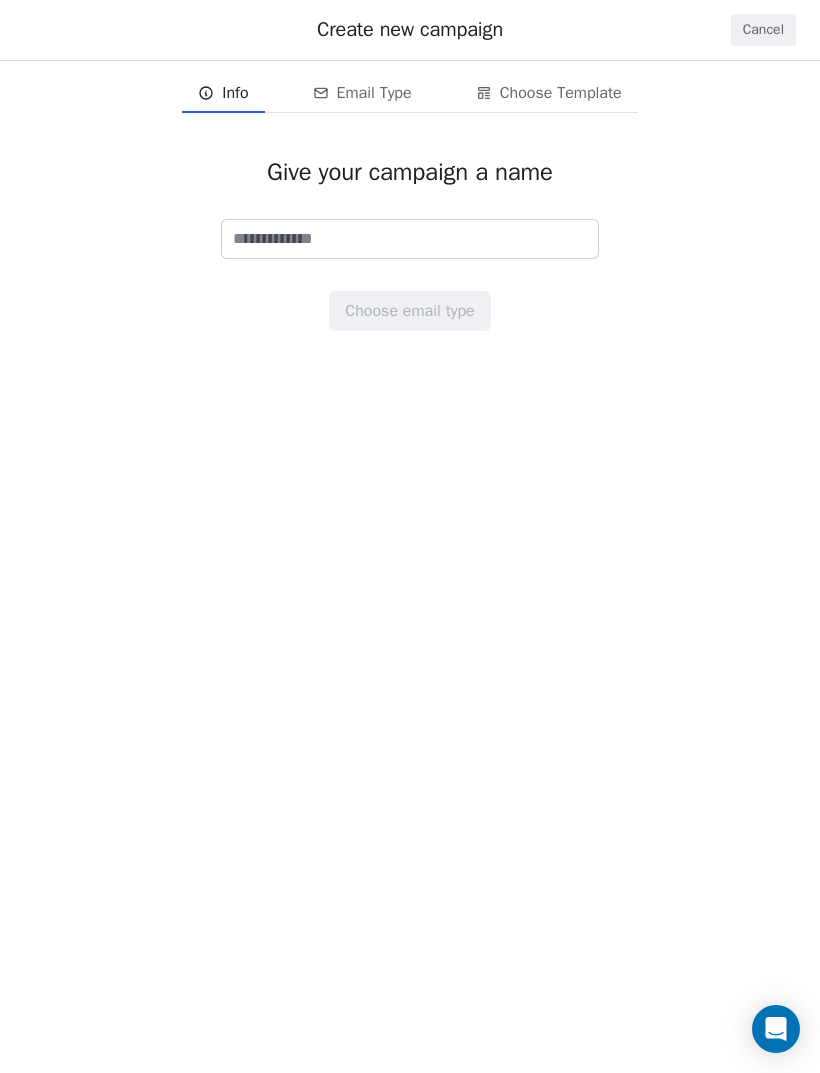 scroll, scrollTop: 6, scrollLeft: 0, axis: vertical 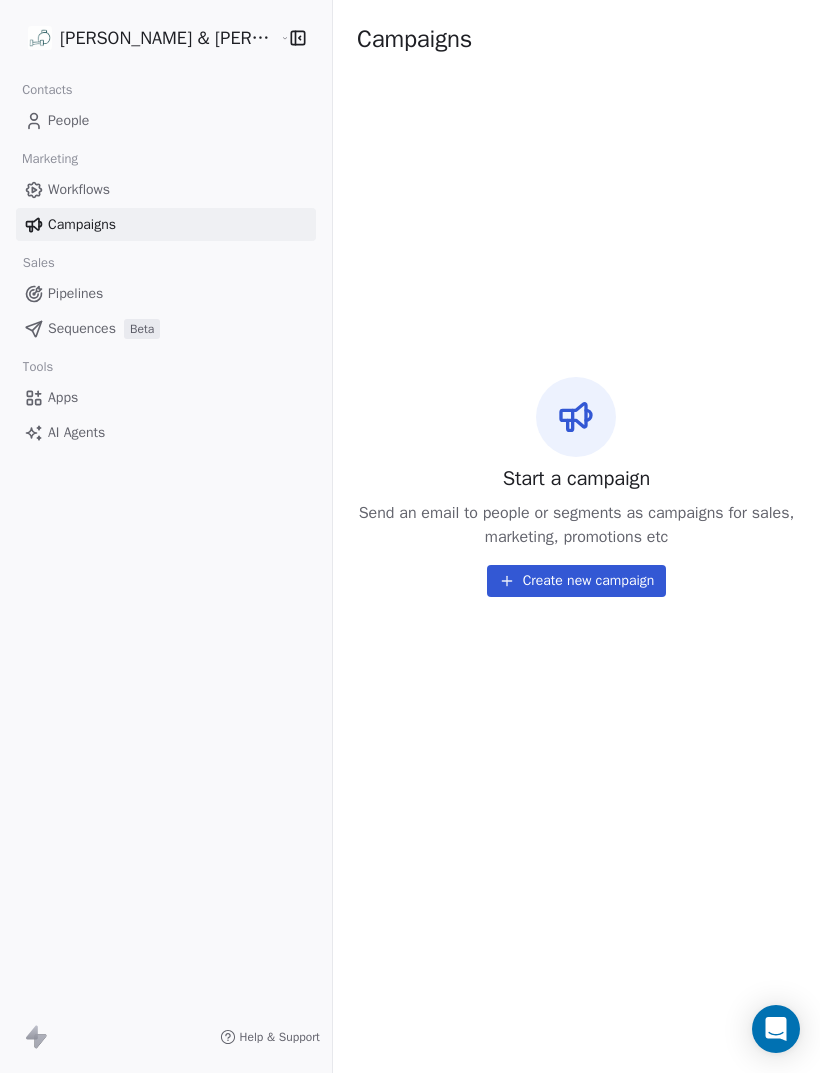 click on "AI Agents" at bounding box center (166, 432) 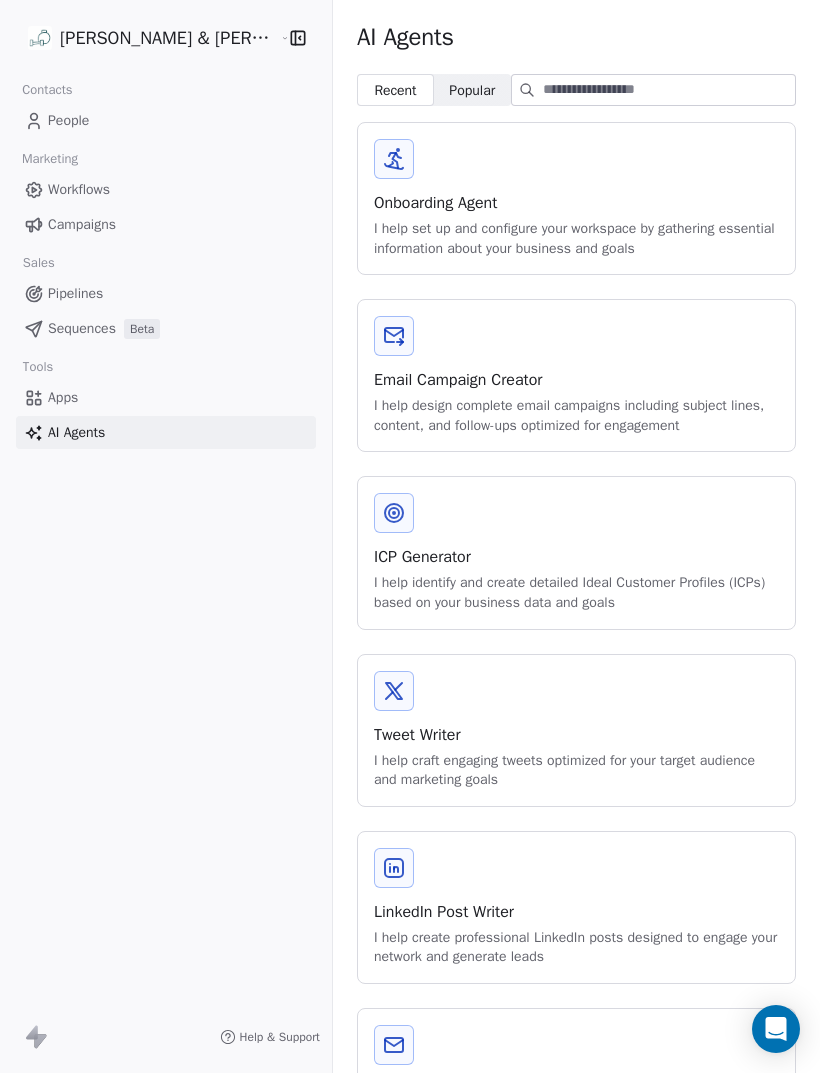 click on "Onboarding Agent" at bounding box center [576, 203] 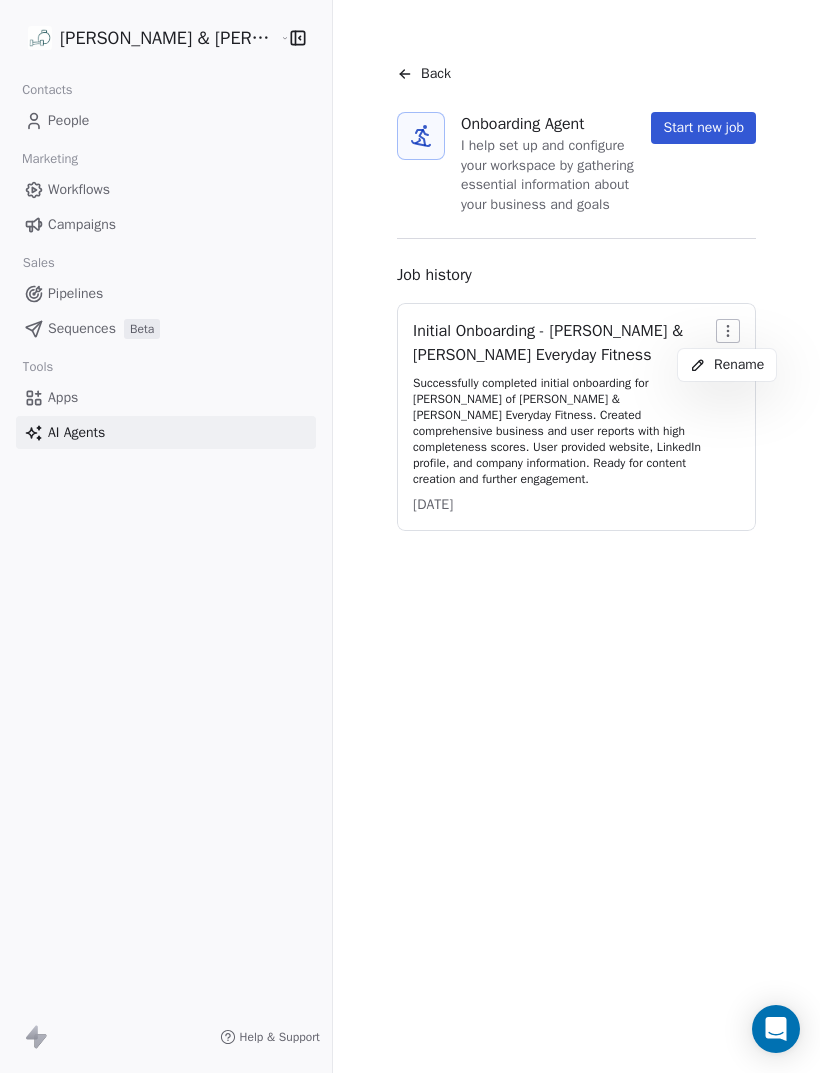 click on "[PERSON_NAME] & [PERSON_NAME] Everyday Fitness Contacts People Marketing Workflows Campaigns Sales Pipelines Sequences Beta Tools Apps AI Agents Help & Support Back Onboarding Agent I help set up and configure your workspace by gathering essential information about your business and goals Start new job Job history Initial Onboarding - [PERSON_NAME] & [PERSON_NAME] Everyday Fitness Successfully completed initial onboarding for [PERSON_NAME] of [PERSON_NAME] & [PERSON_NAME] Everyday Fitness. Created comprehensive business and user reports with high completeness scores. User provided website, LinkedIn profile, and company information. Ready for content creation and further engagement. [DATE]
Rename" at bounding box center [410, 536] 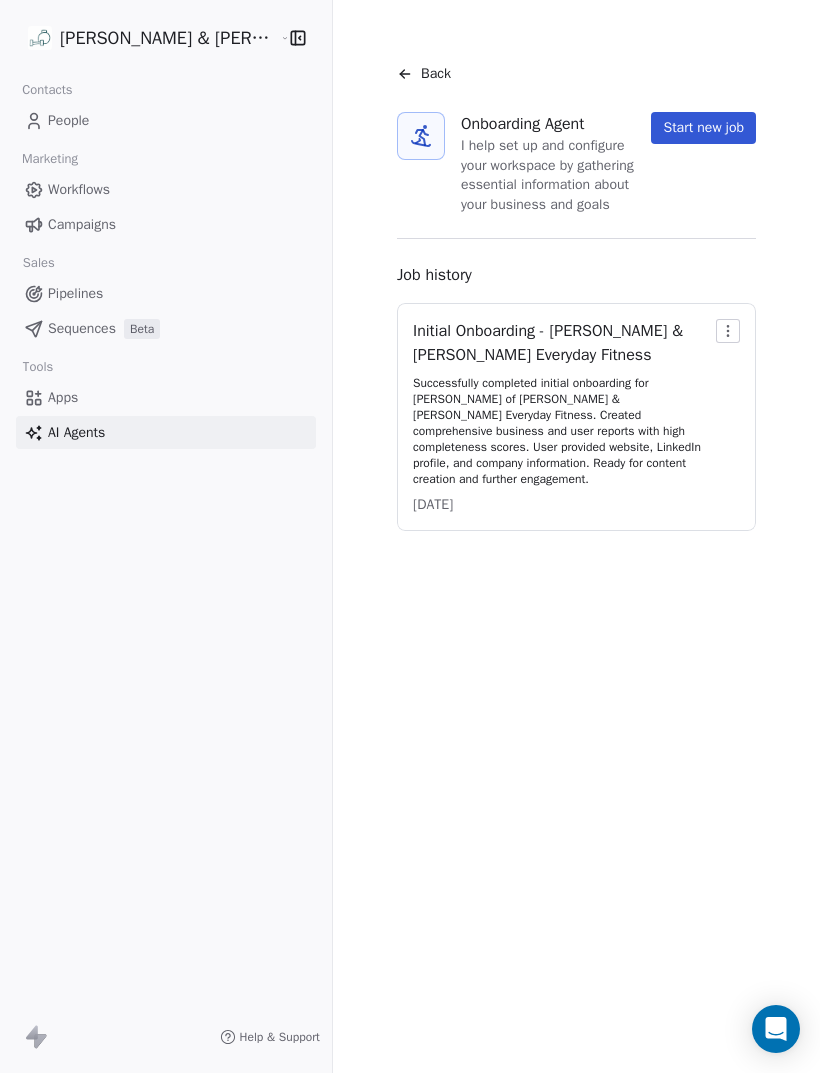 click on "Initial Onboarding - [PERSON_NAME] & [PERSON_NAME] Everyday Fitness" at bounding box center (560, 343) 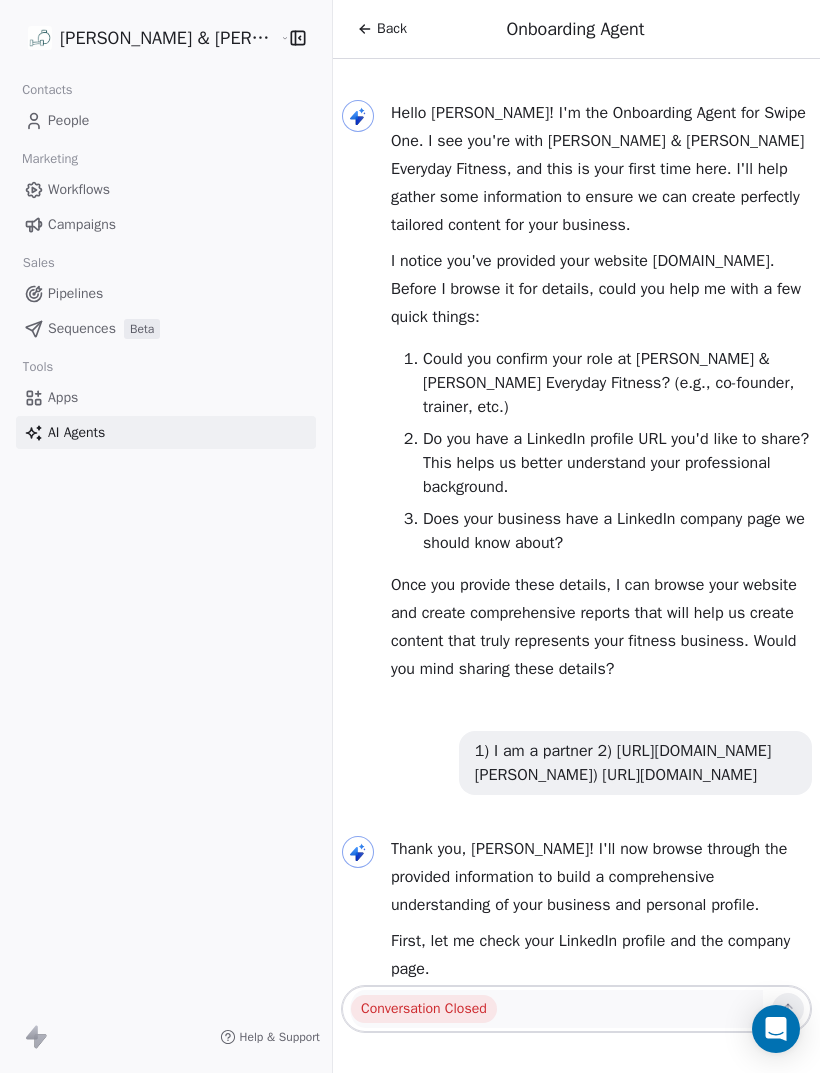 scroll, scrollTop: 130, scrollLeft: 0, axis: vertical 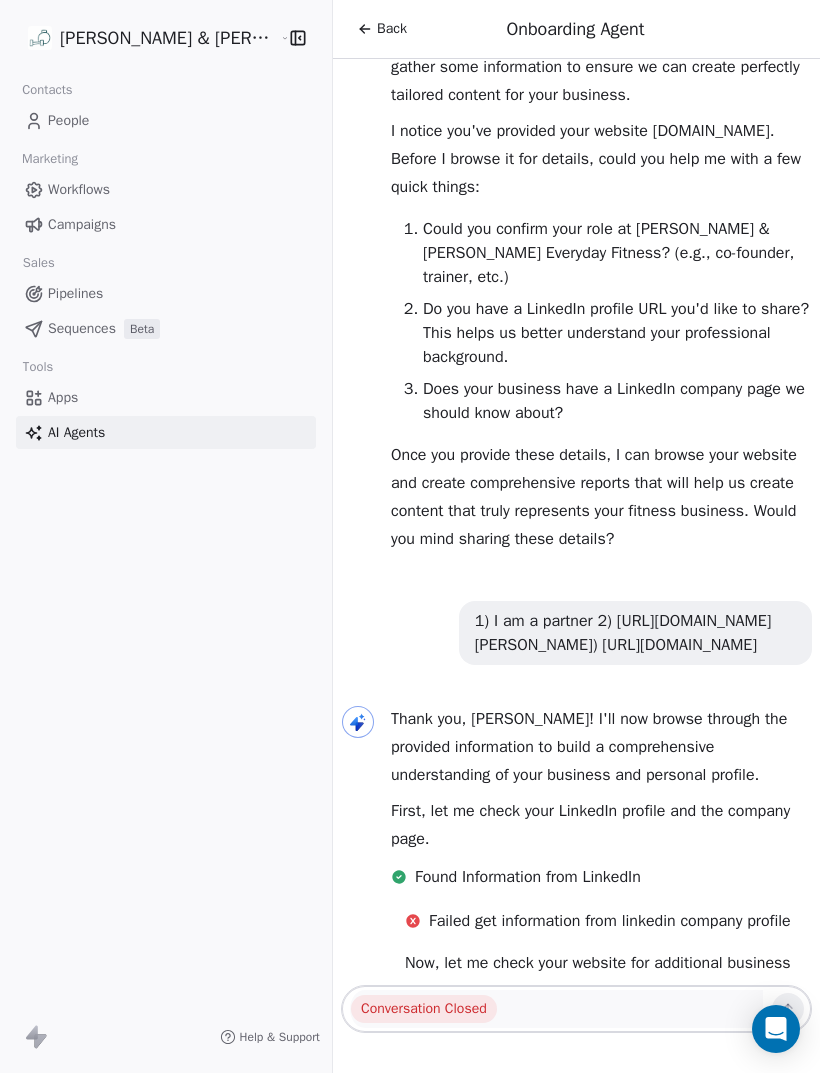 click on "Once you provide these details, I can browse your website and create comprehensive reports that will help us create content that truly represents your fitness business. Would you mind sharing these details?" at bounding box center [601, 497] 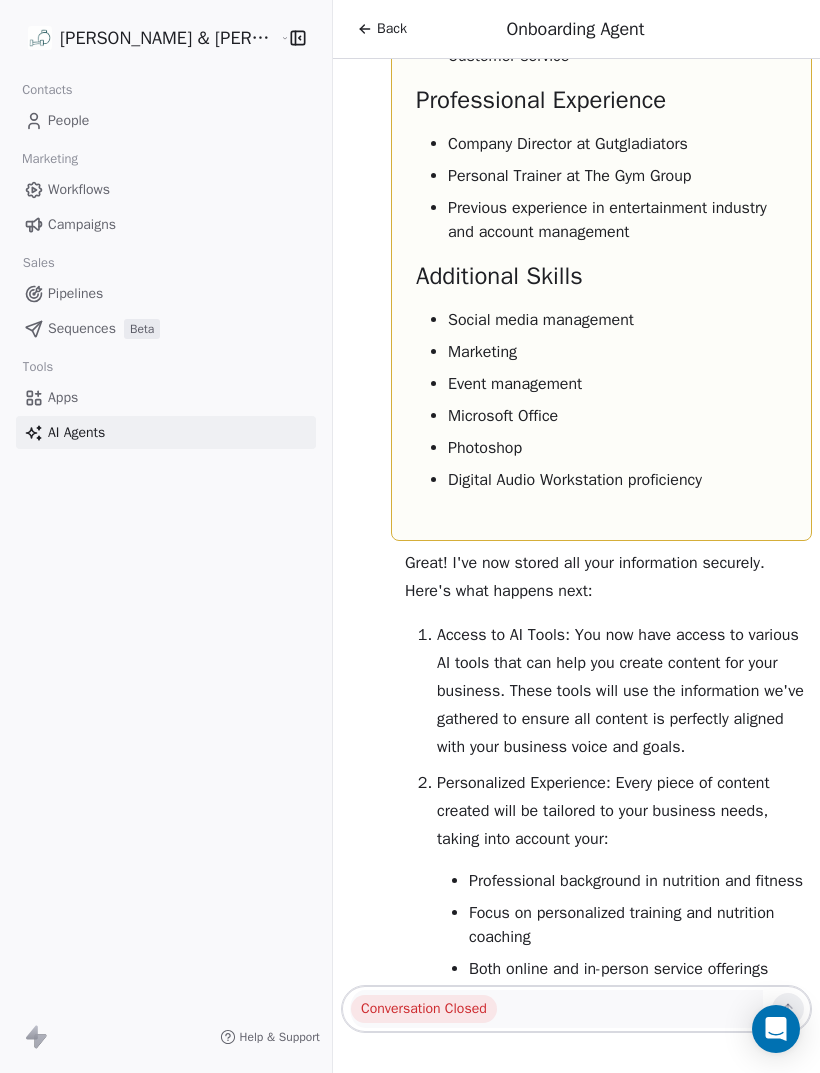 scroll, scrollTop: 4610, scrollLeft: -3, axis: both 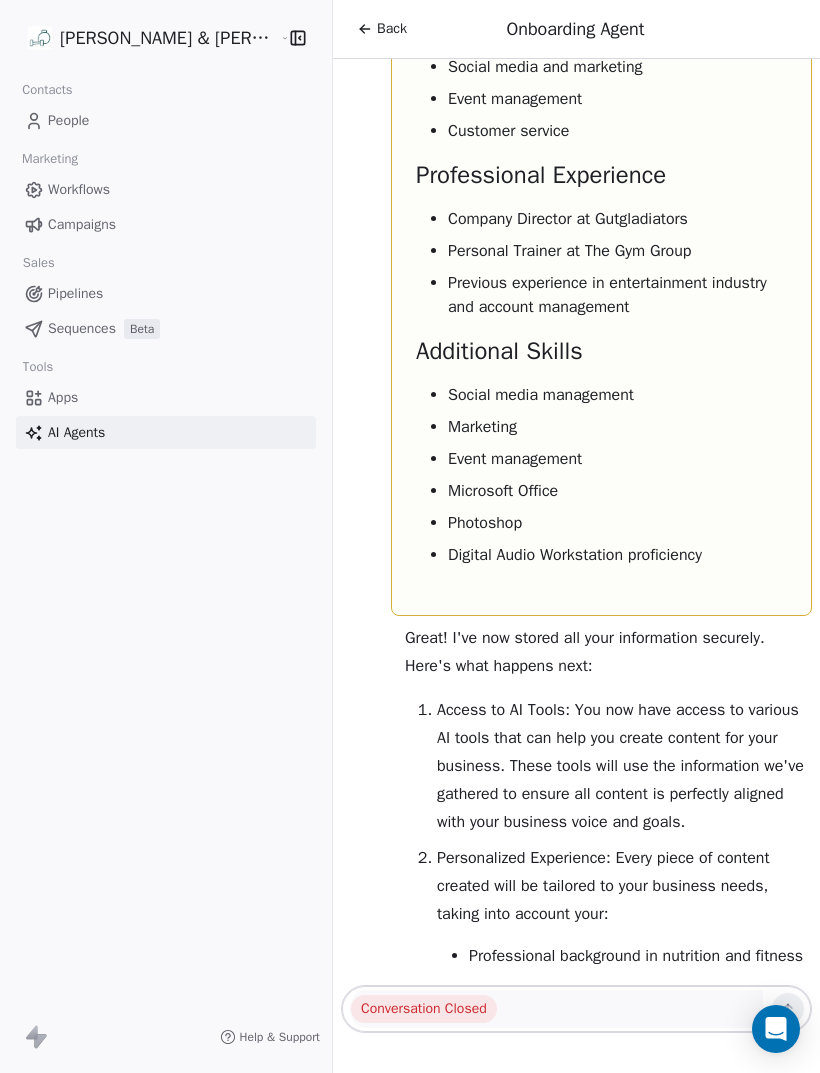 click on "Conversation Closed" at bounding box center (424, 1009) 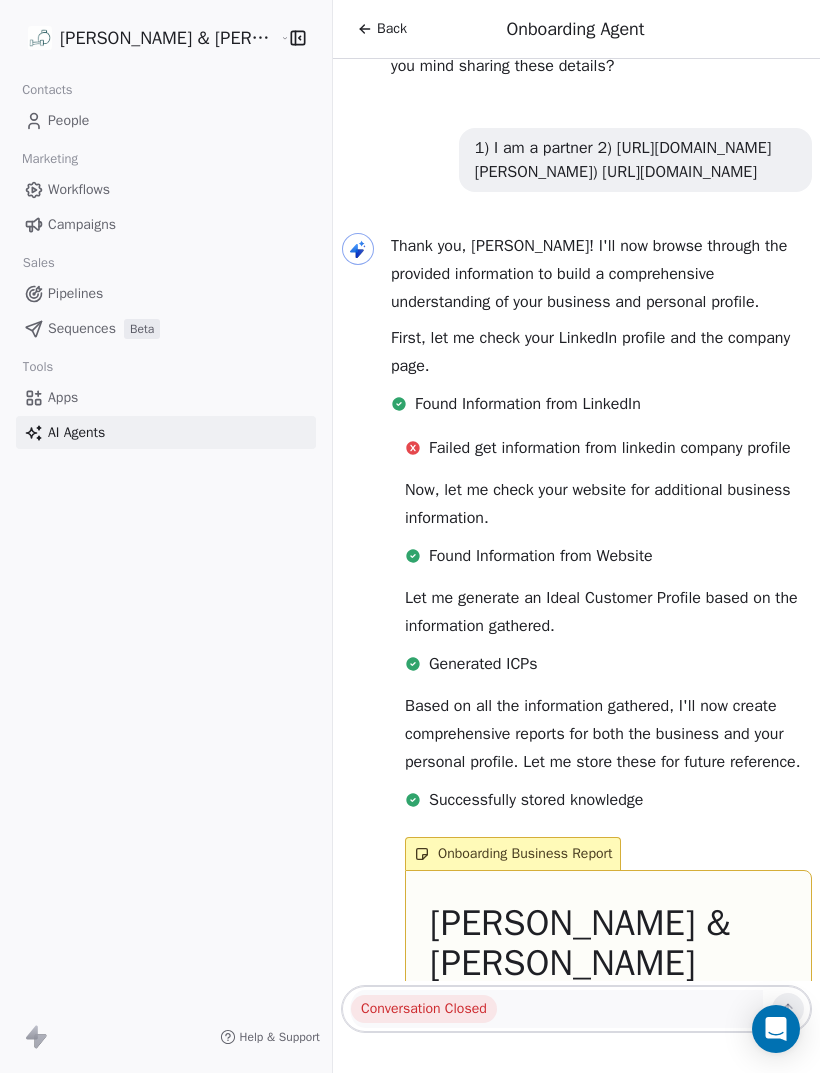 click on "Apps" at bounding box center [63, 397] 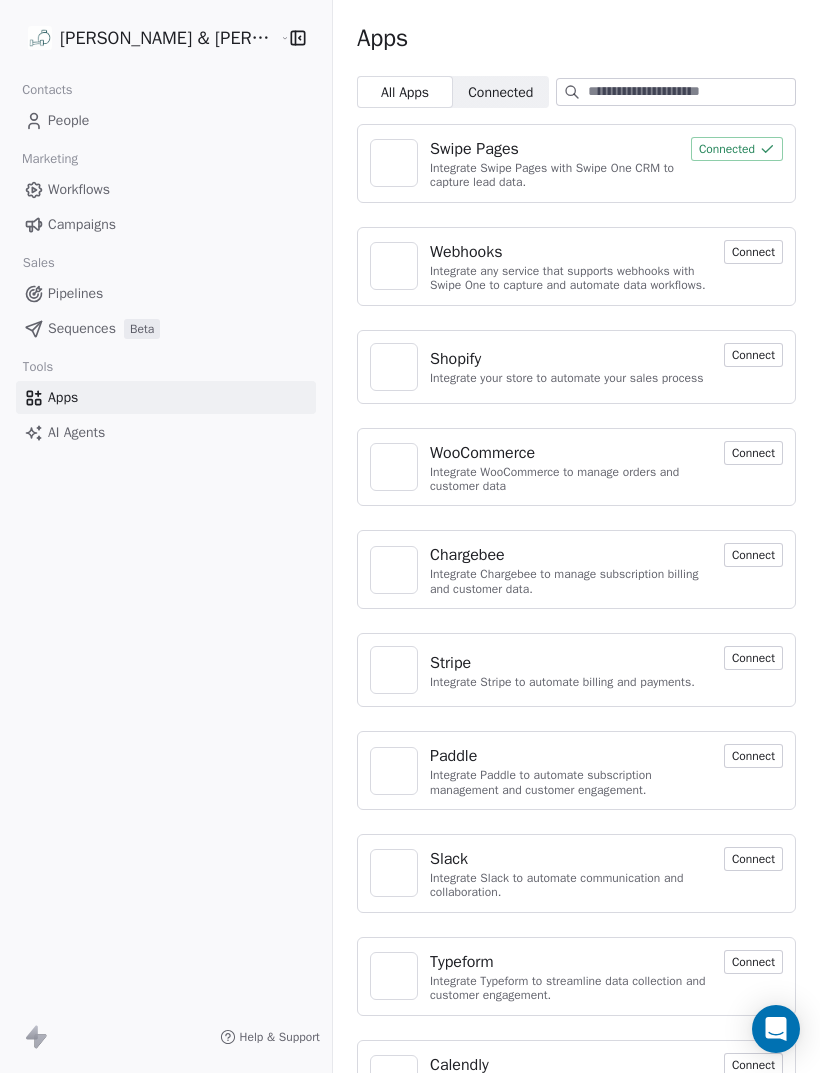 click on "AI Agents" at bounding box center [76, 432] 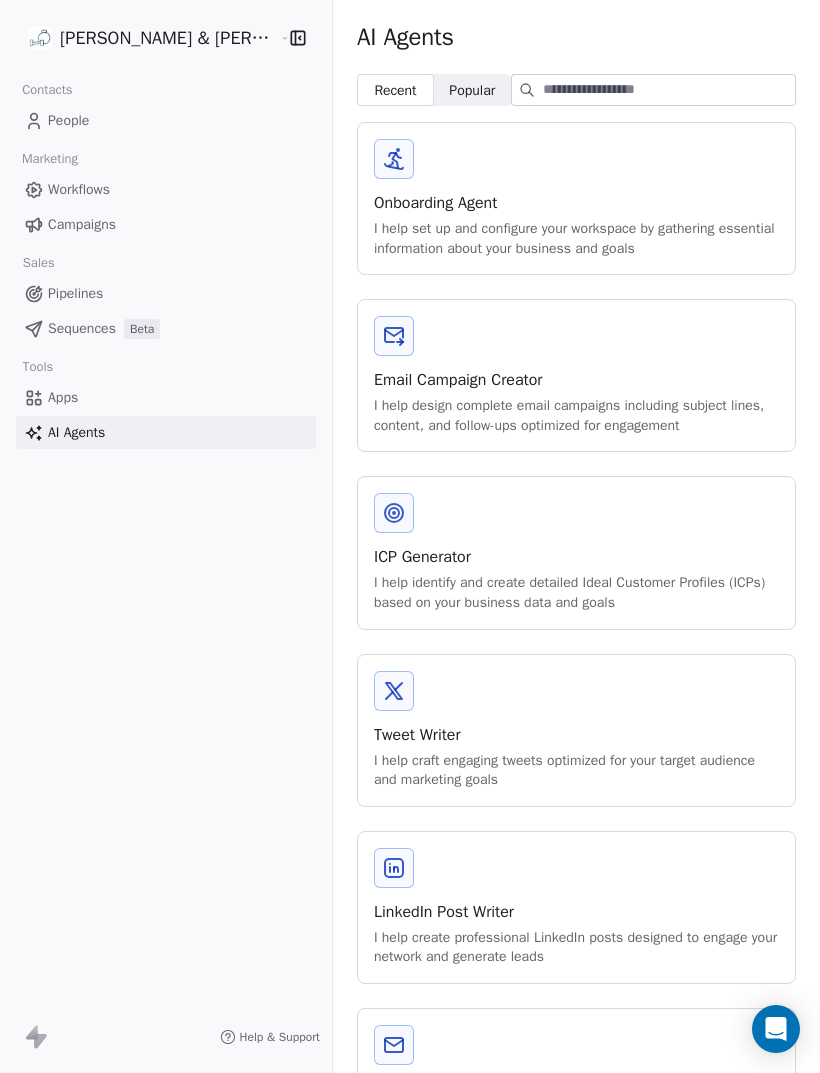 scroll, scrollTop: 0, scrollLeft: 0, axis: both 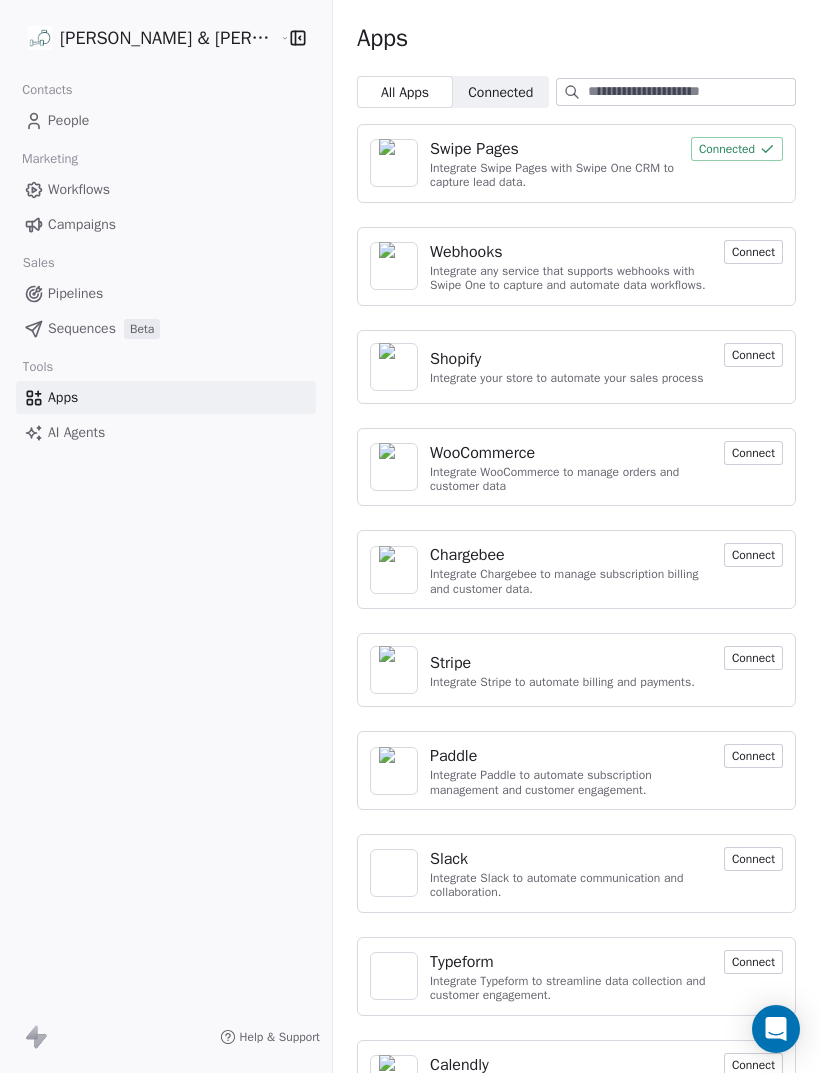 click on "AI Agents" at bounding box center [76, 432] 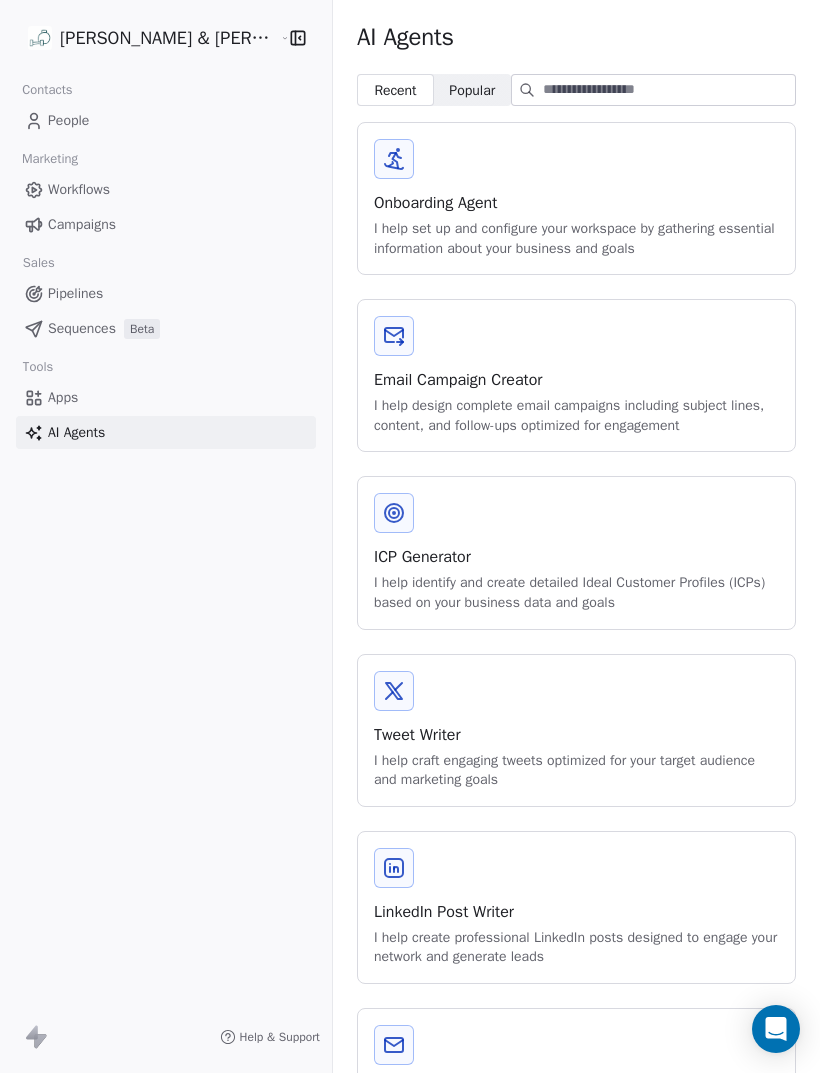 click on "Onboarding Agent" at bounding box center (576, 203) 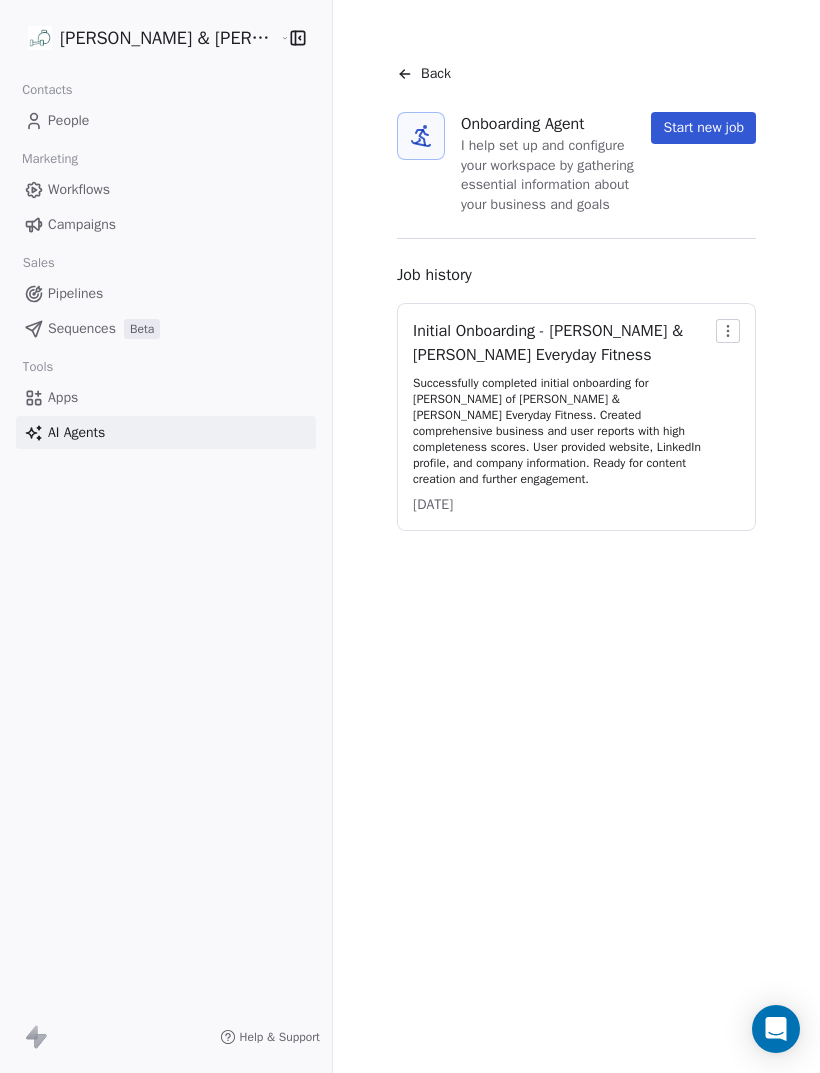 click 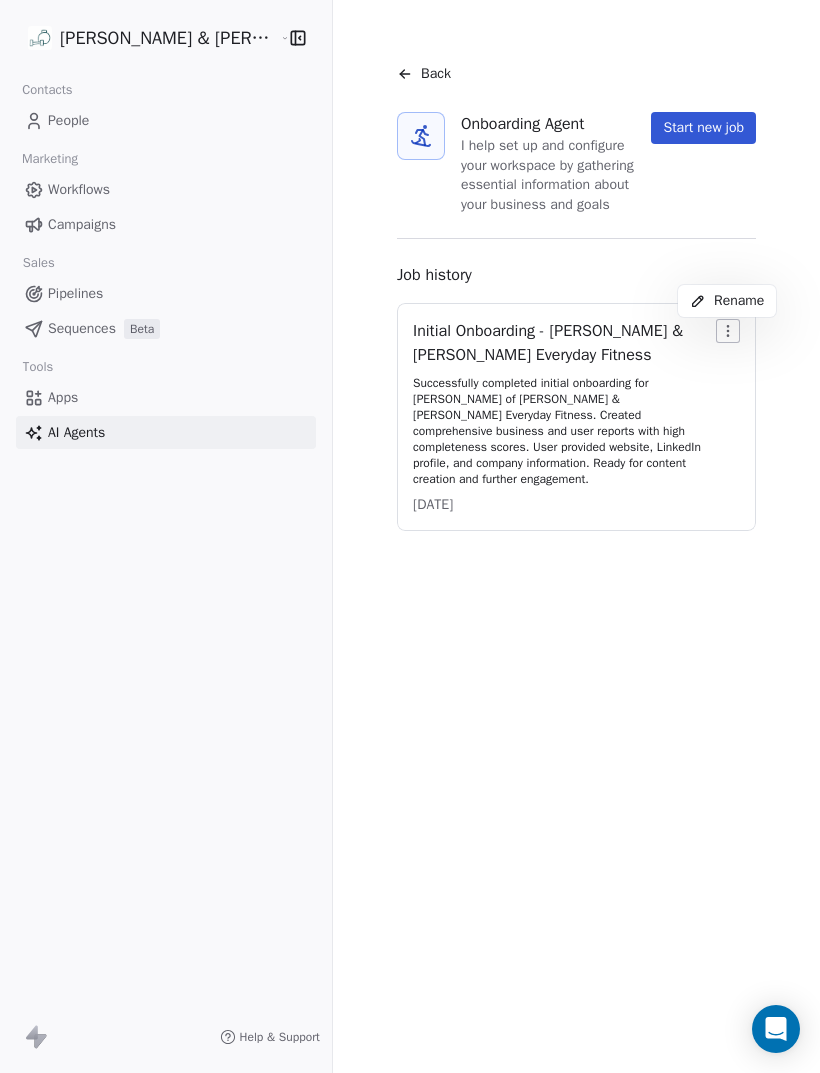 click on "[PERSON_NAME] & [PERSON_NAME] Everyday Fitness Contacts People Marketing Workflows Campaigns Sales Pipelines Sequences Beta Tools Apps AI Agents Help & Support Back Onboarding Agent I help set up and configure your workspace by gathering essential information about your business and goals Start new job Job history Initial Onboarding - [PERSON_NAME] & [PERSON_NAME] Everyday Fitness Successfully completed initial onboarding for [PERSON_NAME] of [PERSON_NAME] & [PERSON_NAME] Everyday Fitness. Created comprehensive business and user reports with high completeness scores. User provided website, LinkedIn profile, and company information. Ready for content creation and further engagement. [DATE]
Rename" at bounding box center (410, 536) 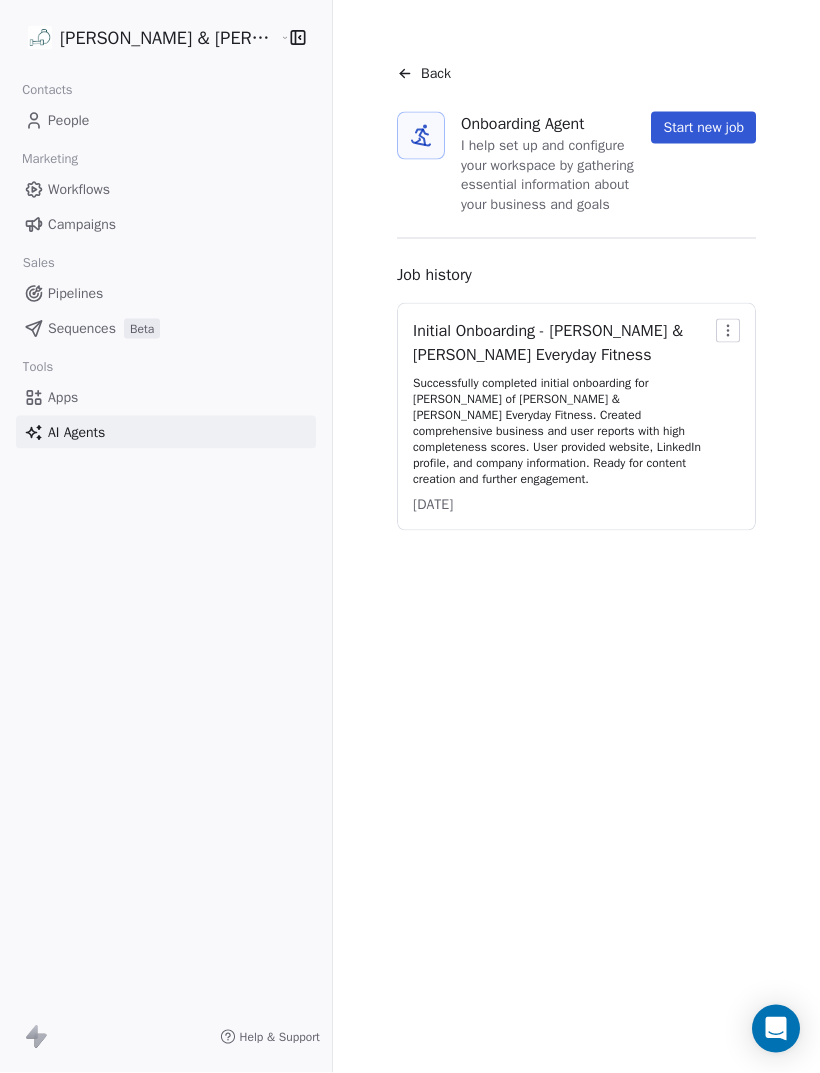 scroll, scrollTop: 0, scrollLeft: 0, axis: both 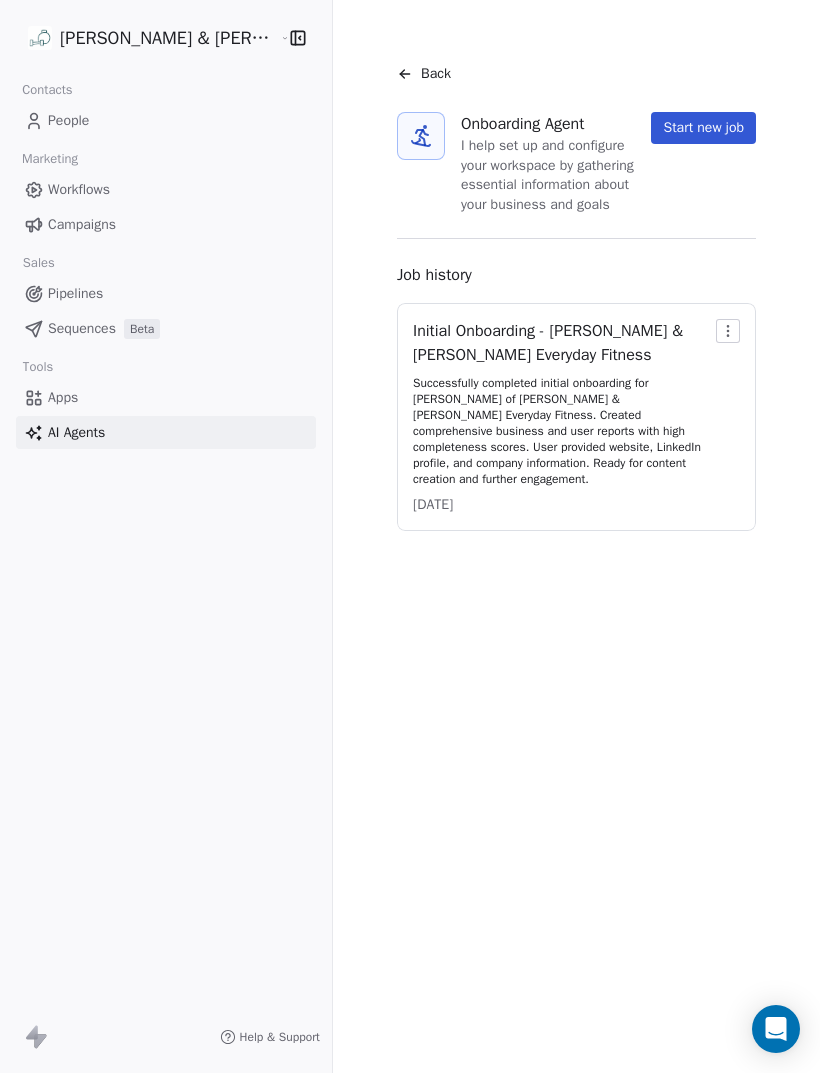 click on "Start new job" at bounding box center (703, 128) 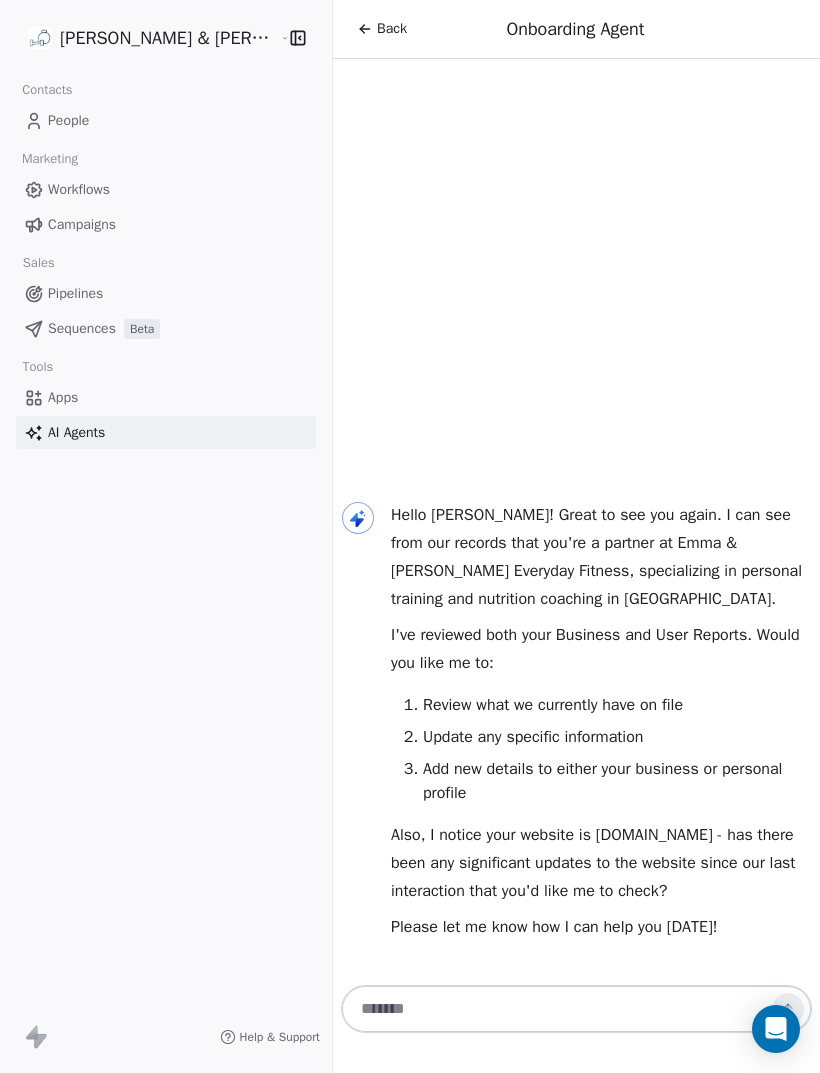 click at bounding box center (556, 1009) 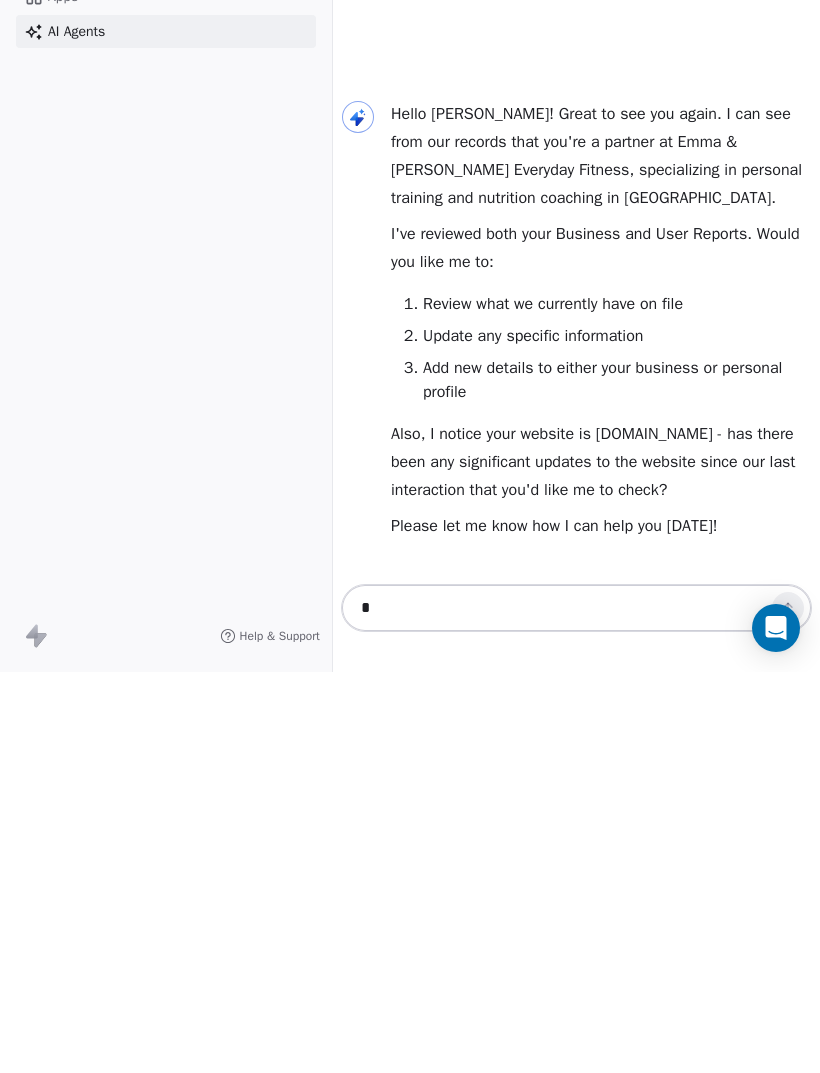 scroll, scrollTop: 64, scrollLeft: 0, axis: vertical 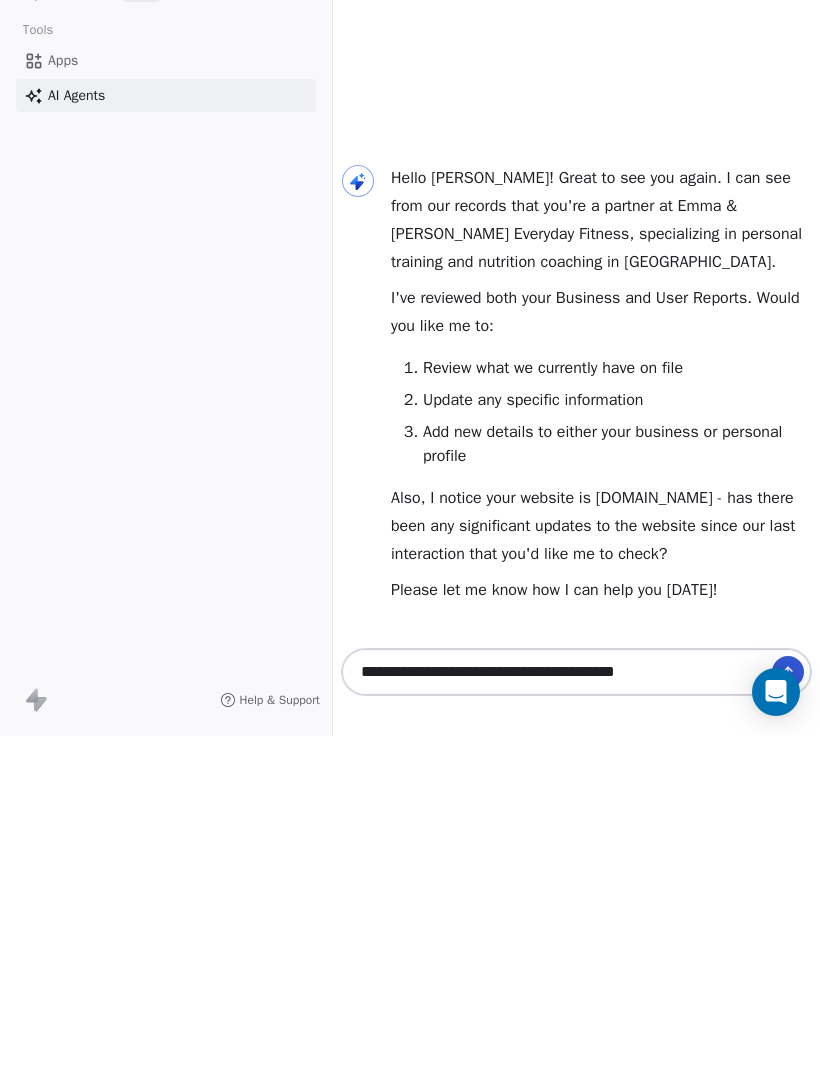 type on "**********" 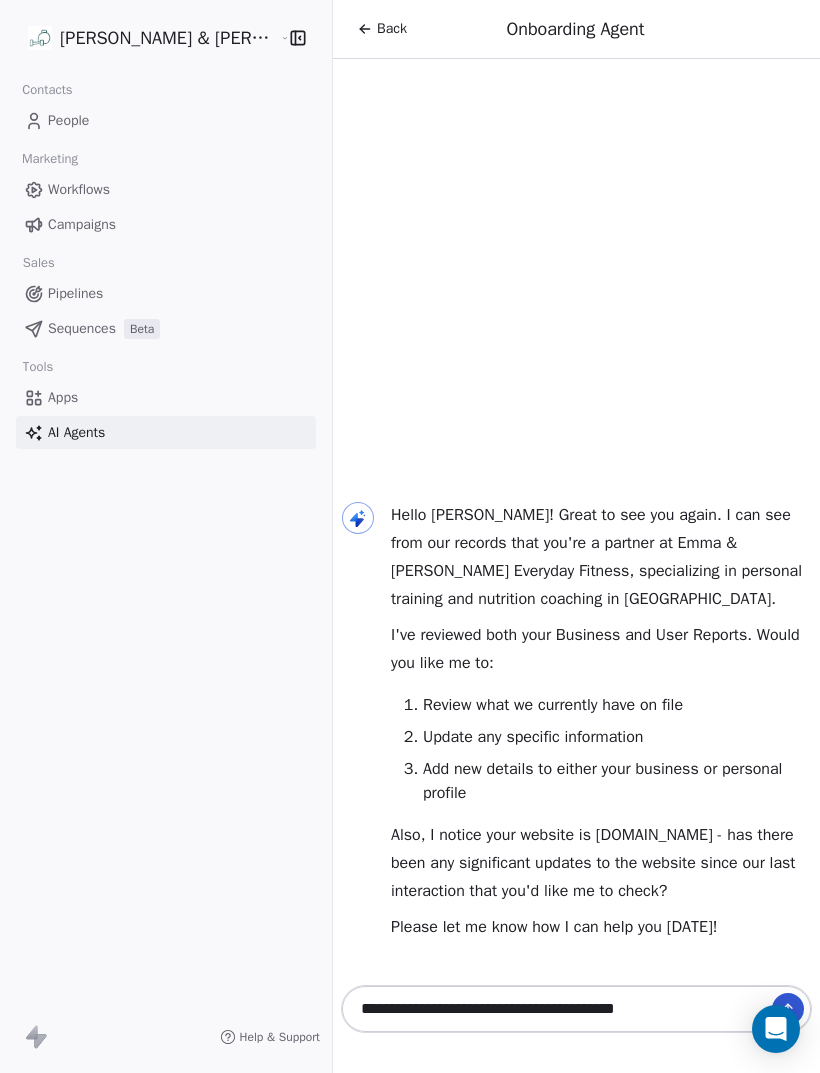click on "**********" at bounding box center [576, 1009] 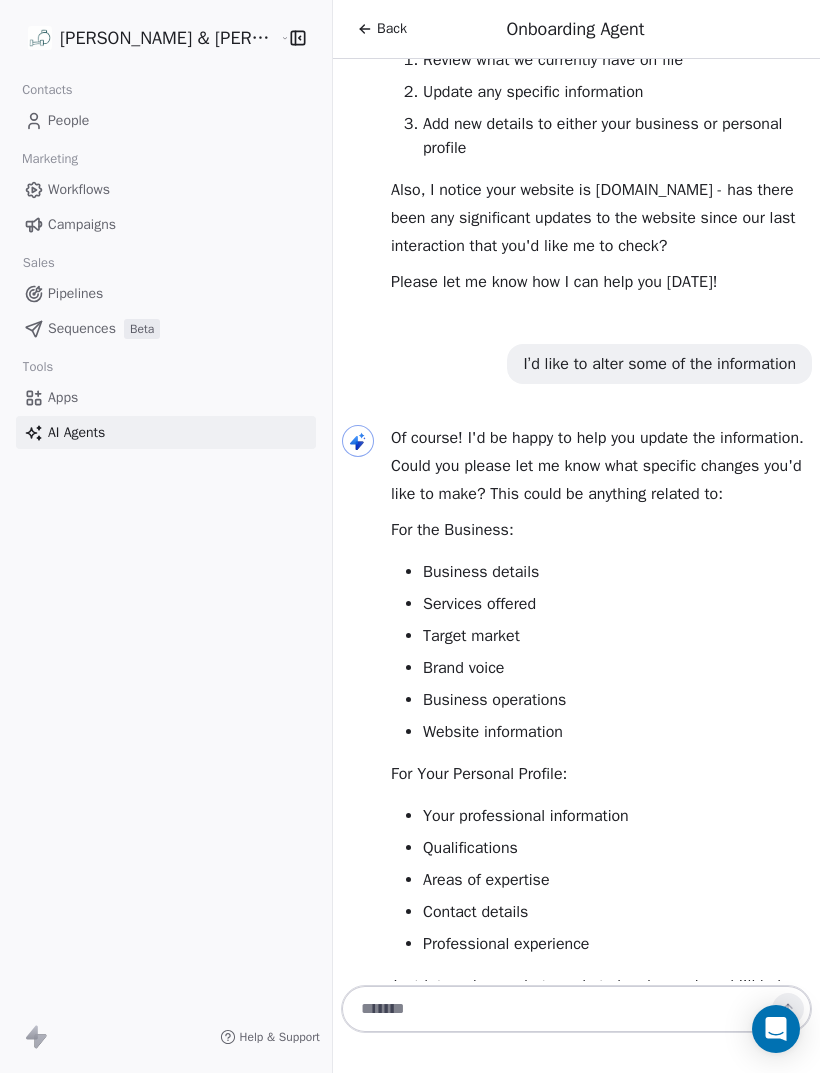 scroll, scrollTop: 242, scrollLeft: 0, axis: vertical 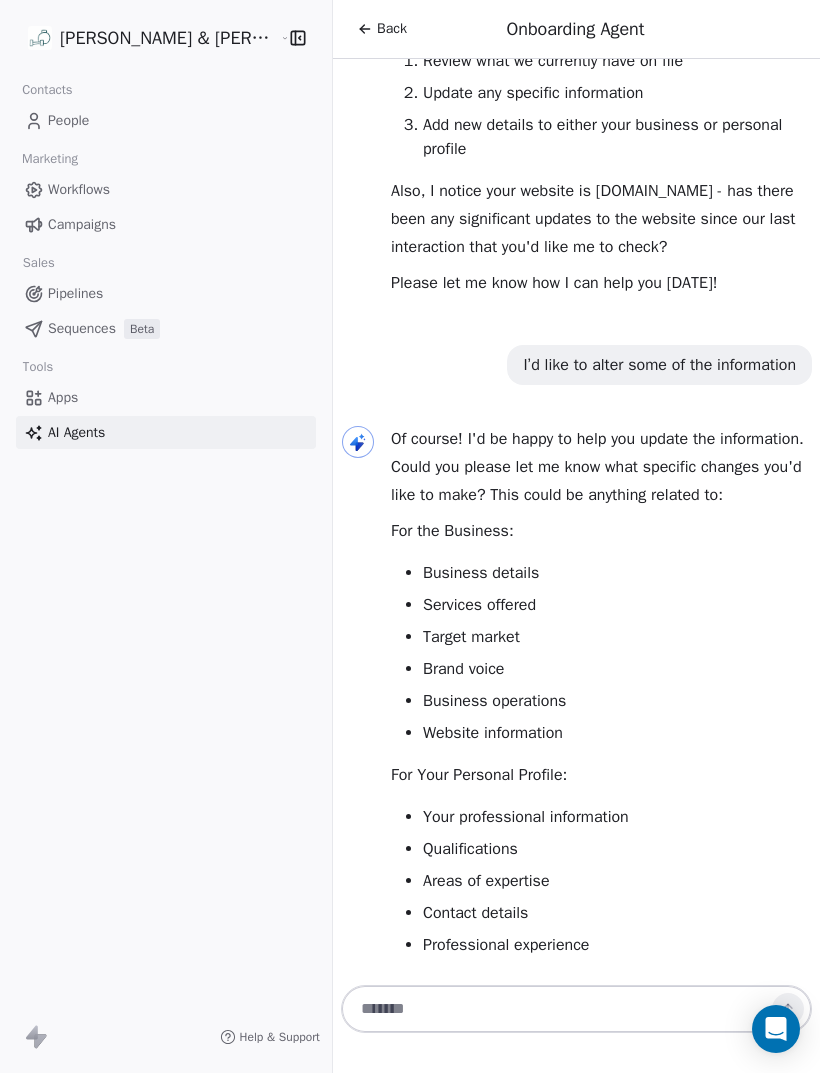 click at bounding box center (587, 1009) 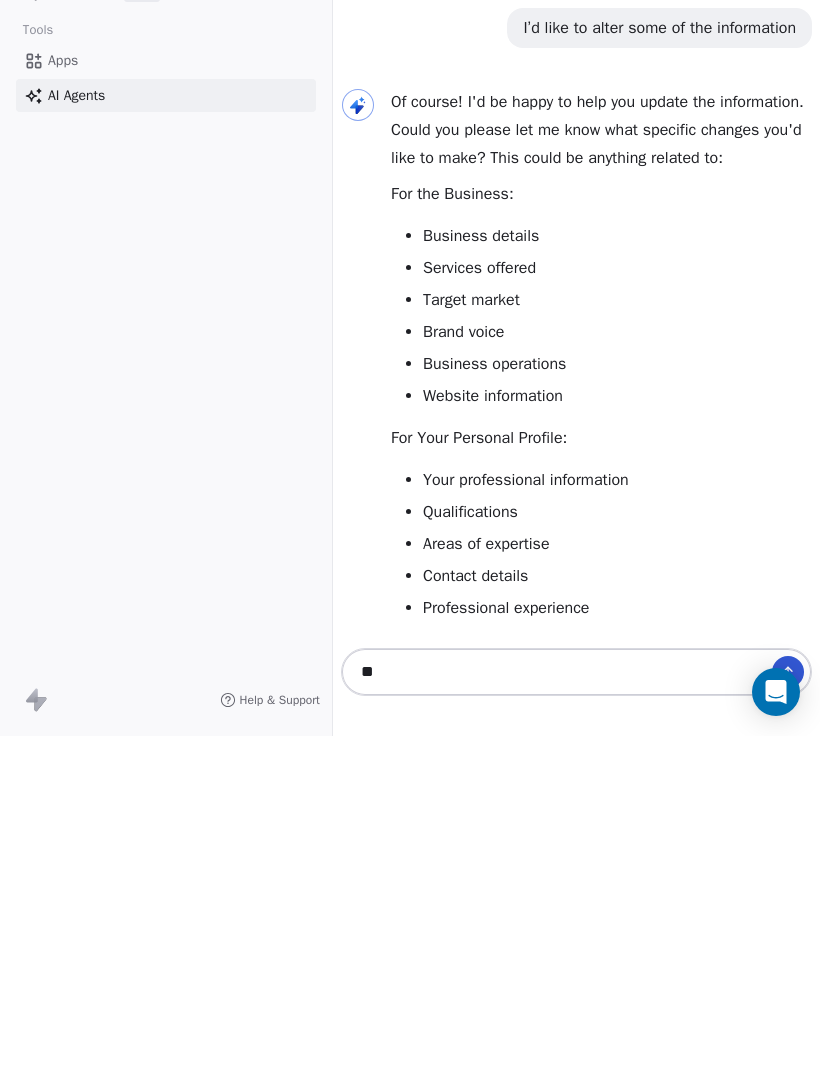 type on "*" 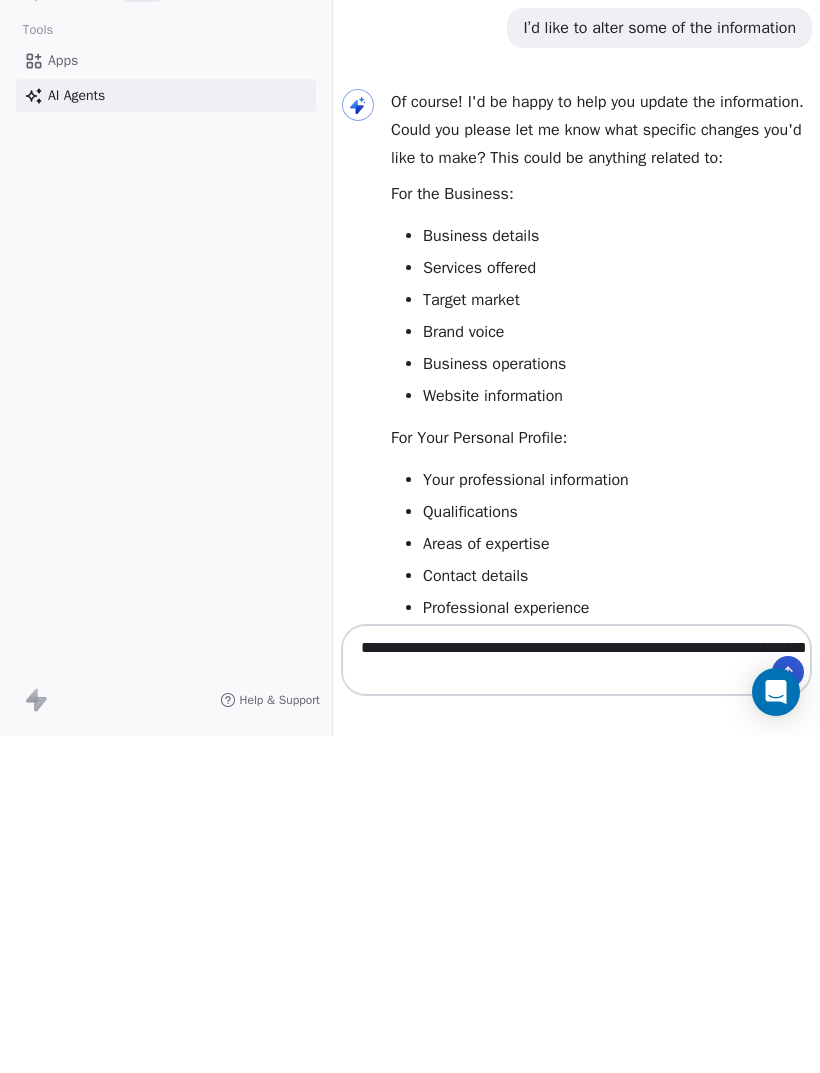 type on "**********" 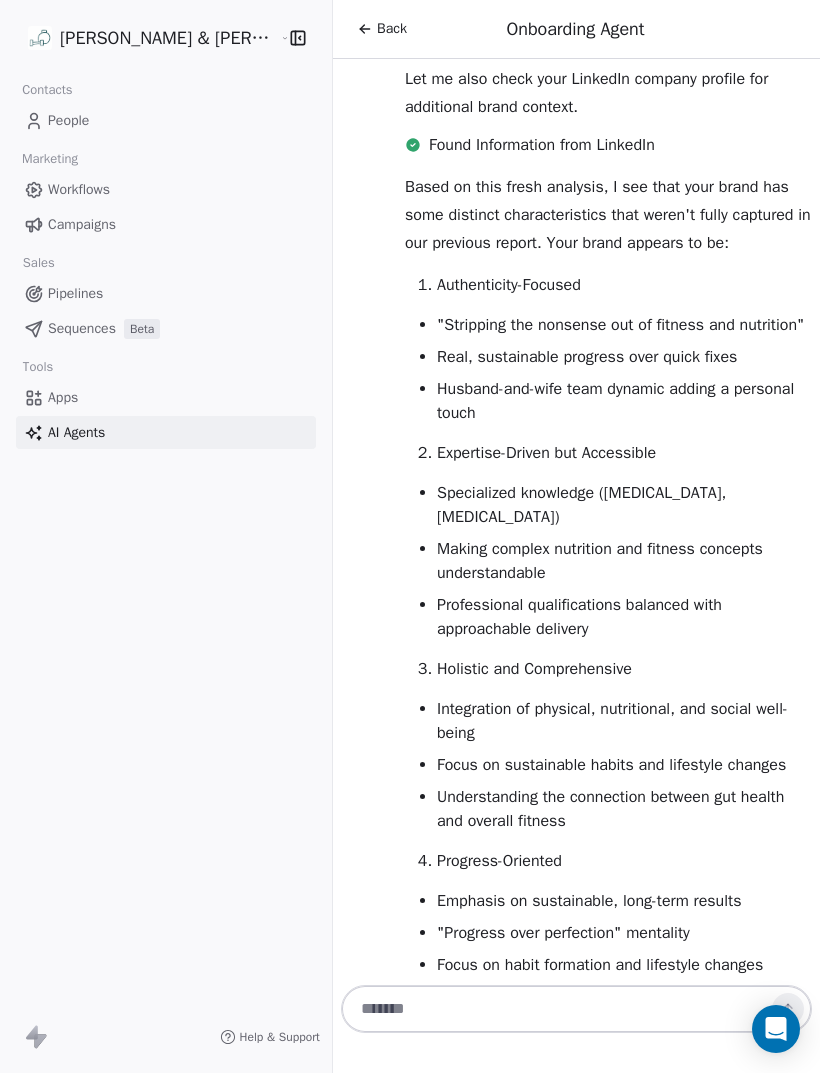 scroll, scrollTop: 1702, scrollLeft: 0, axis: vertical 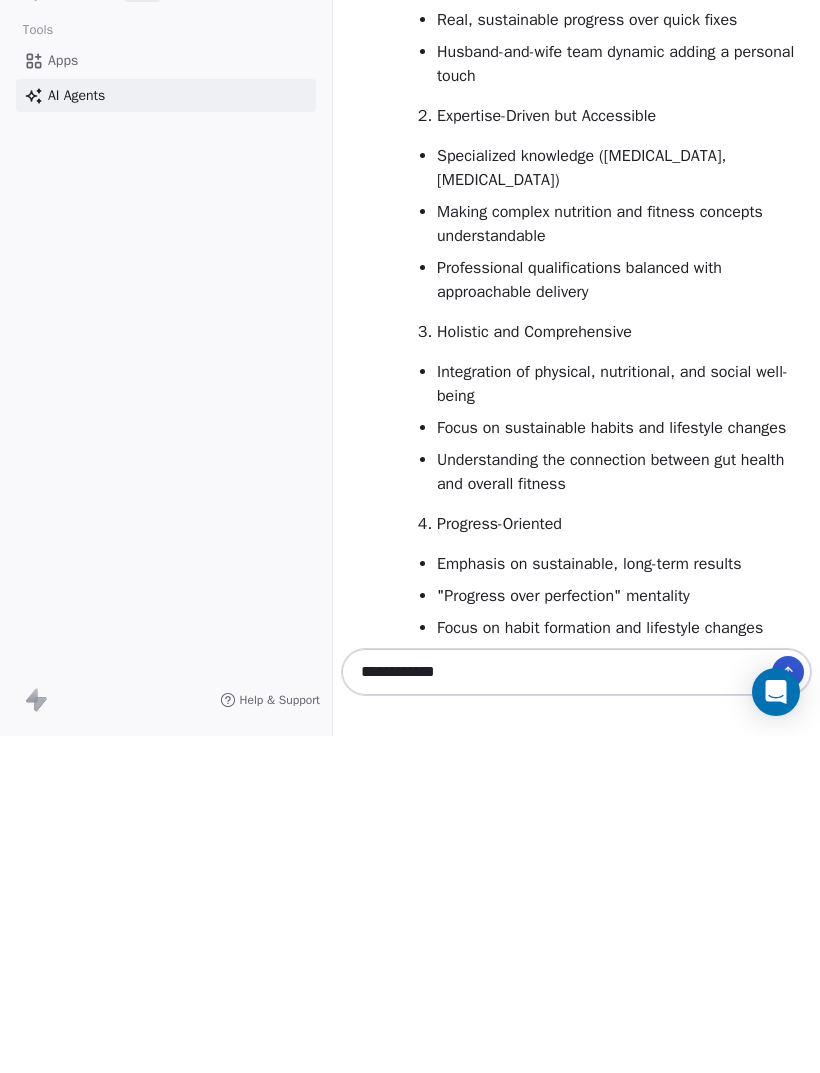 type on "**********" 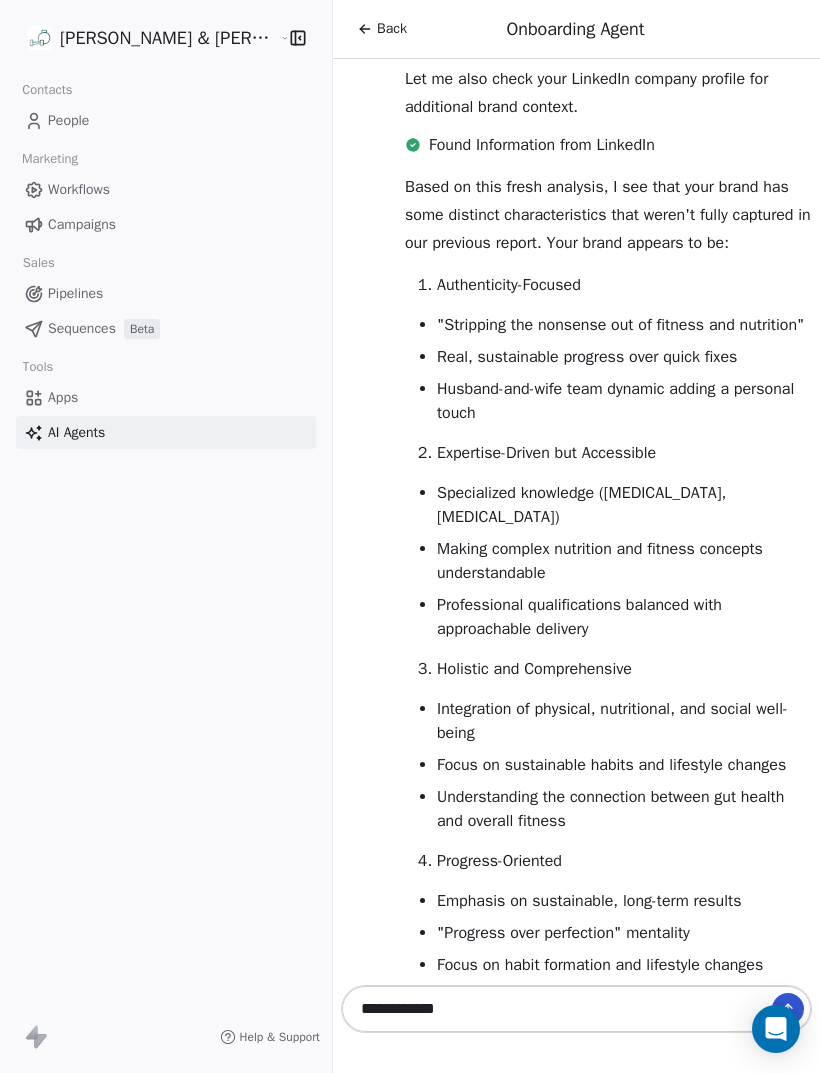 click on "**********" at bounding box center [576, 1009] 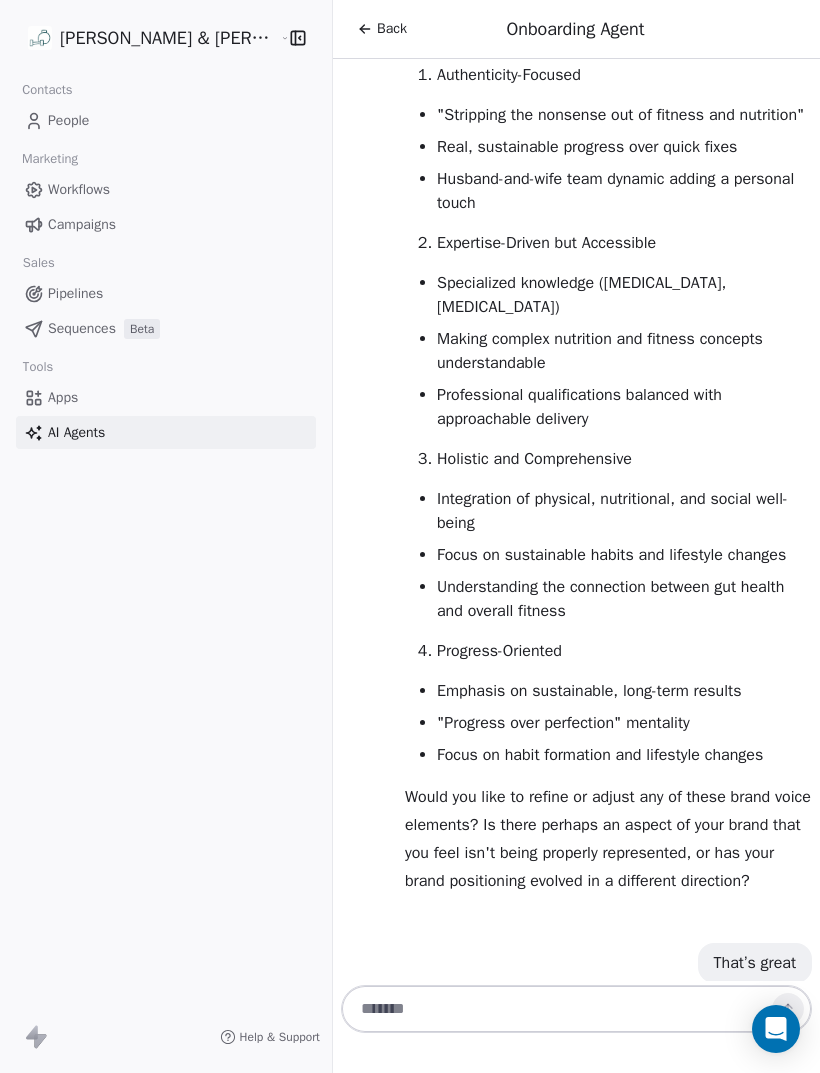 scroll, scrollTop: 1914, scrollLeft: 0, axis: vertical 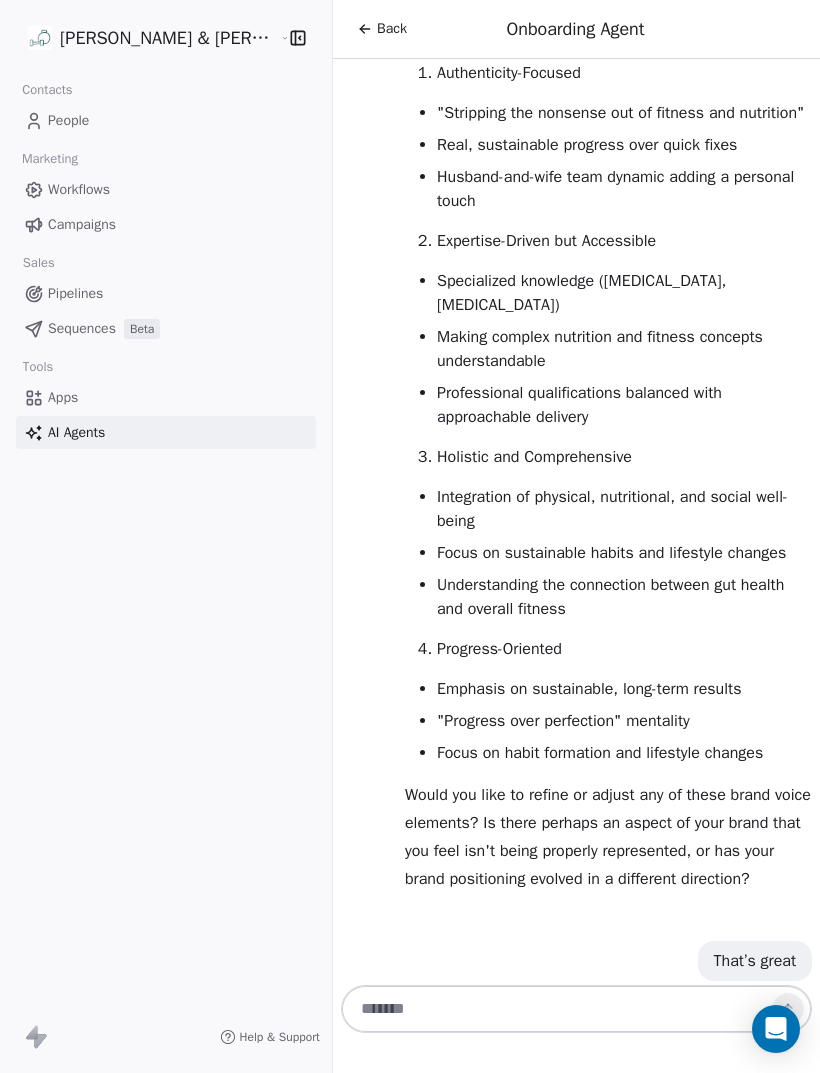 click at bounding box center (587, 1009) 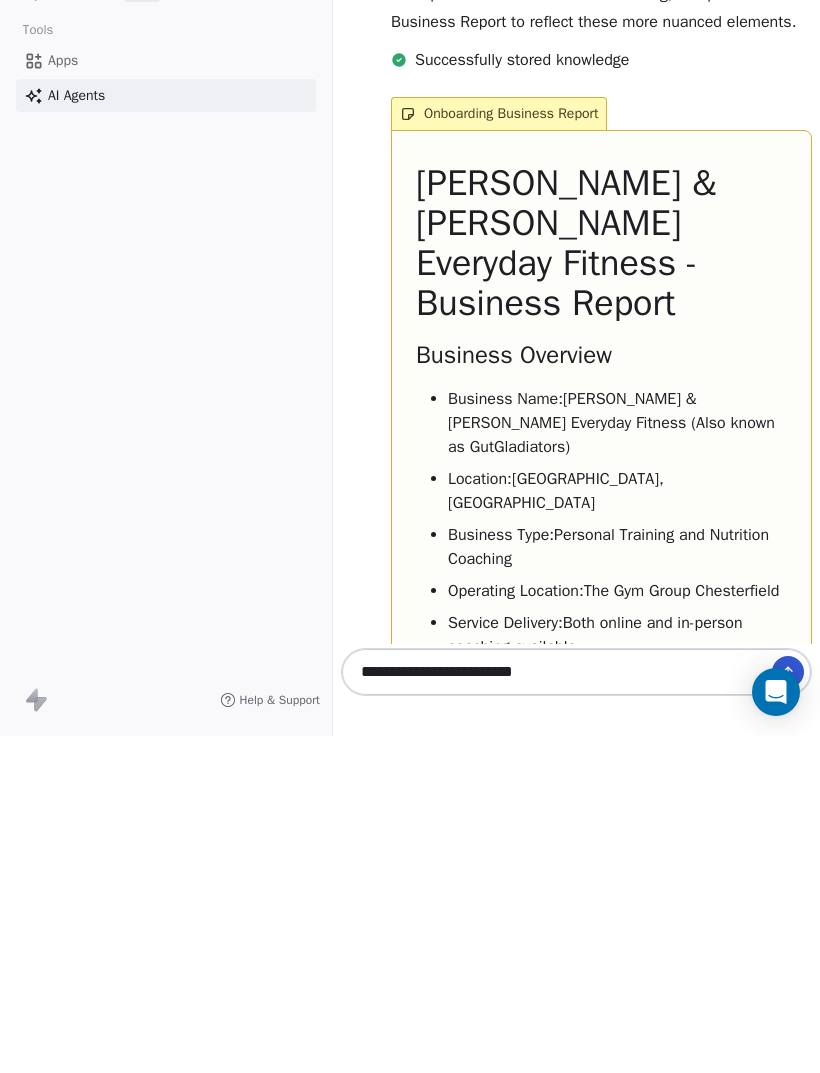 scroll, scrollTop: 2646, scrollLeft: 0, axis: vertical 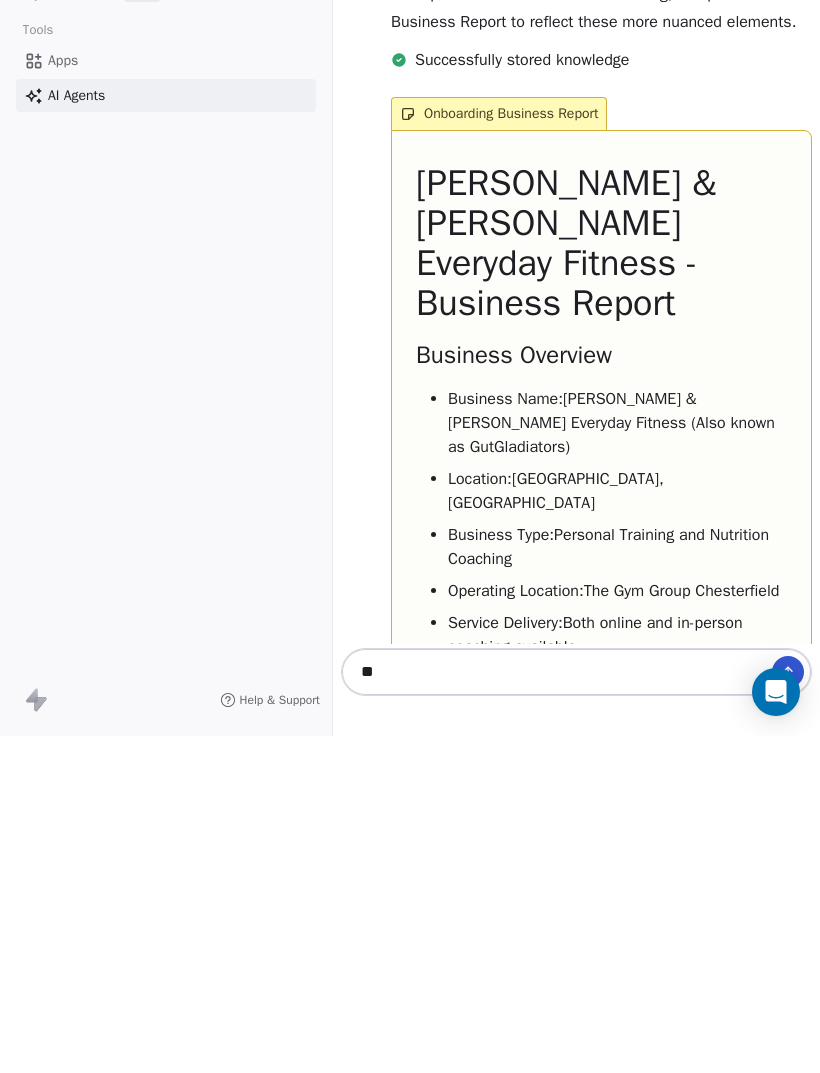 type on "*" 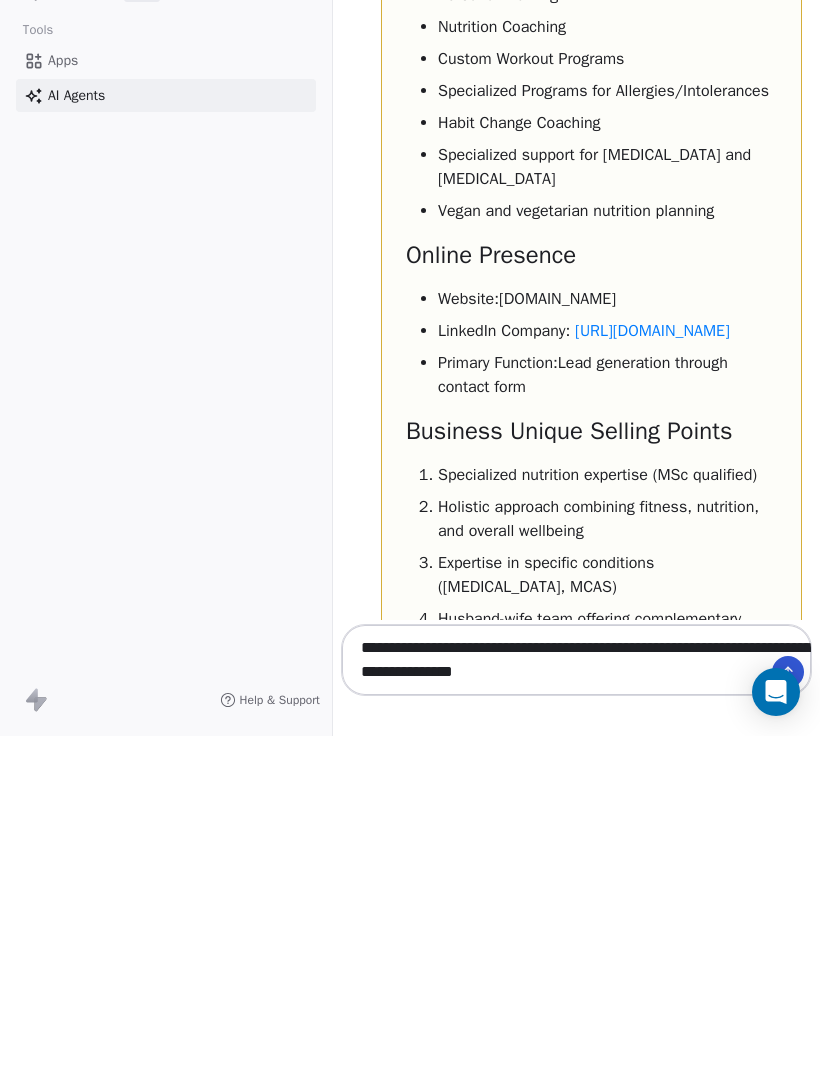 scroll, scrollTop: 3385, scrollLeft: 10, axis: both 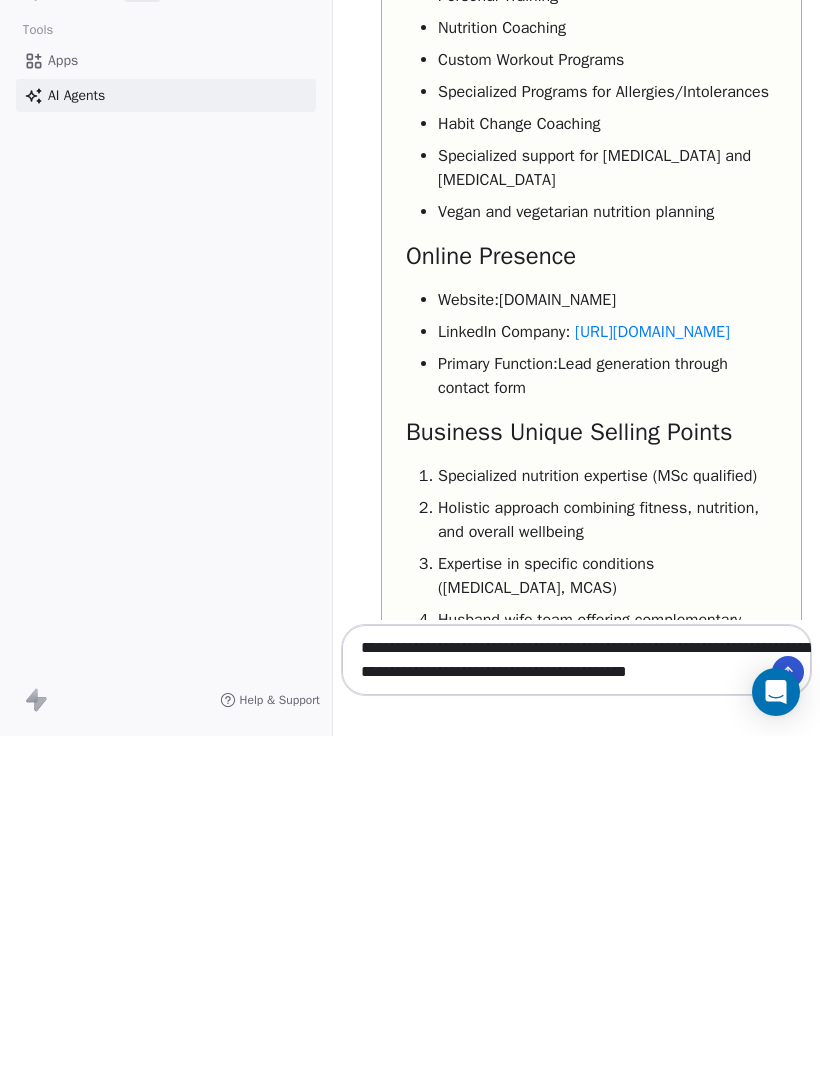 type on "**********" 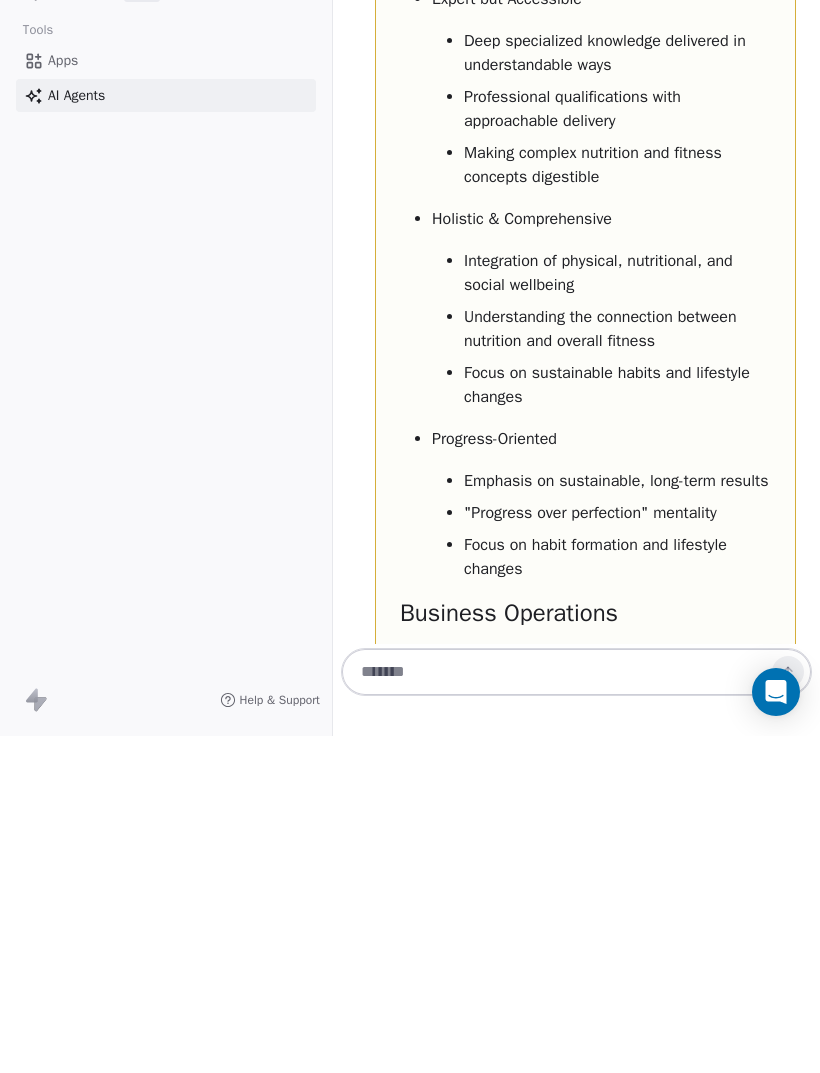 scroll, scrollTop: 8254, scrollLeft: 16, axis: both 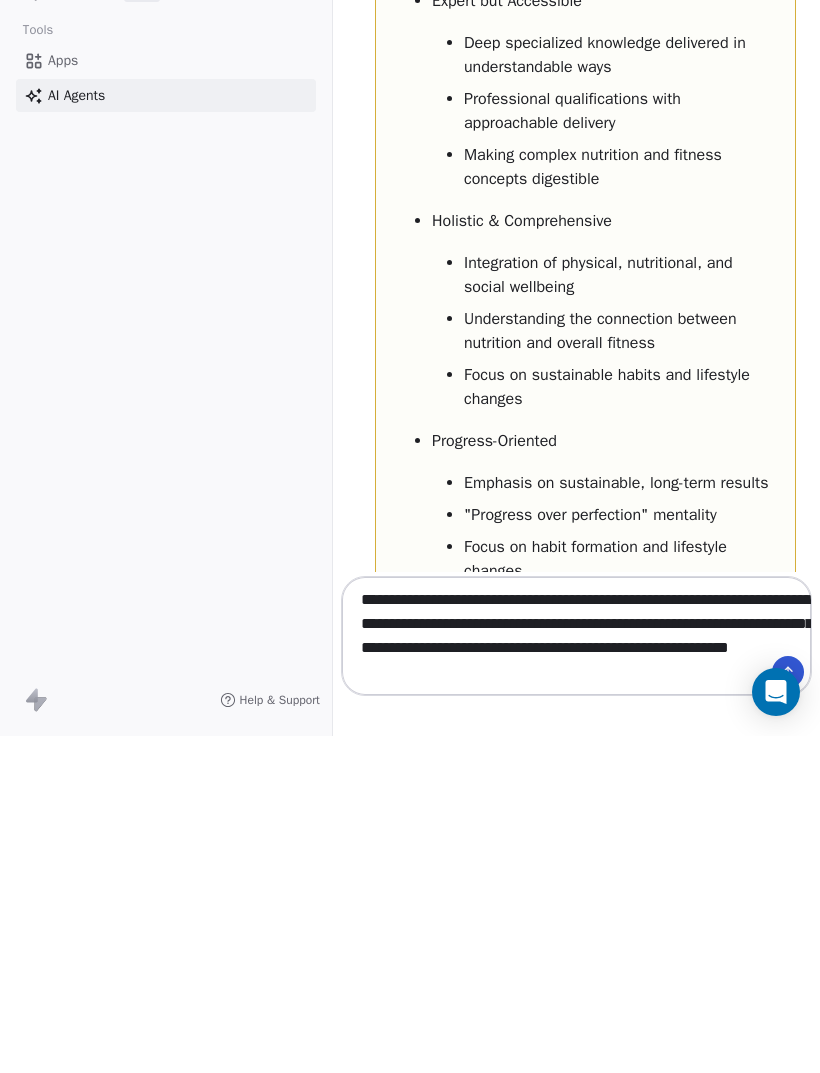 type on "**********" 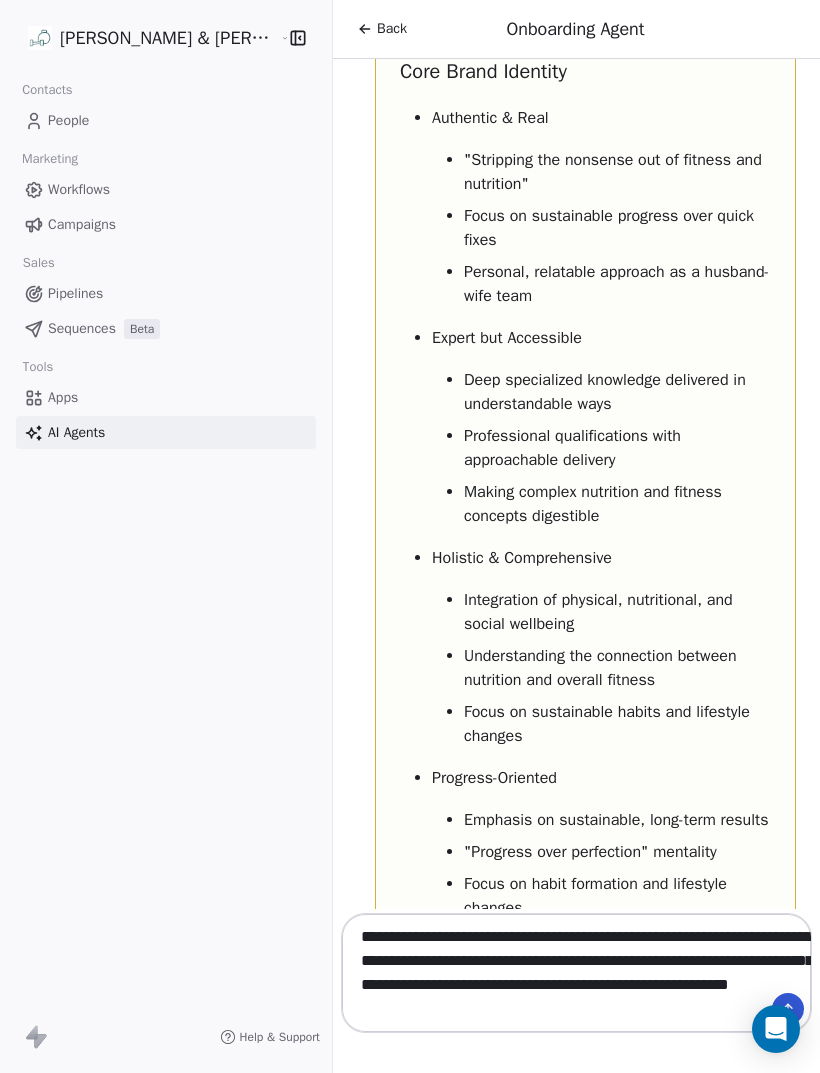 click at bounding box center (788, 1009) 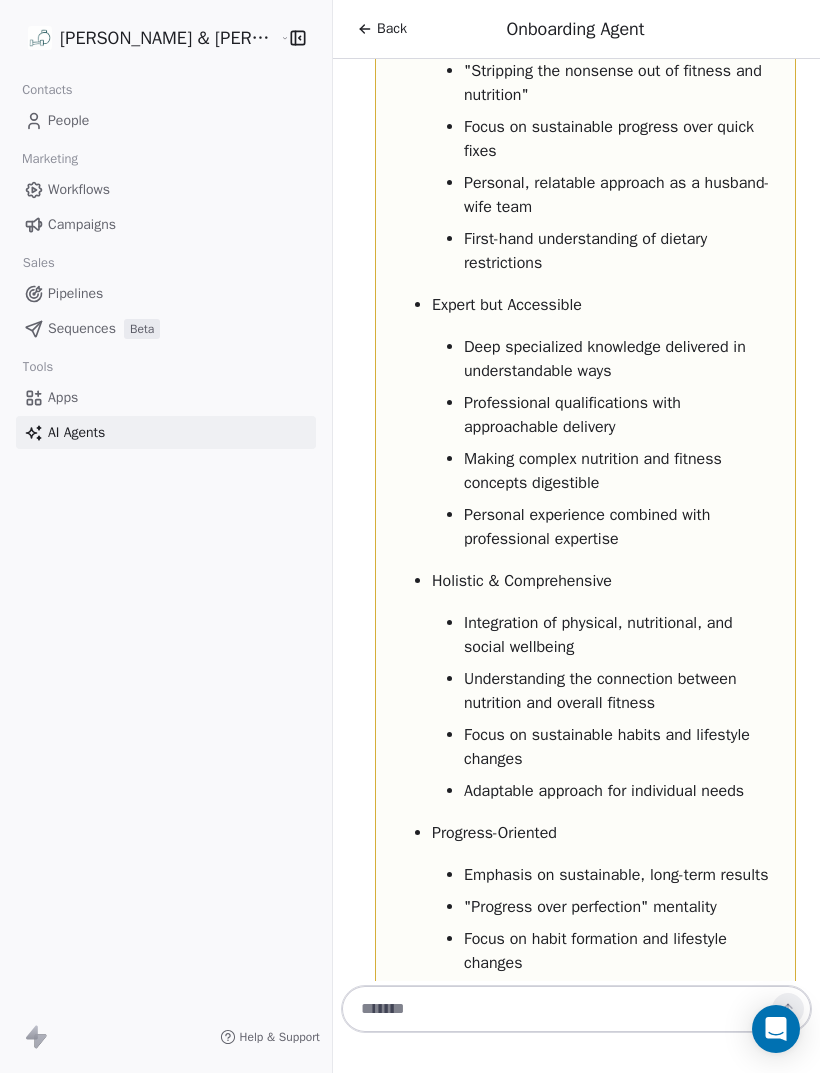 scroll, scrollTop: 12516, scrollLeft: 16, axis: both 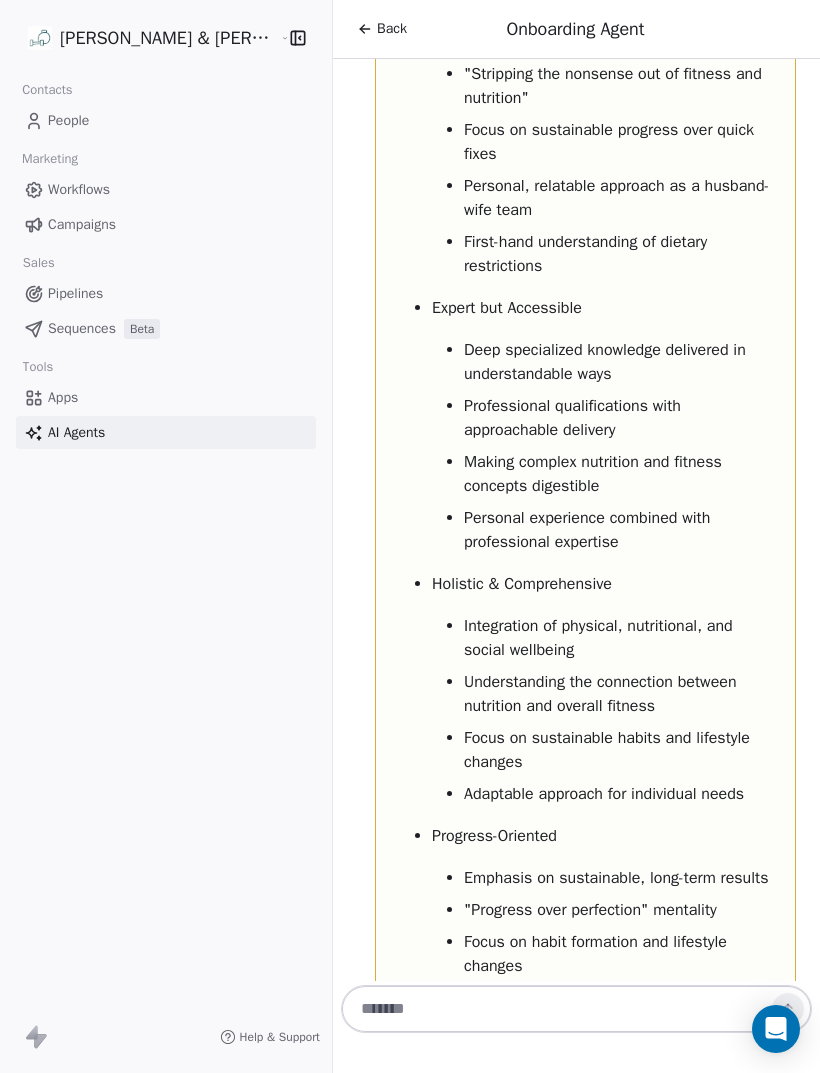 click at bounding box center [587, 1009] 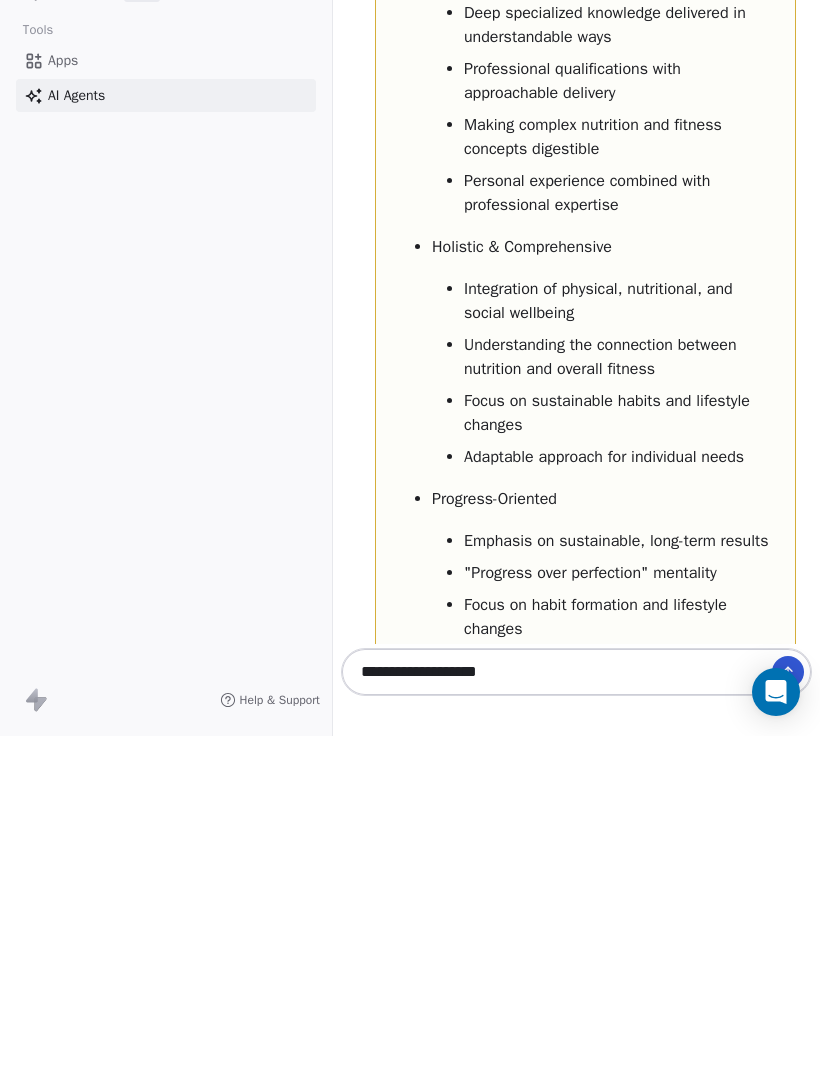 type on "**********" 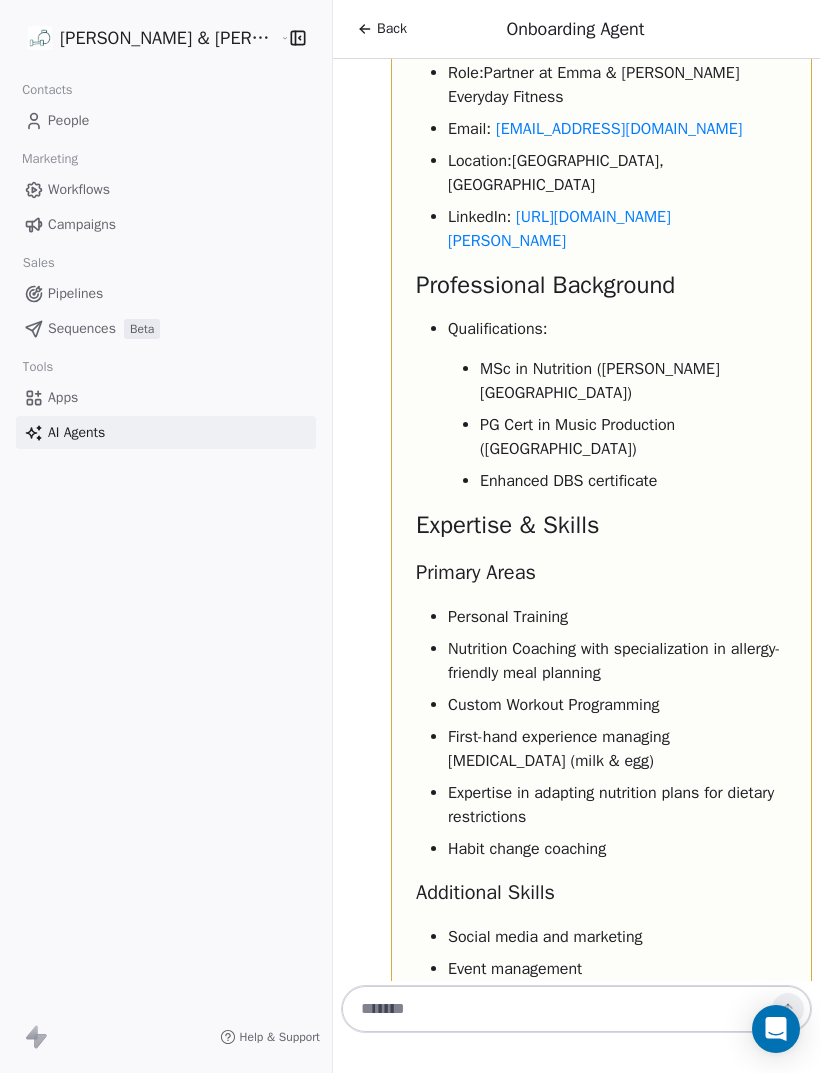 scroll, scrollTop: 15111, scrollLeft: 0, axis: vertical 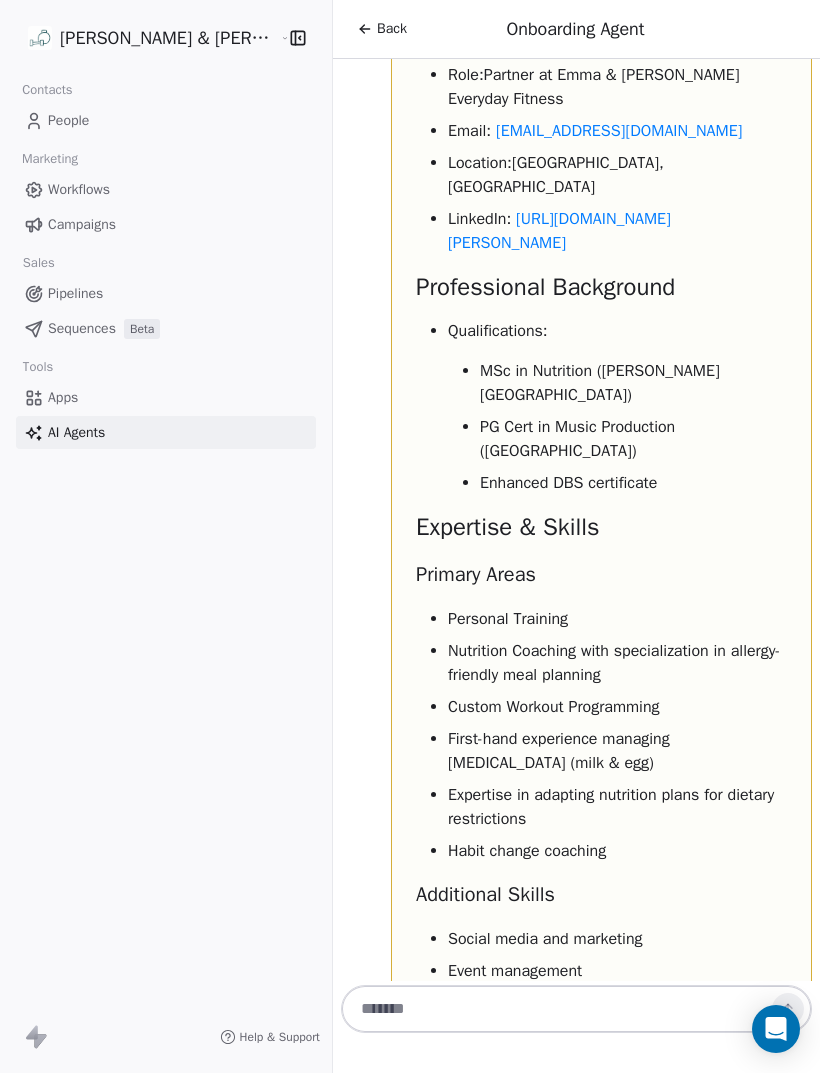 click at bounding box center (587, 1009) 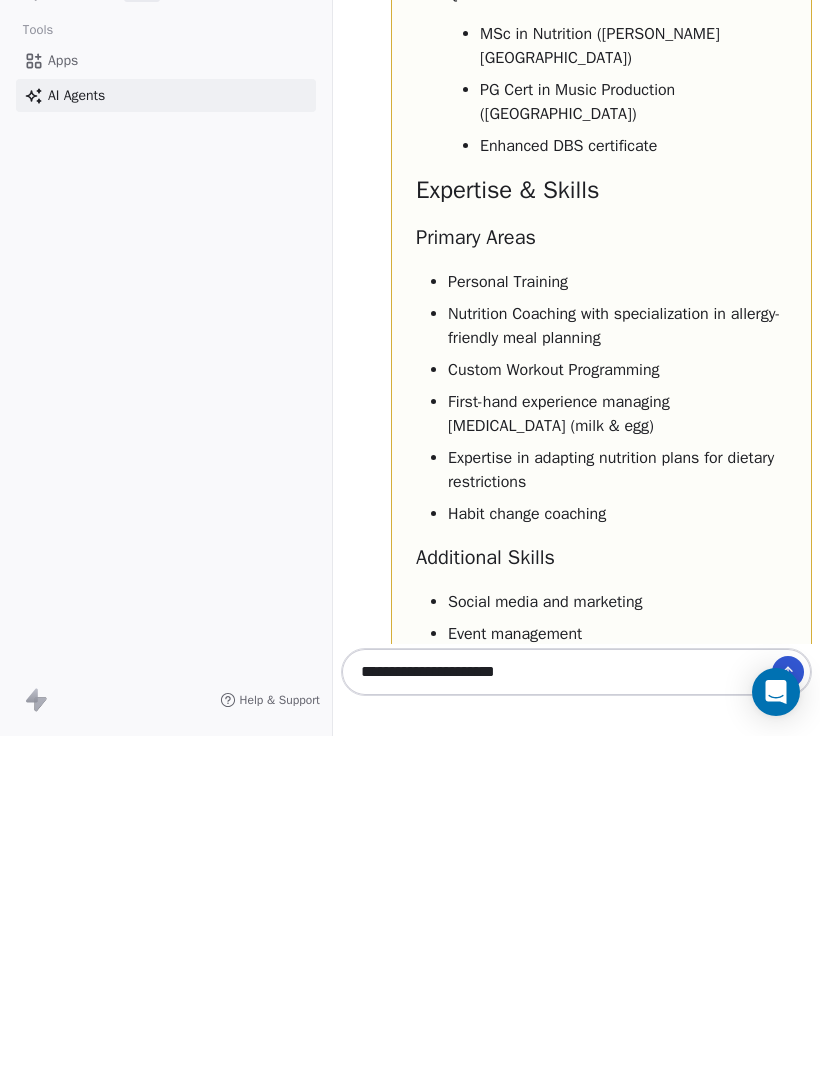type on "**********" 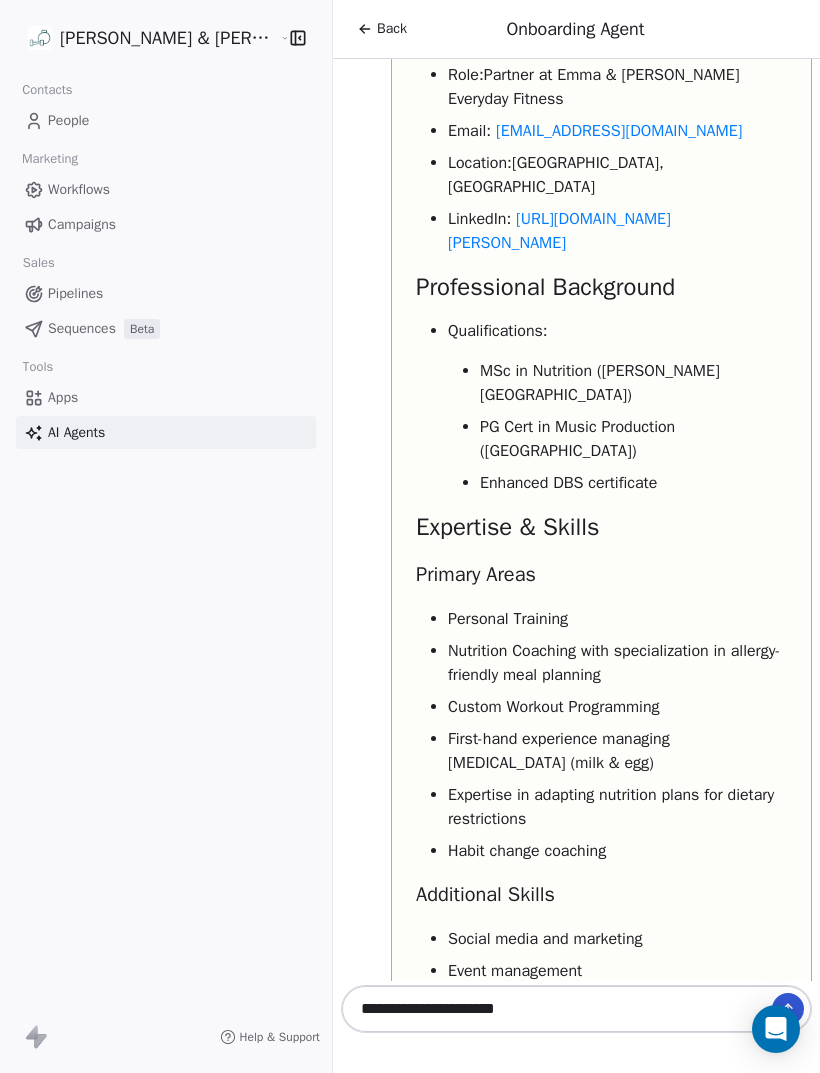click at bounding box center (776, 1029) 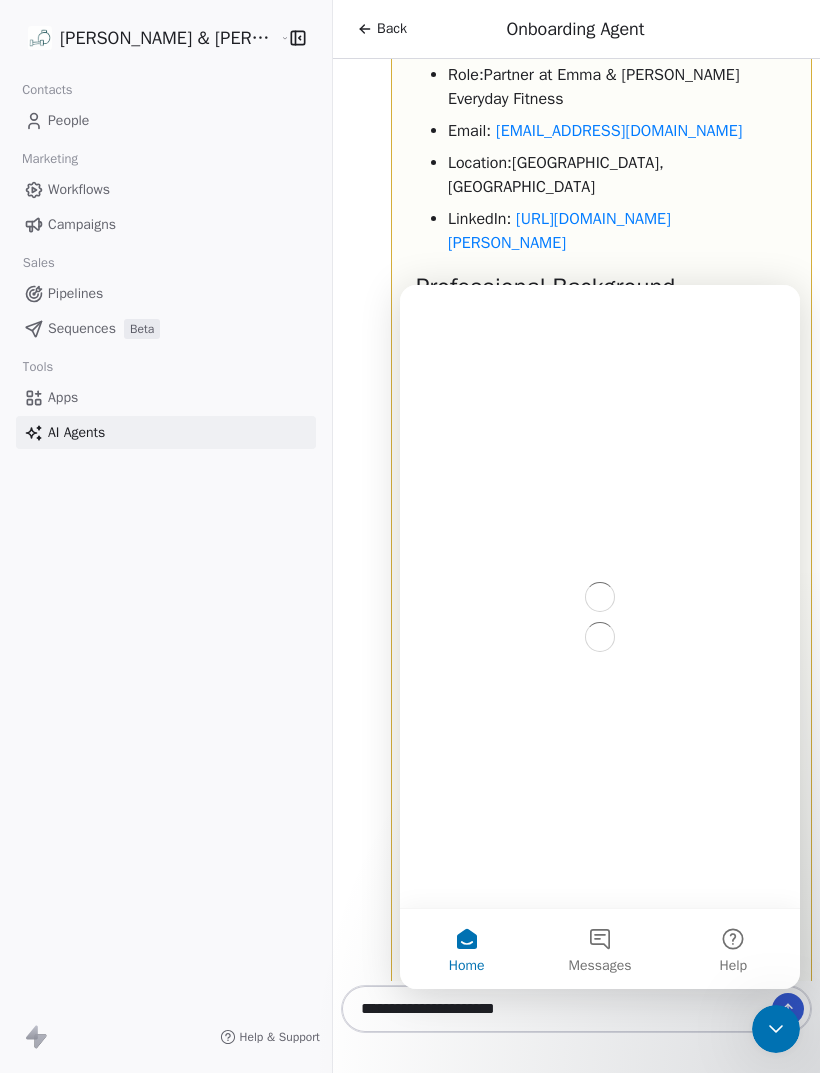 scroll, scrollTop: 0, scrollLeft: 0, axis: both 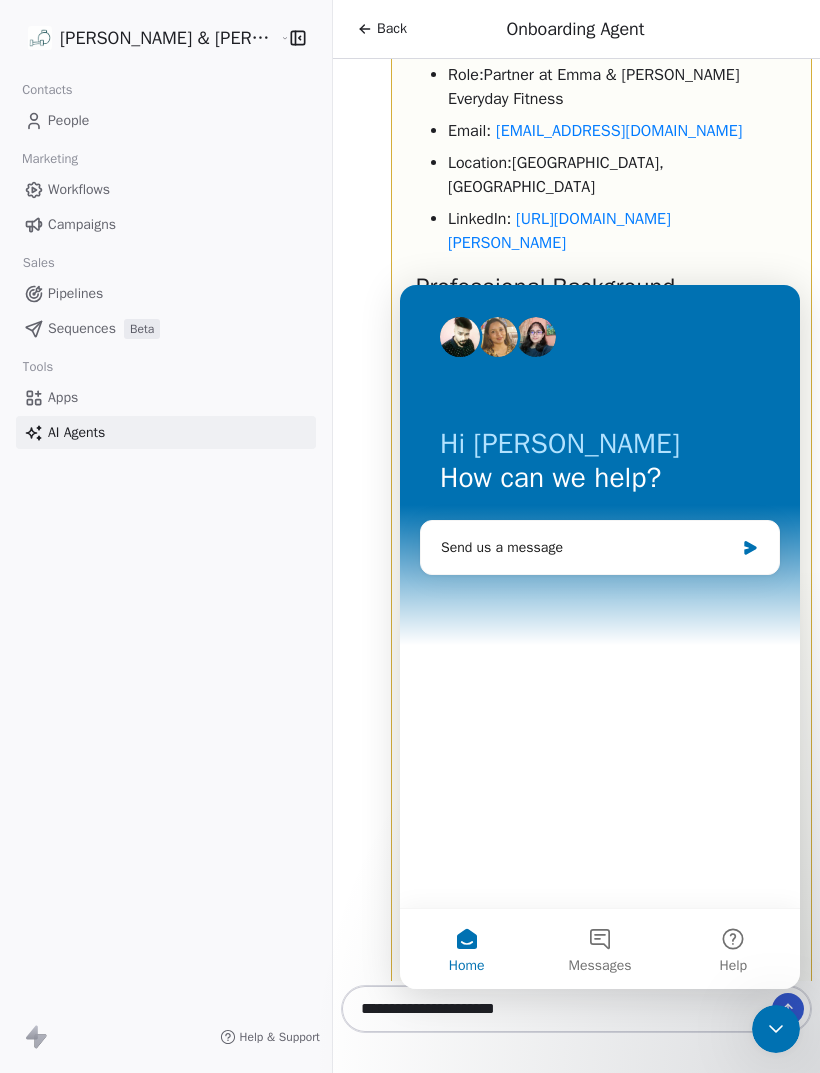 click at bounding box center [776, 1029] 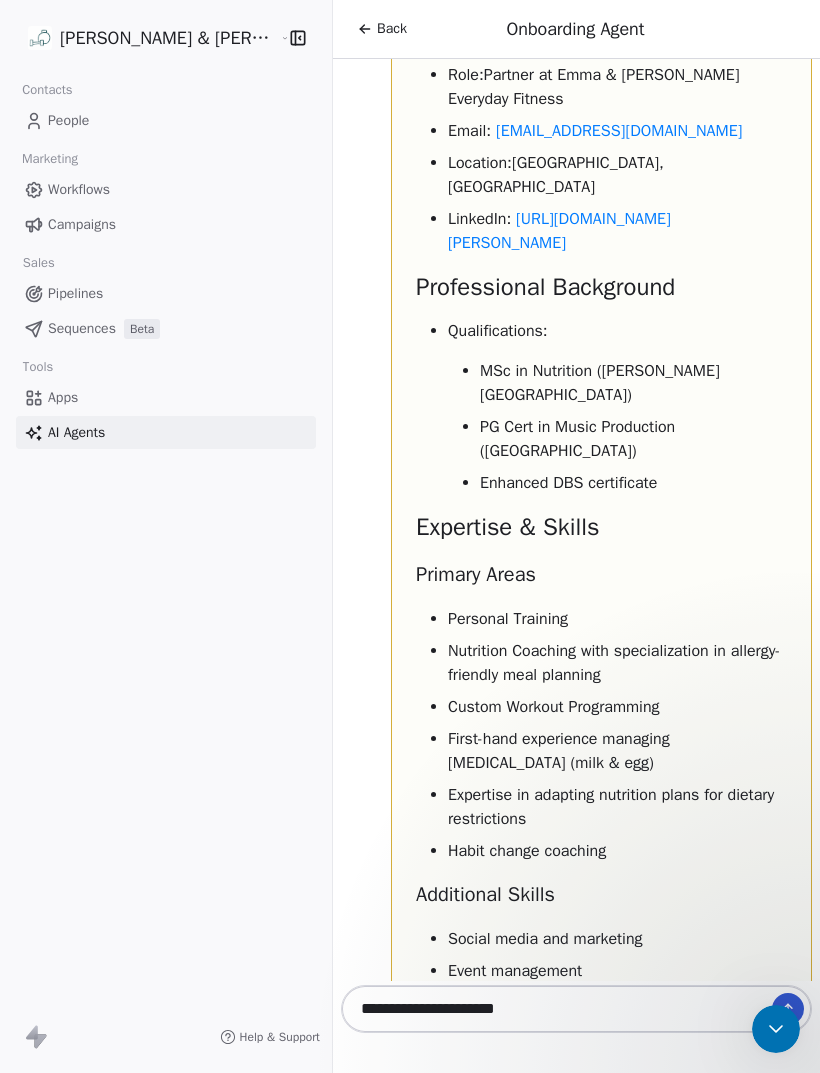 scroll, scrollTop: 0, scrollLeft: 0, axis: both 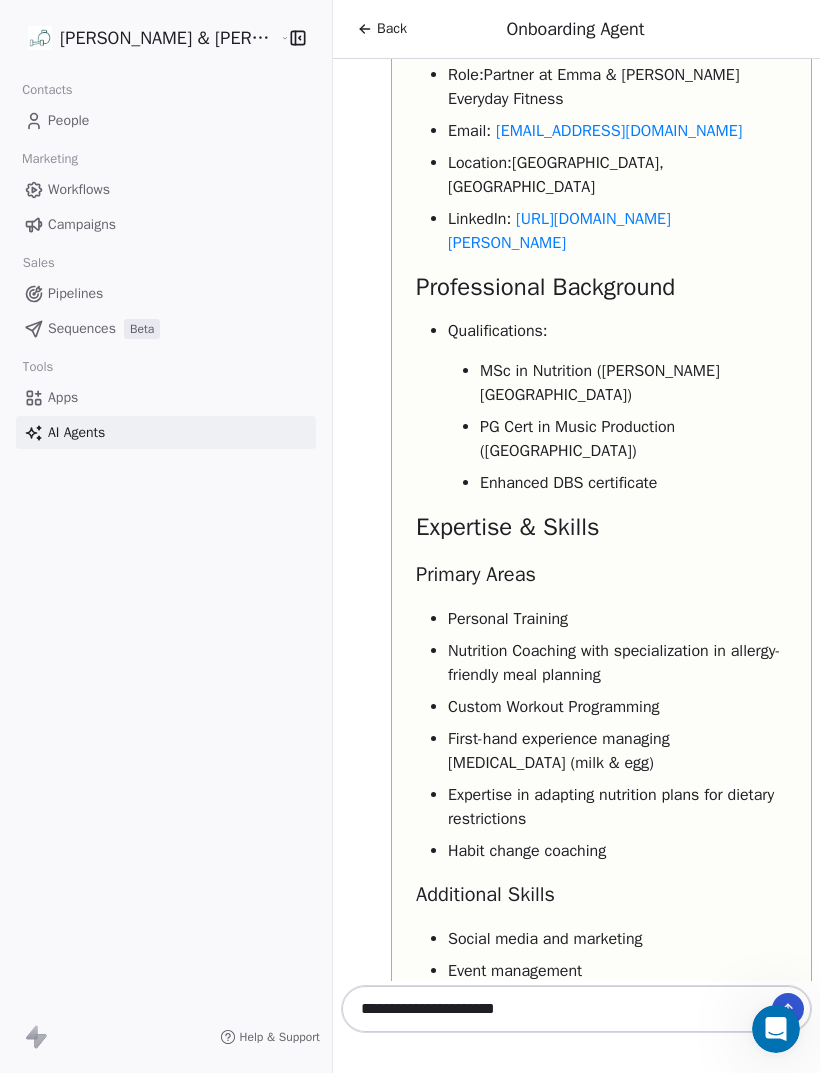 click on "**********" at bounding box center [576, 1009] 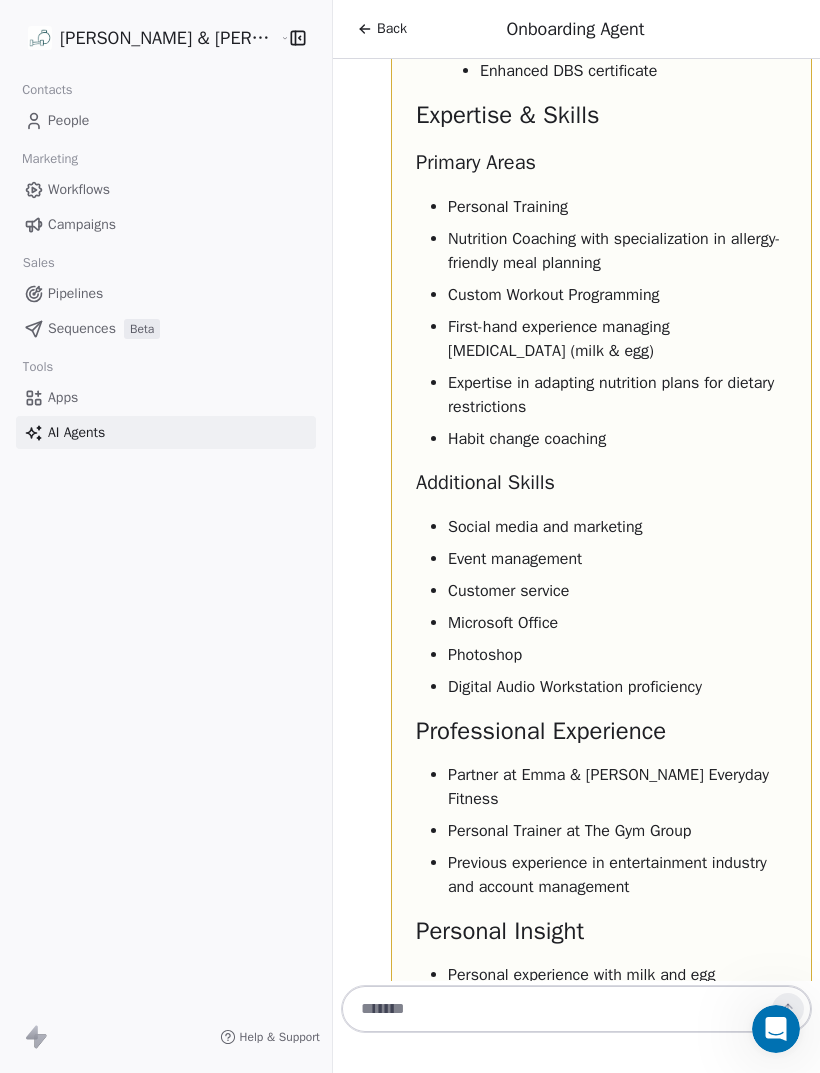 scroll, scrollTop: 15551, scrollLeft: 0, axis: vertical 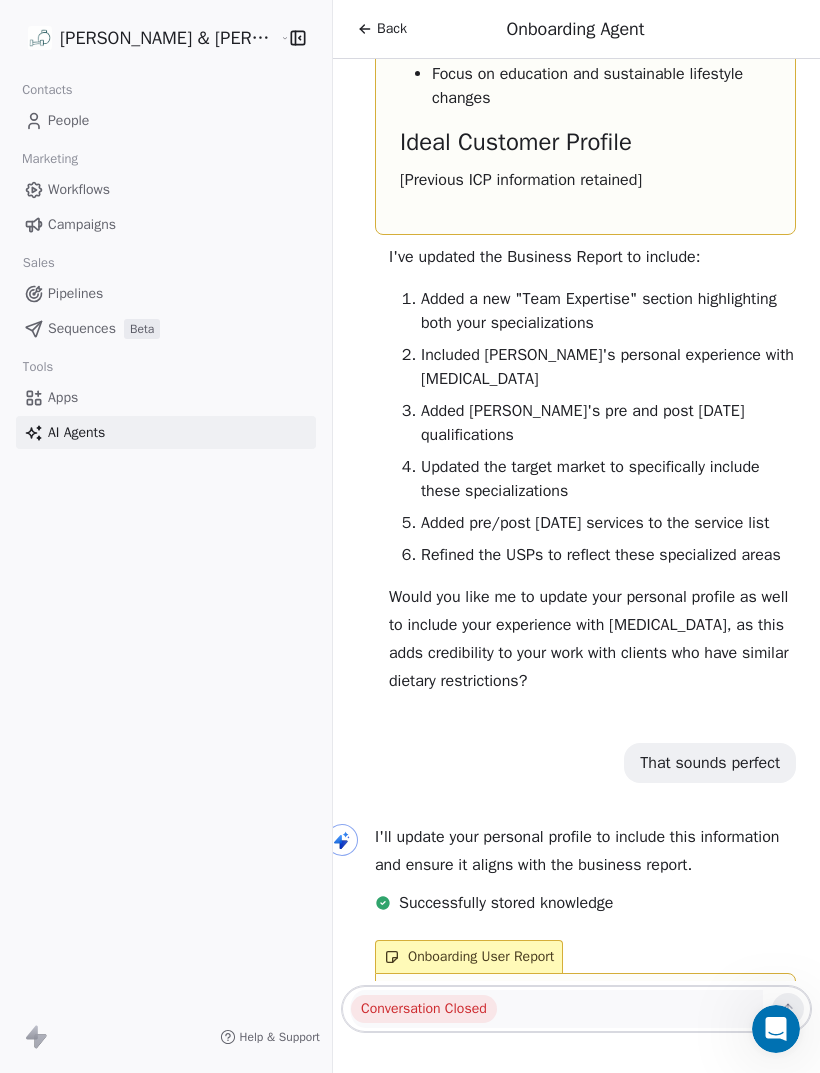 click on "AI Agents" at bounding box center [76, 432] 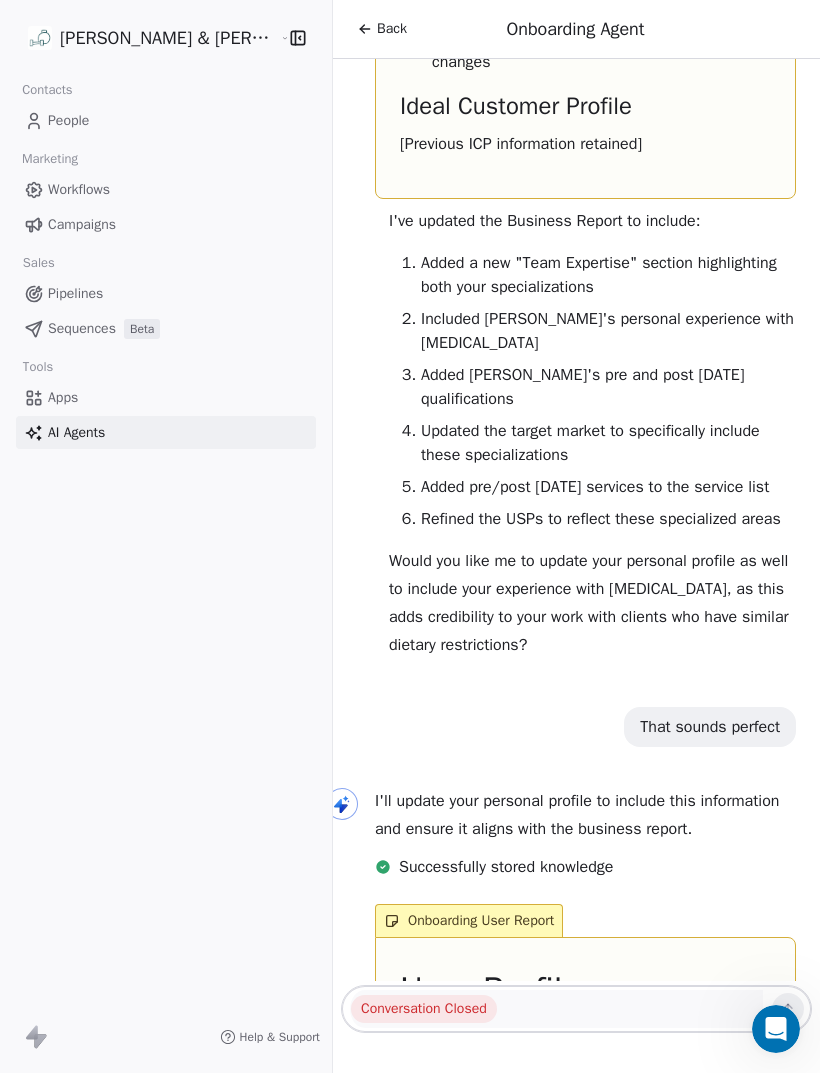 scroll, scrollTop: 14011, scrollLeft: 16, axis: both 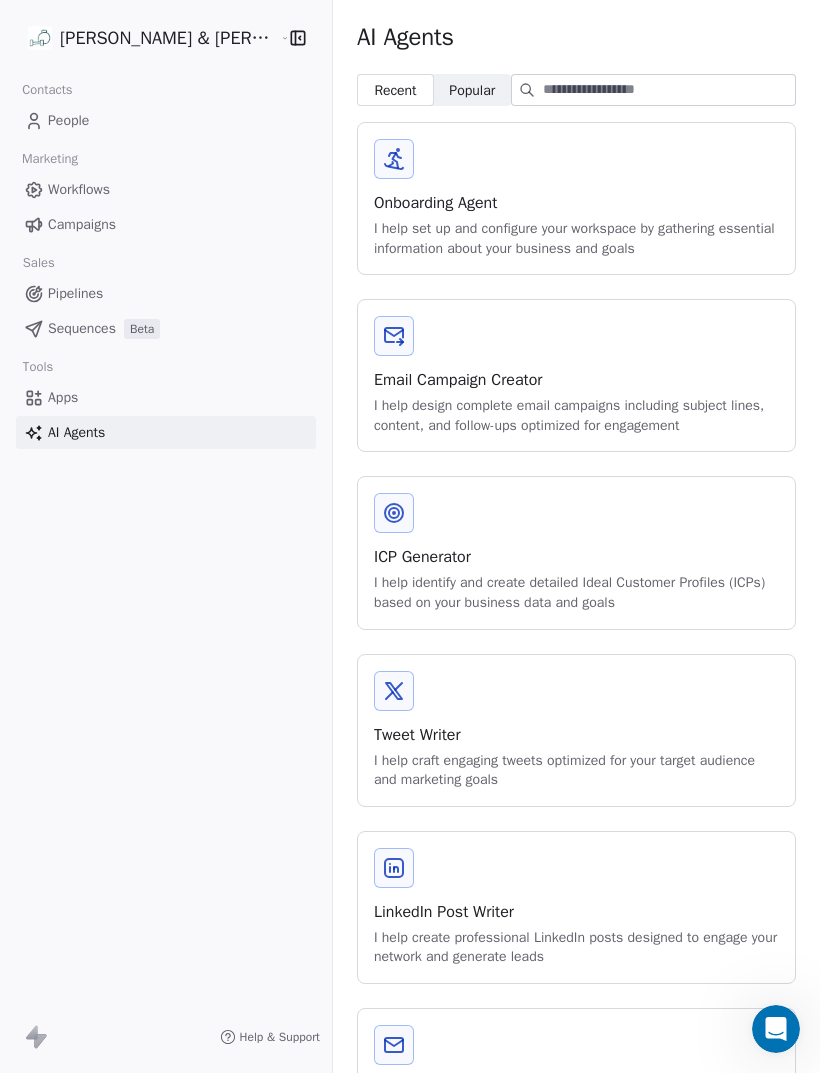 click on "Email Campaign Creator" at bounding box center (576, 380) 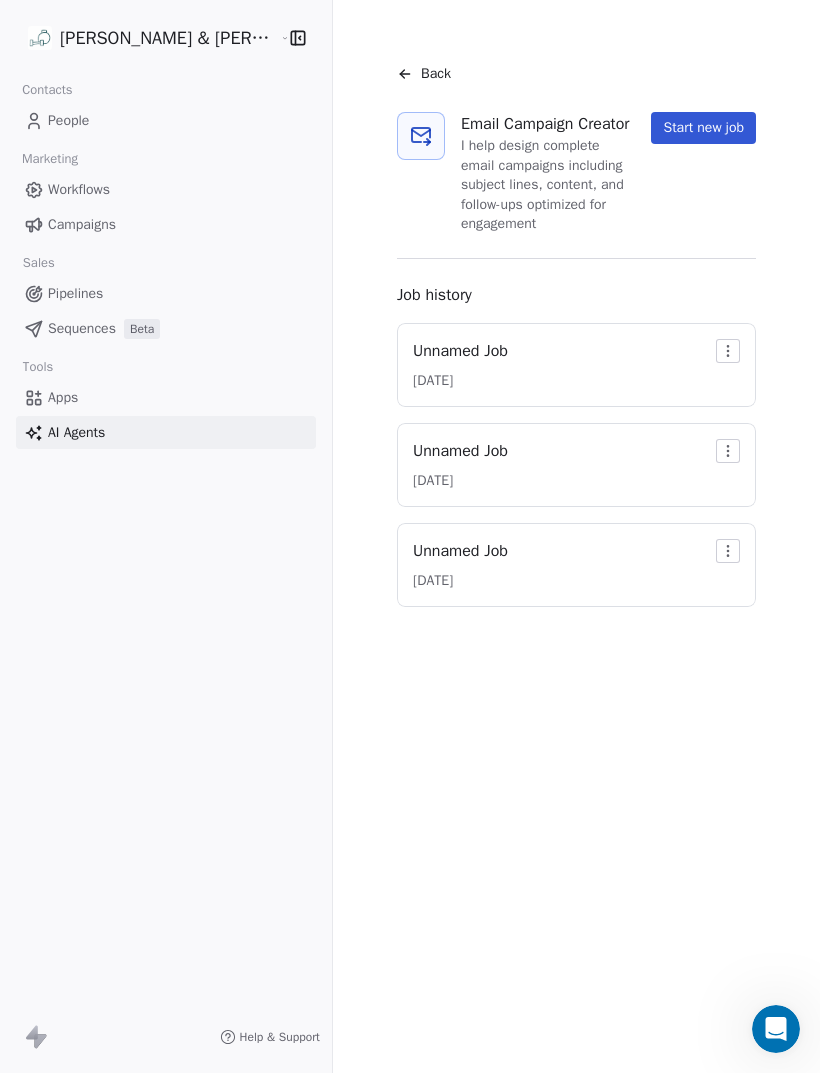 click at bounding box center (728, 551) 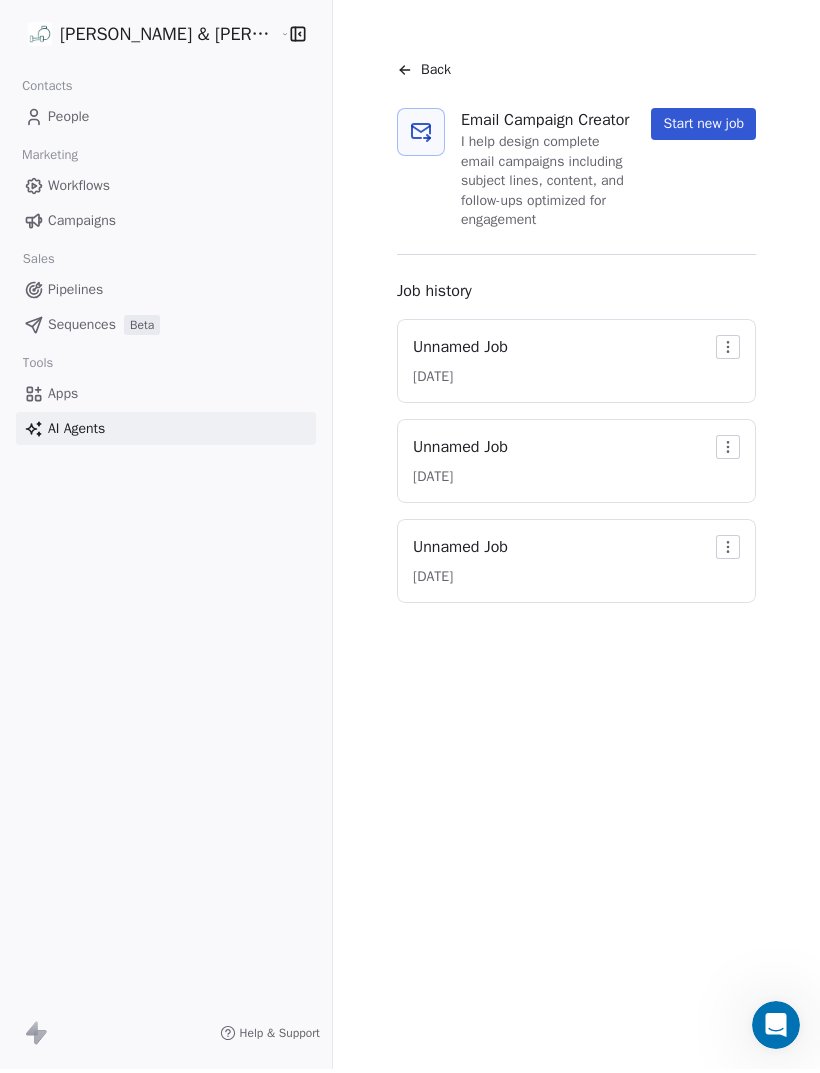 scroll, scrollTop: 0, scrollLeft: 0, axis: both 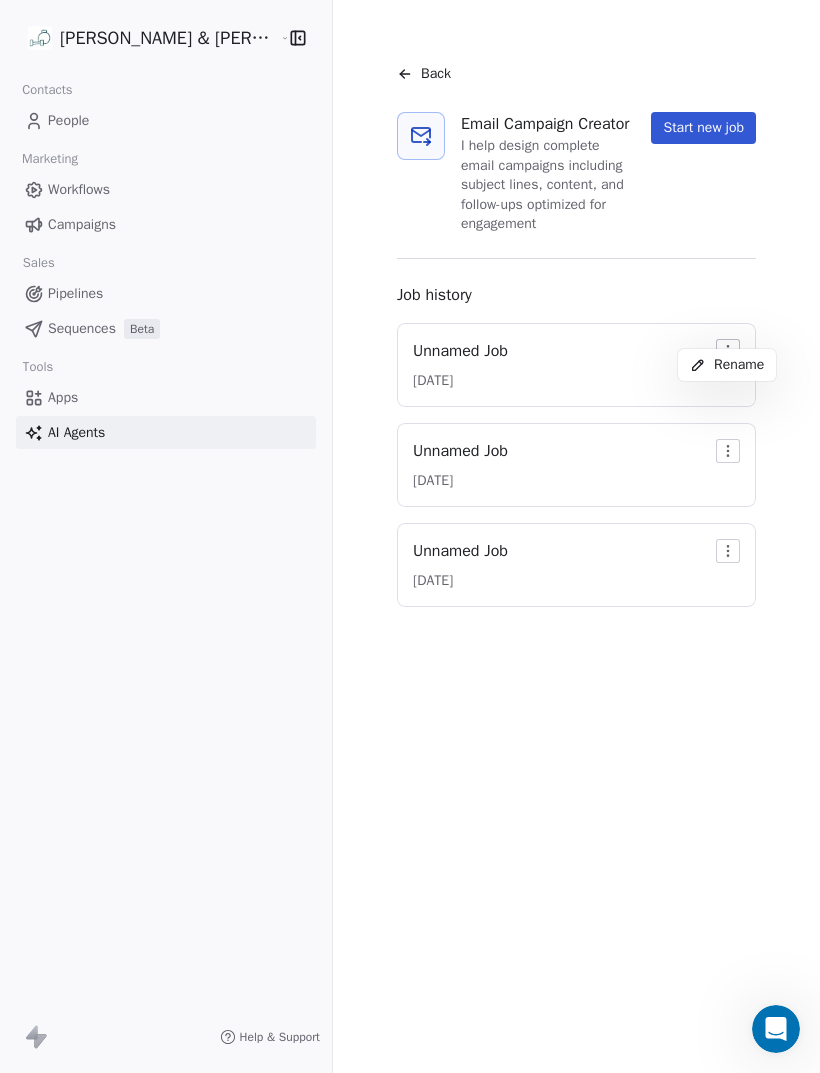 click on "[PERSON_NAME] & [PERSON_NAME] Everyday Fitness Contacts People Marketing Workflows Campaigns Sales Pipelines Sequences Beta Tools Apps AI Agents Help & Support Back Email Campaign Creator I help design complete email campaigns including subject lines, content, and follow-ups optimized for engagement Start new job Job history Unnamed Job [DATE] Unnamed Job [DATE] Unnamed Job [DATE]   Rename" at bounding box center (410, 536) 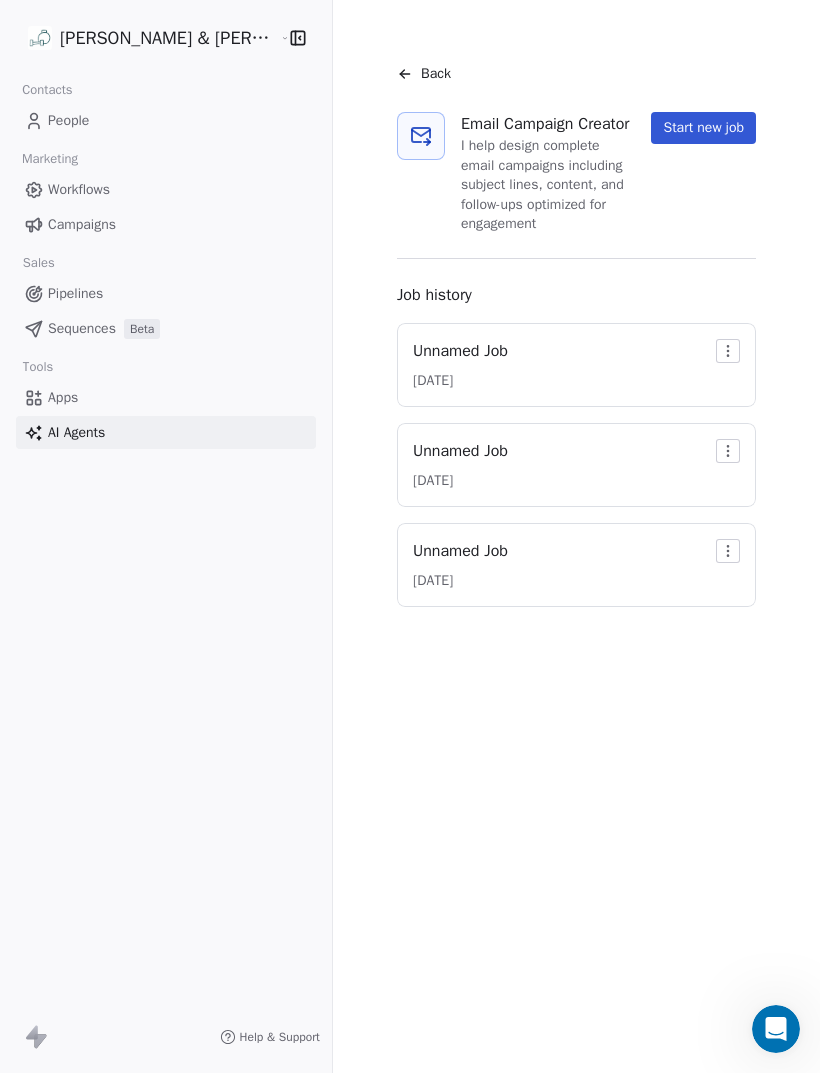 click on "Start new job" at bounding box center [703, 128] 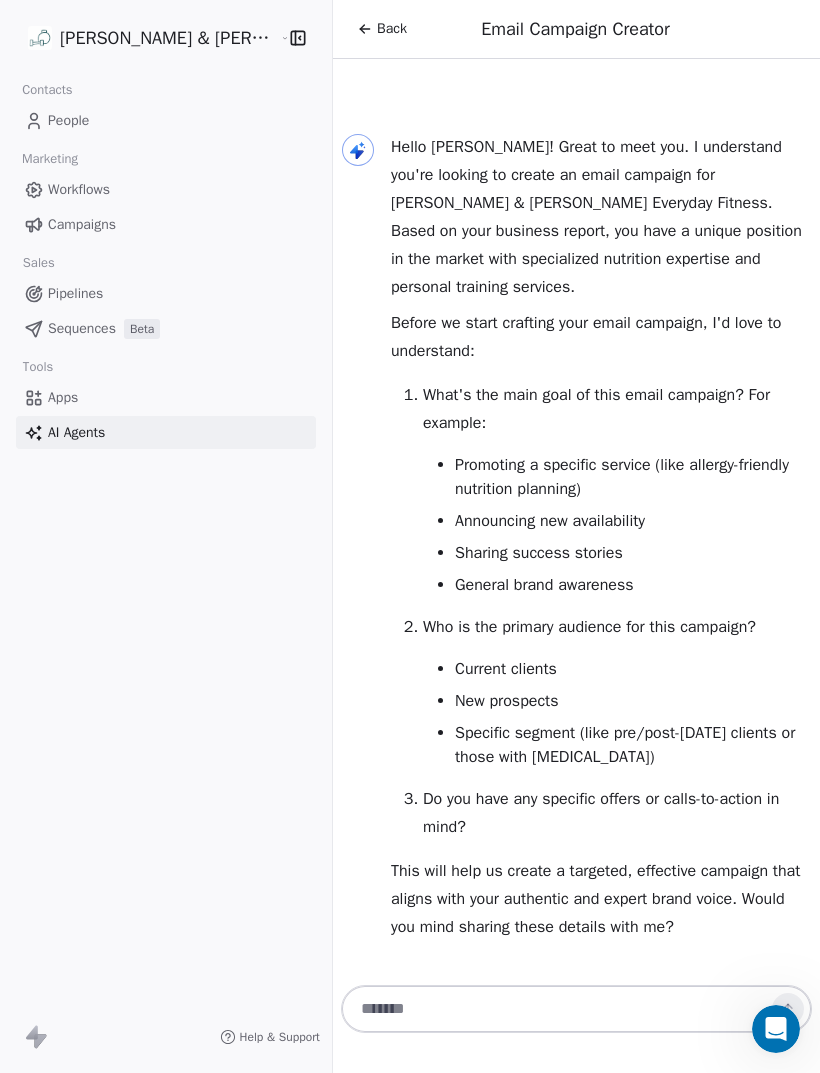 click at bounding box center (556, 1009) 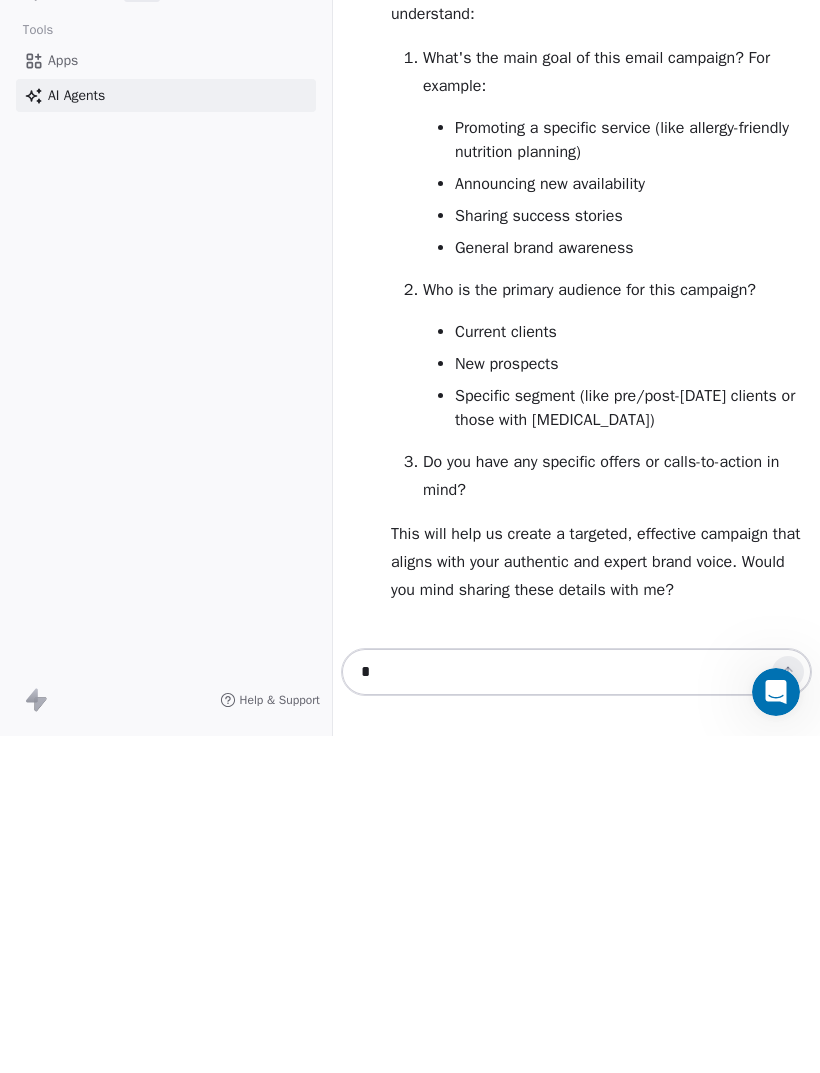 scroll, scrollTop: 64, scrollLeft: 0, axis: vertical 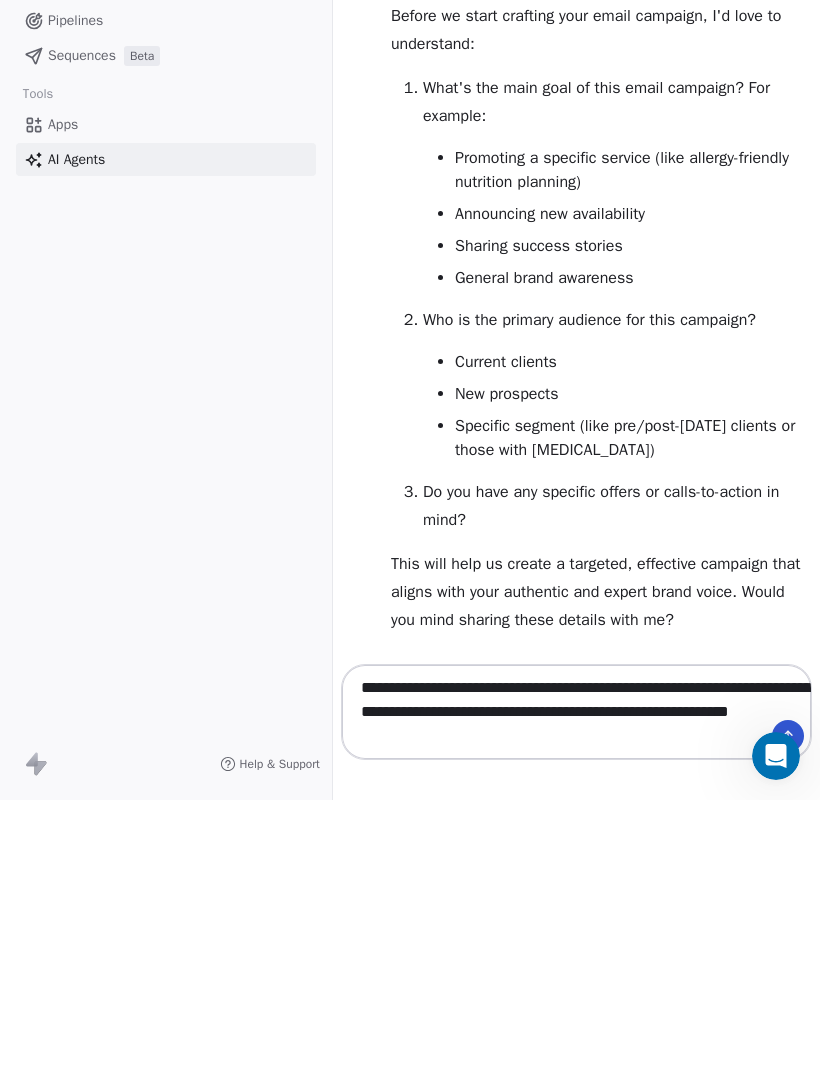 click on "**********" at bounding box center [587, 985] 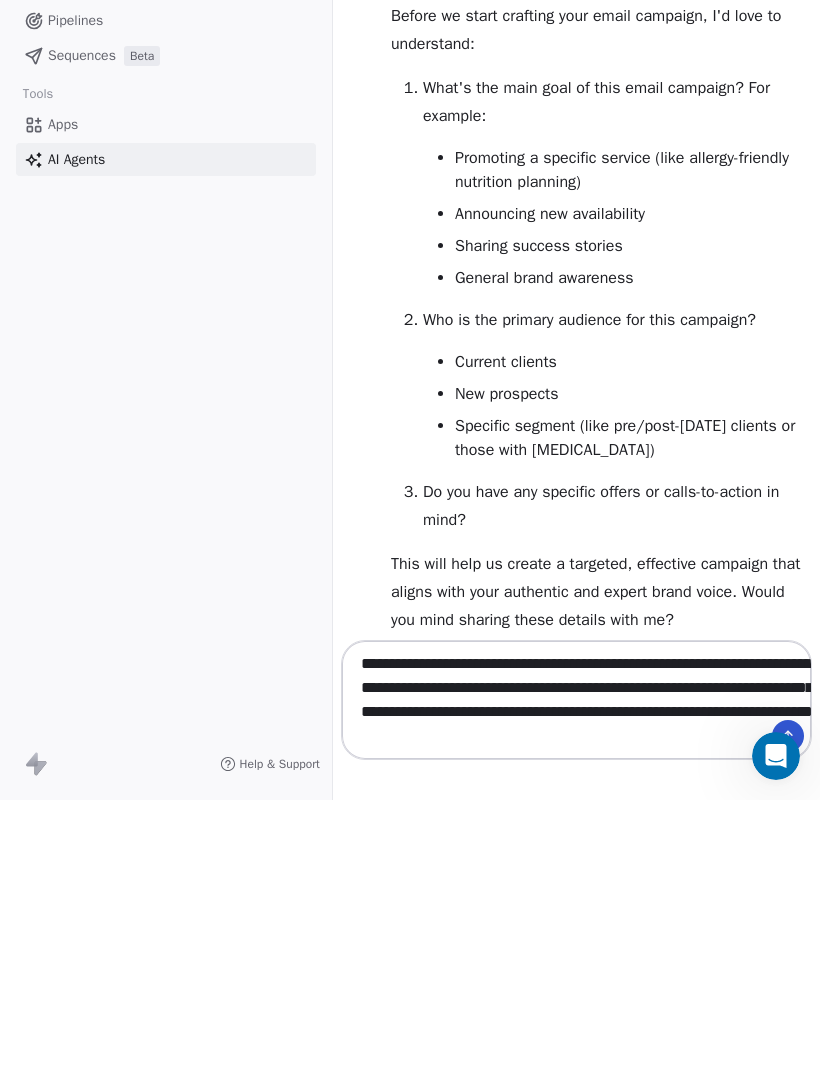 click on "**********" at bounding box center [587, 973] 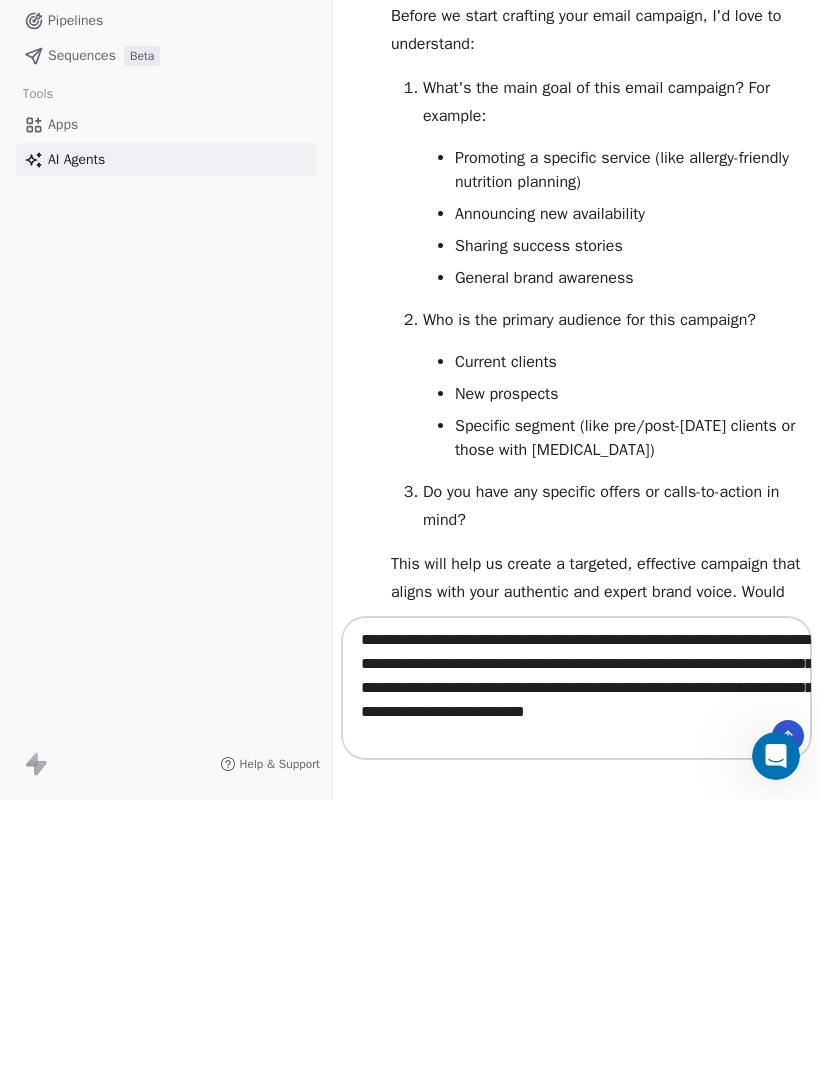 scroll, scrollTop: 0, scrollLeft: 0, axis: both 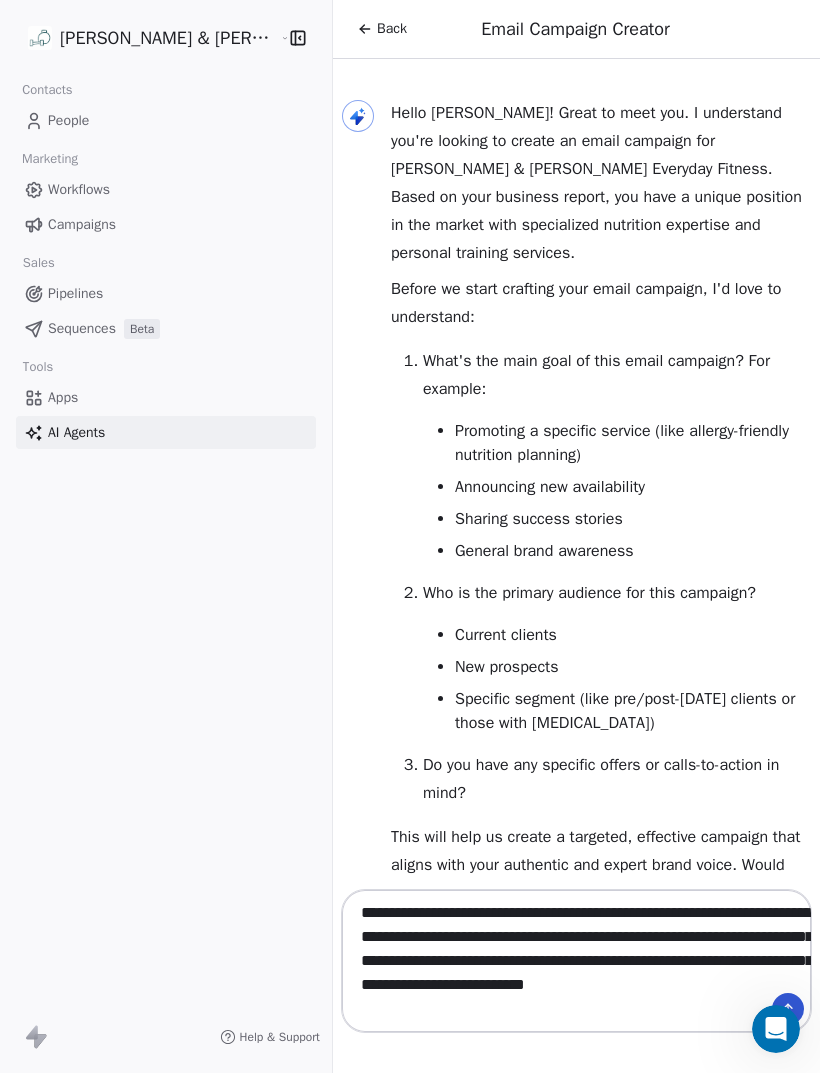 click on "**********" at bounding box center [576, 961] 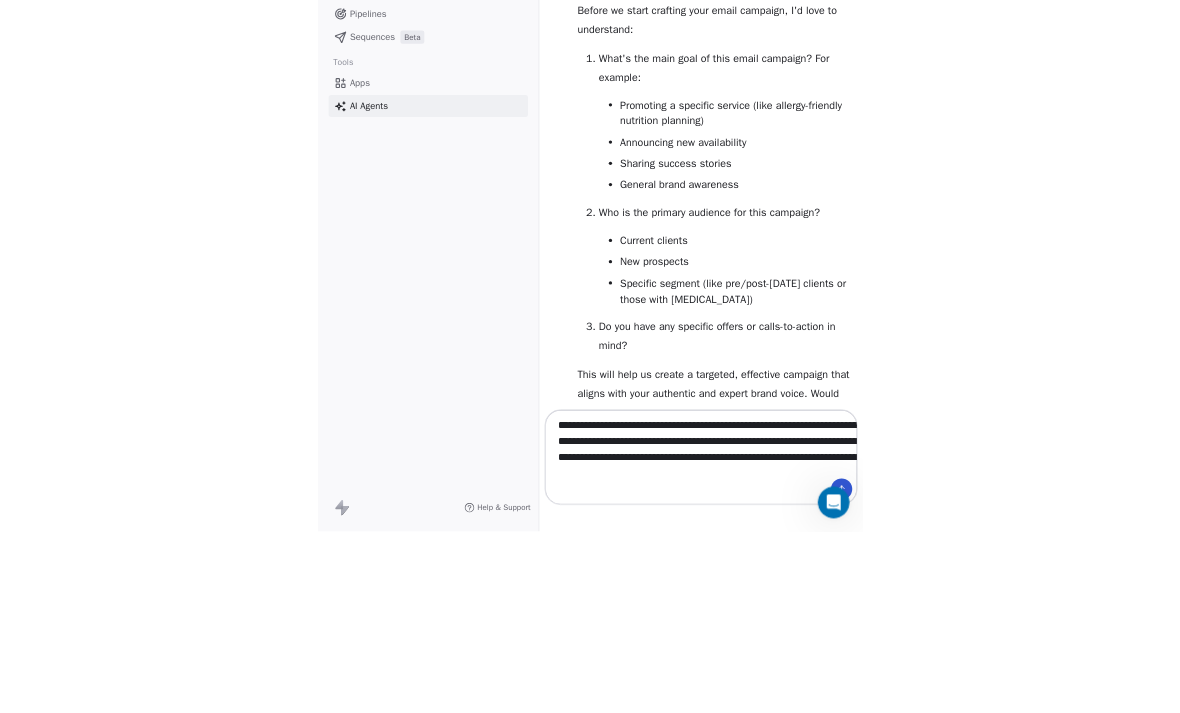 scroll, scrollTop: 0, scrollLeft: 0, axis: both 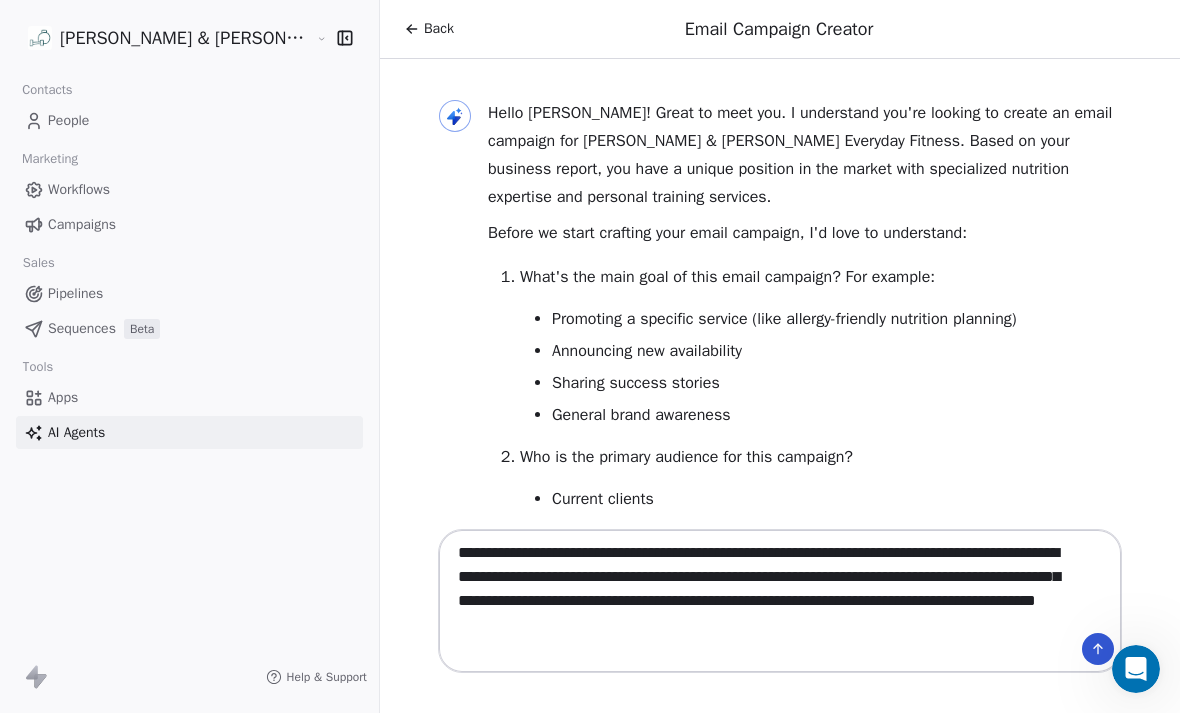 click on "**********" at bounding box center [760, 601] 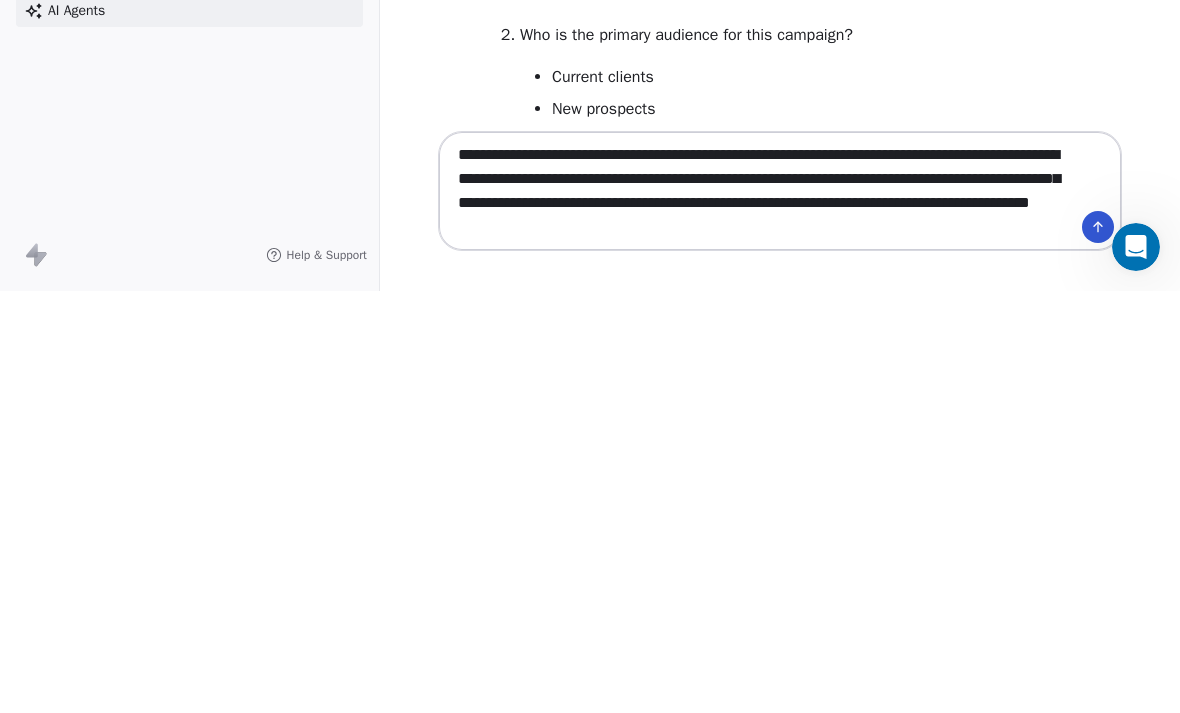 scroll, scrollTop: 64, scrollLeft: 0, axis: vertical 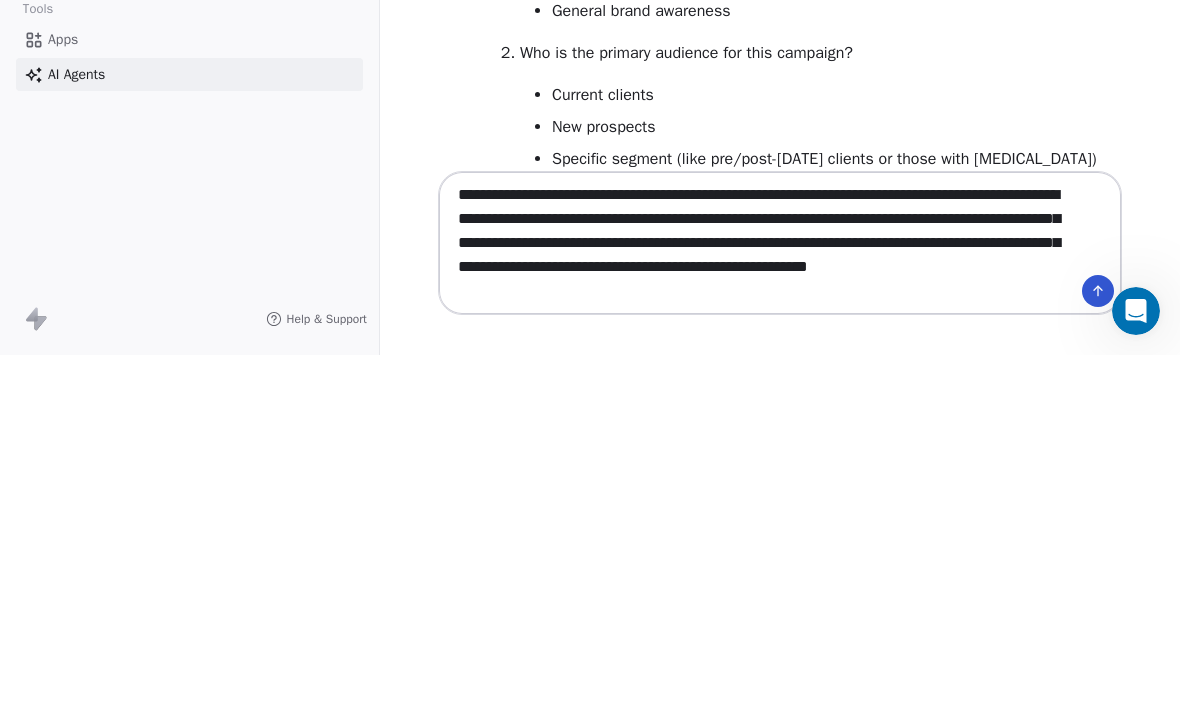 type on "**********" 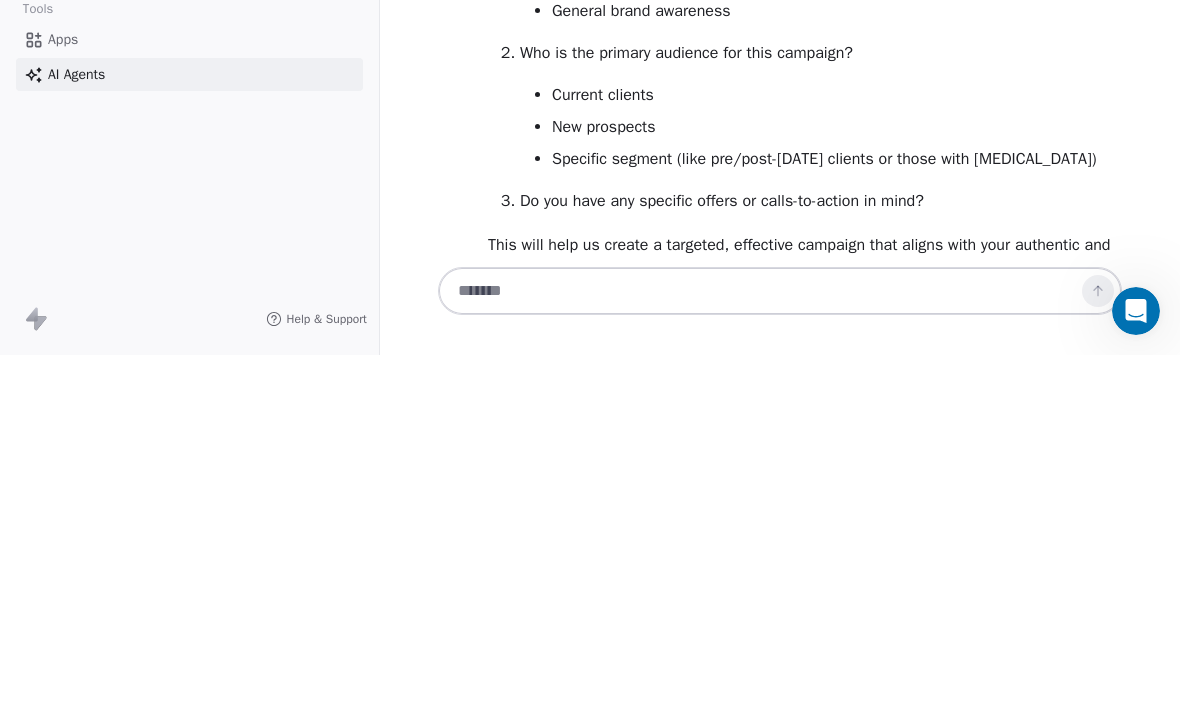 scroll, scrollTop: 0, scrollLeft: 0, axis: both 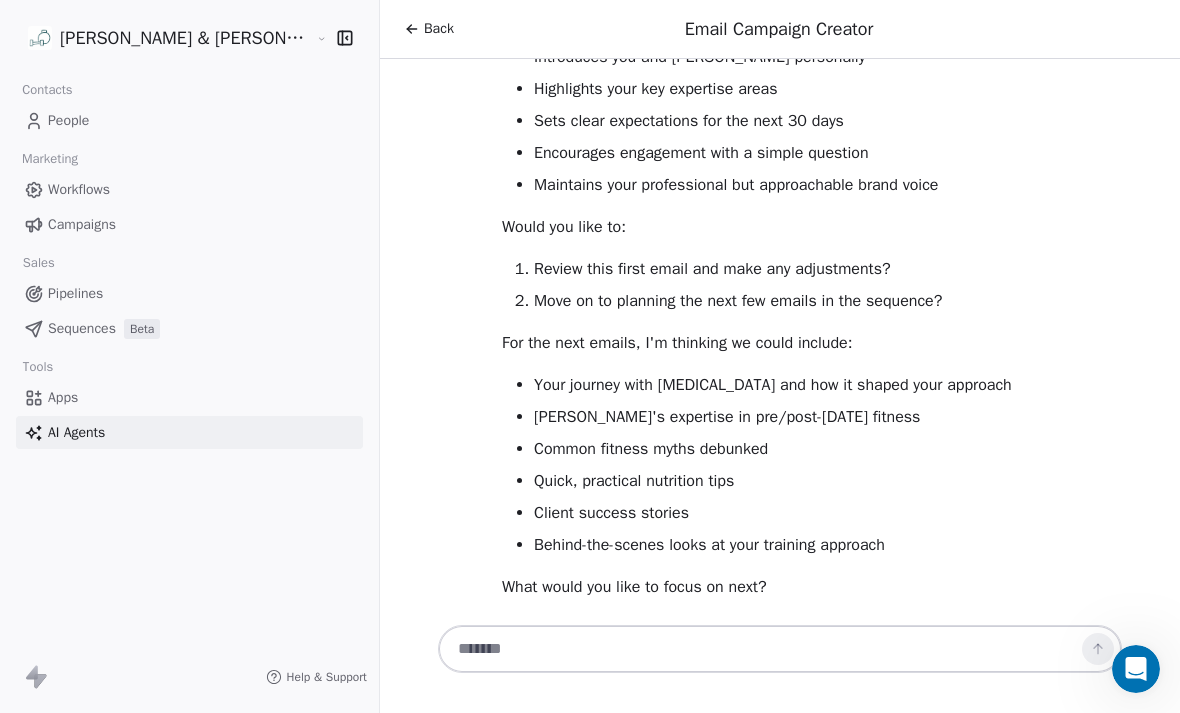 click at bounding box center (760, 649) 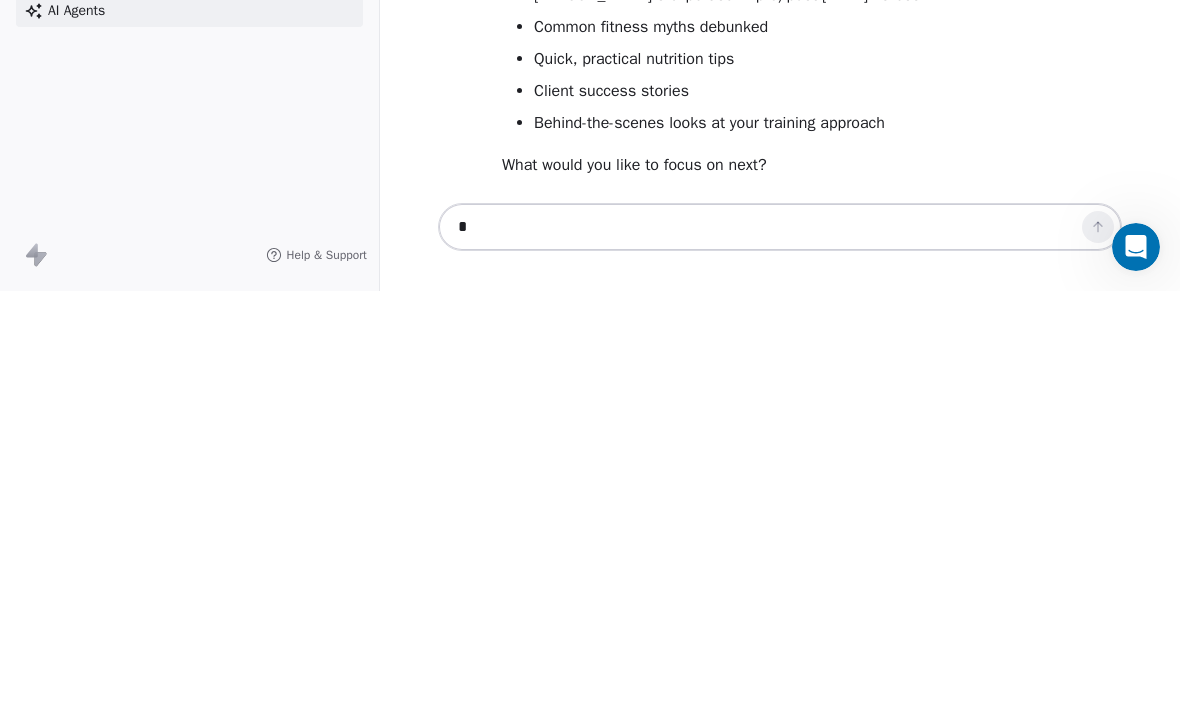 scroll, scrollTop: 64, scrollLeft: 0, axis: vertical 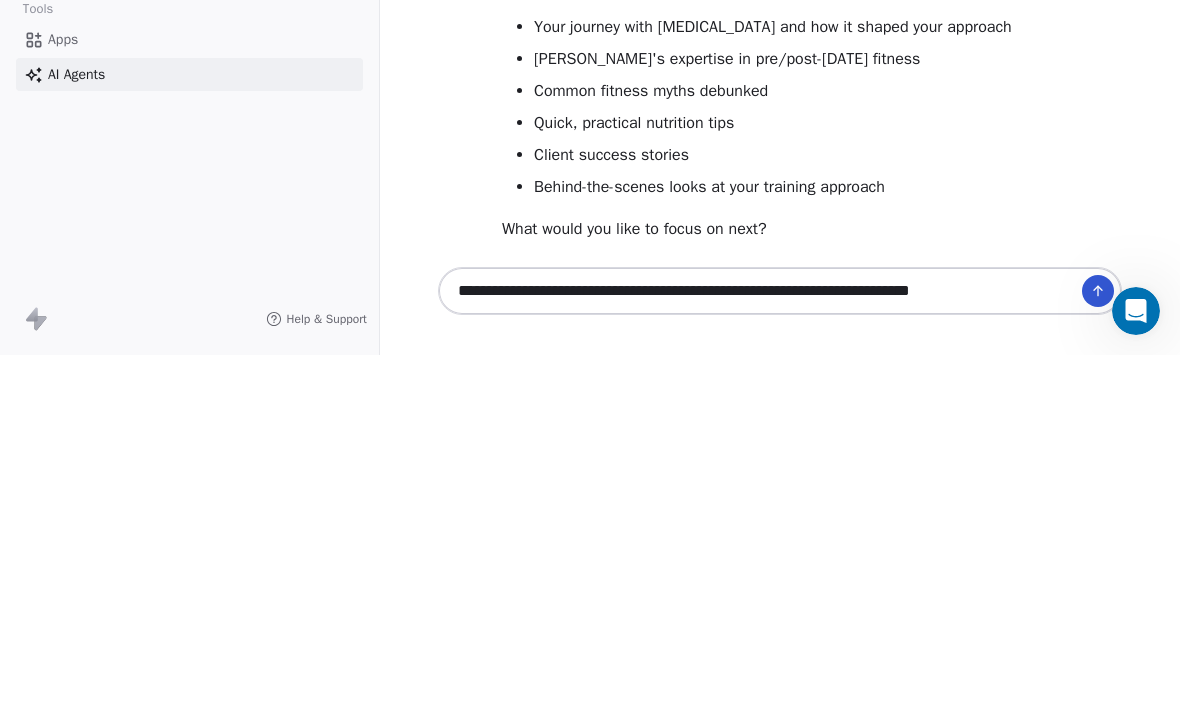 type on "**********" 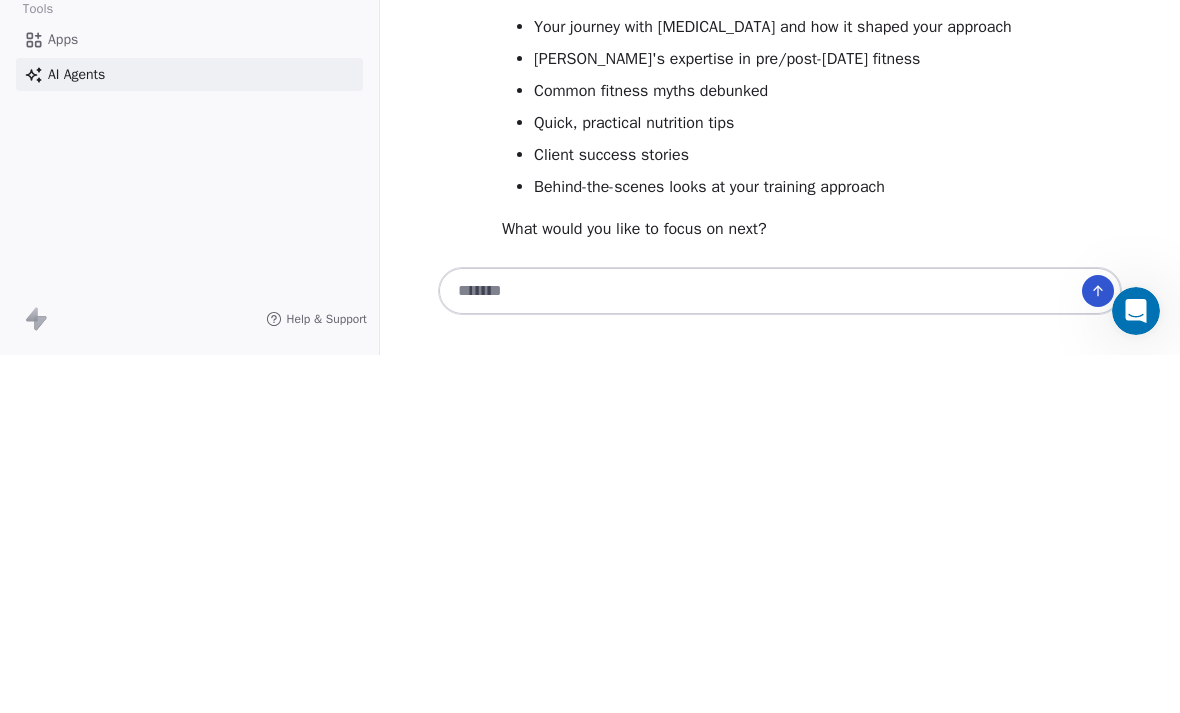 scroll, scrollTop: 0, scrollLeft: 0, axis: both 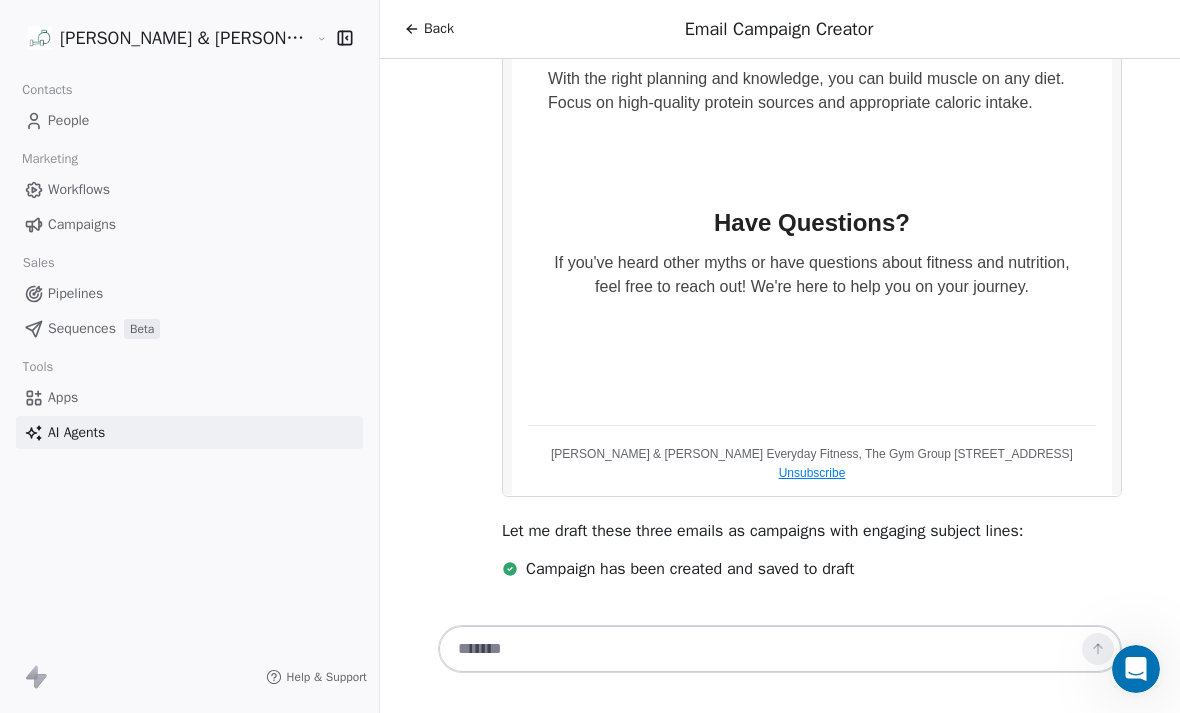 click at bounding box center (760, 649) 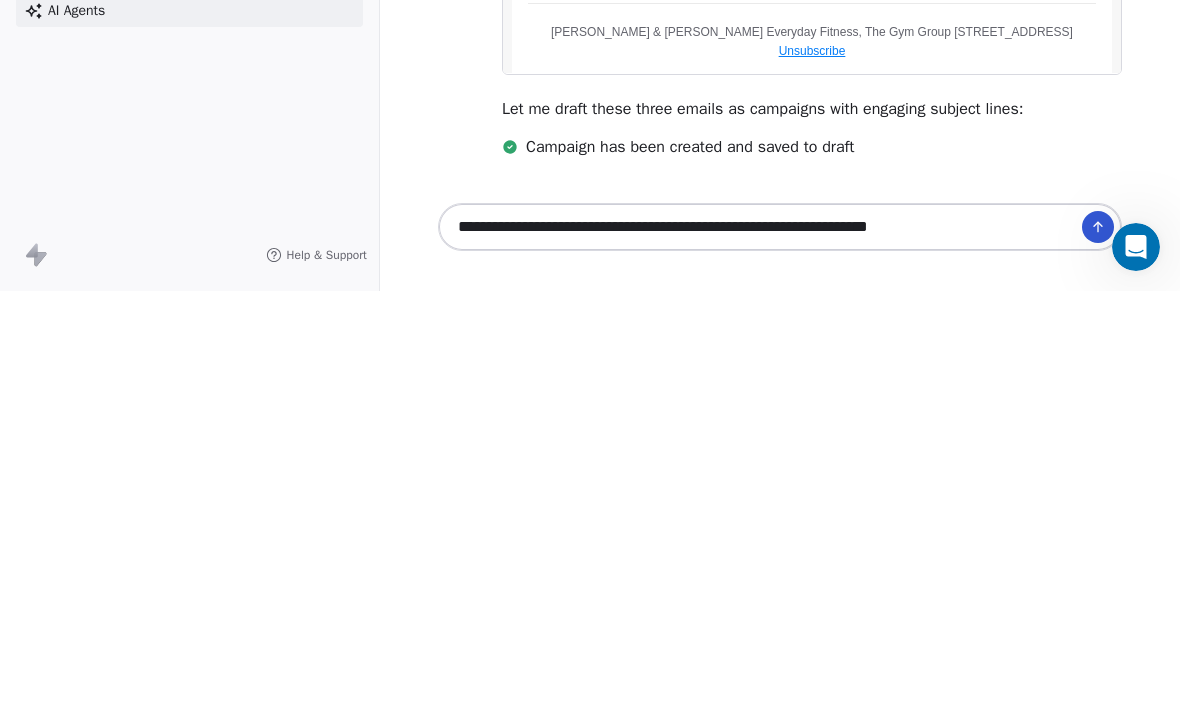 type on "**********" 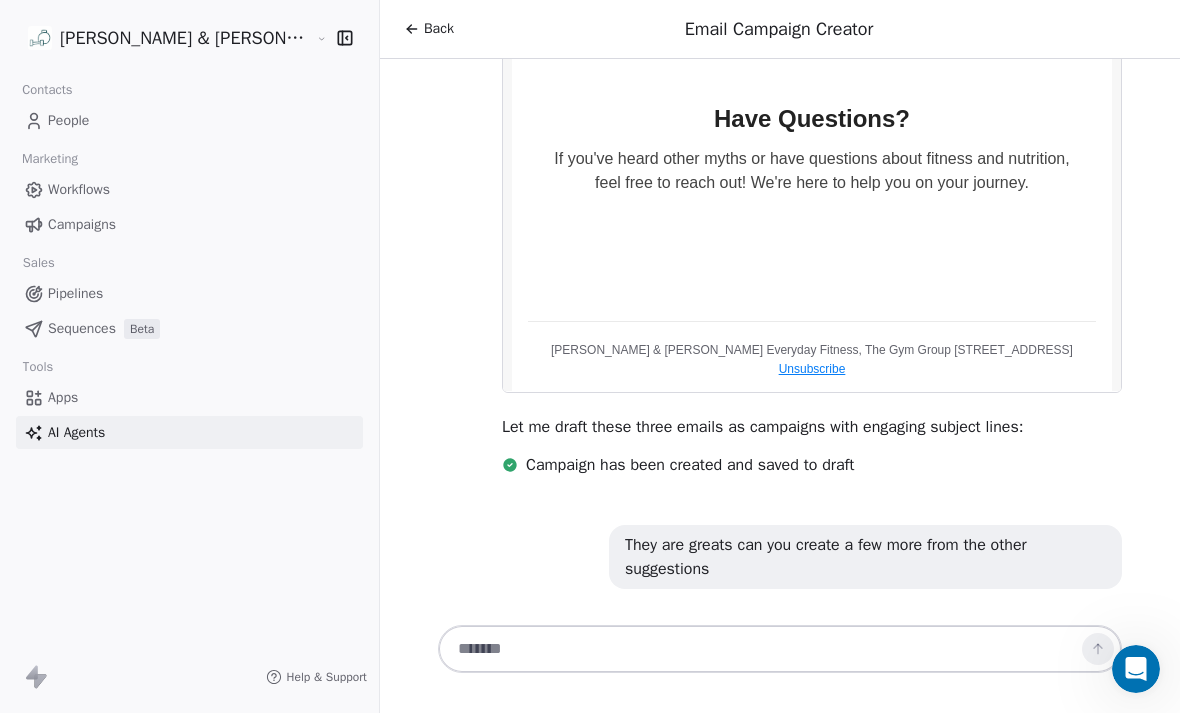 scroll, scrollTop: 4026, scrollLeft: 0, axis: vertical 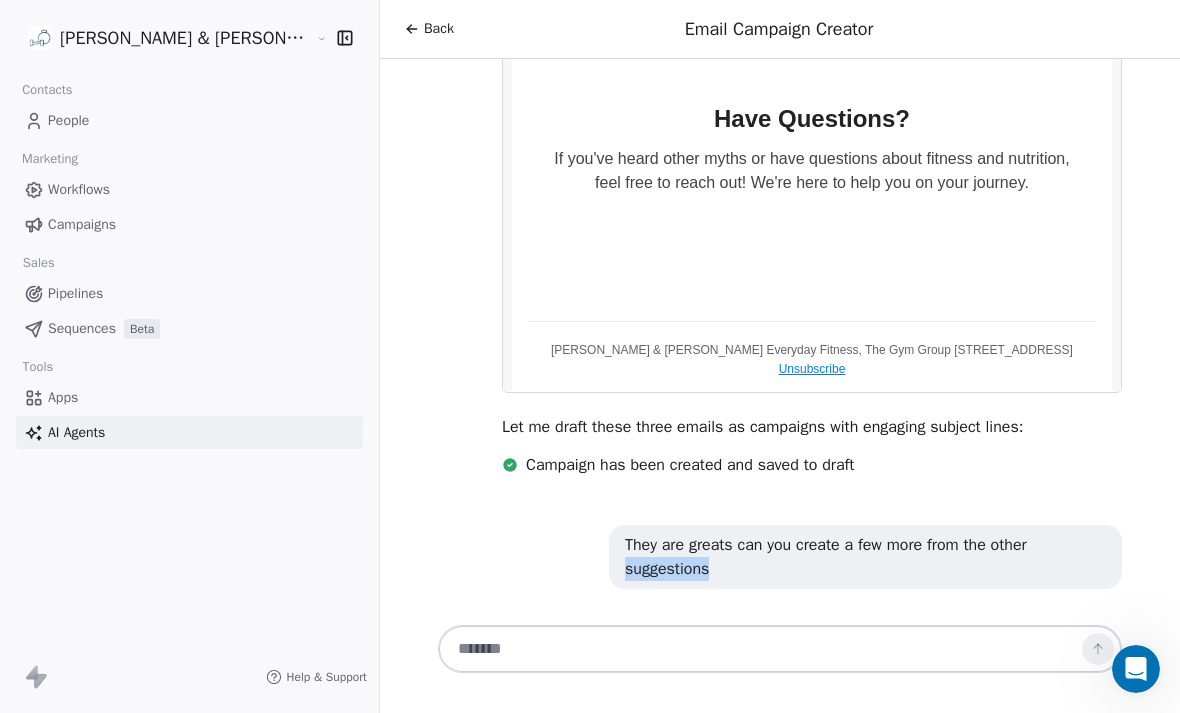 click on "Hello [PERSON_NAME]! Great to meet you. I understand you're looking to create an email campaign for [PERSON_NAME] & [PERSON_NAME] Everyday Fitness. Based on your business report, you have a unique position in the market with specialized nutrition expertise and personal training services.
Before we start crafting your email campaign, I'd love to understand:
What's the main goal of this email campaign? For example:
Promoting a specific service (like allergy-friendly nutrition planning)
Announcing new availability
Sharing success stories
General brand awareness
Who is the primary audience for this campaign?
Current clients
New prospects
Specific segment (like pre/post-[DATE] clients or those with [MEDICAL_DATA])
Do you have any specific offers or calls-to-action in mind?
This will help us create a targeted, effective campaign that aligns with your authentic and expert brand voice. Would you mind sharing these details with me?
Generated rich email
Introduces you and [PERSON_NAME] personally" at bounding box center (780, -1638) 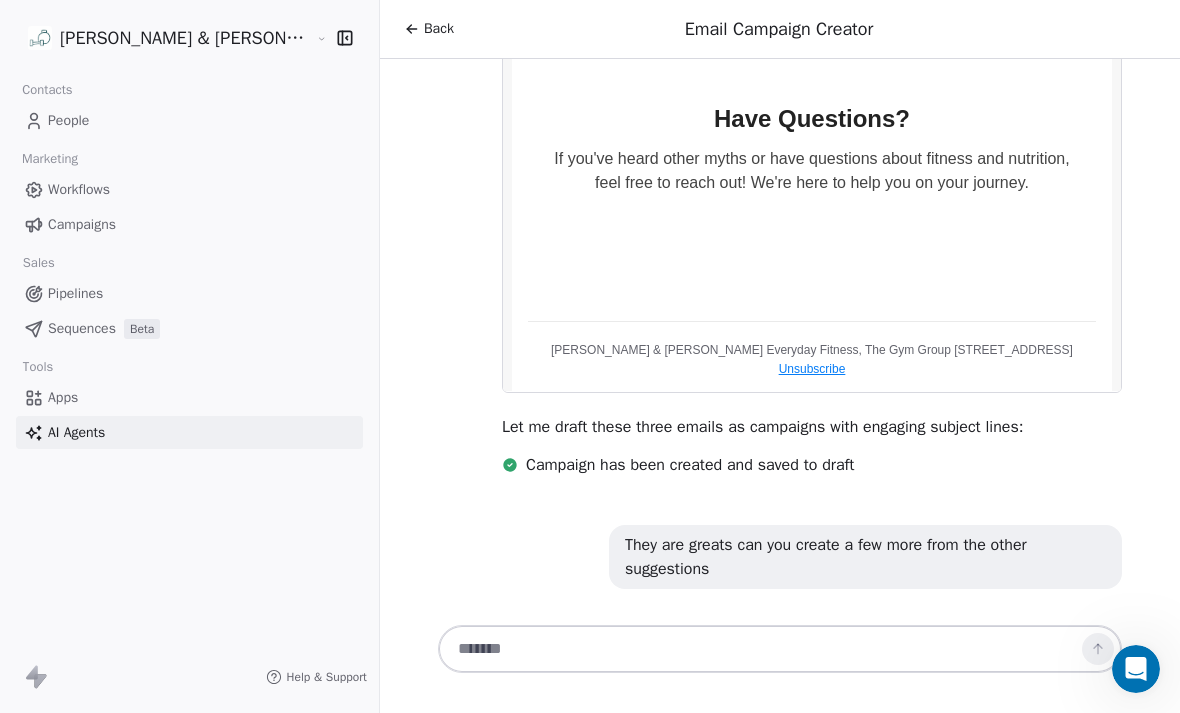 click on "They are greats can you create a few more from the other suggestions" at bounding box center [865, 557] 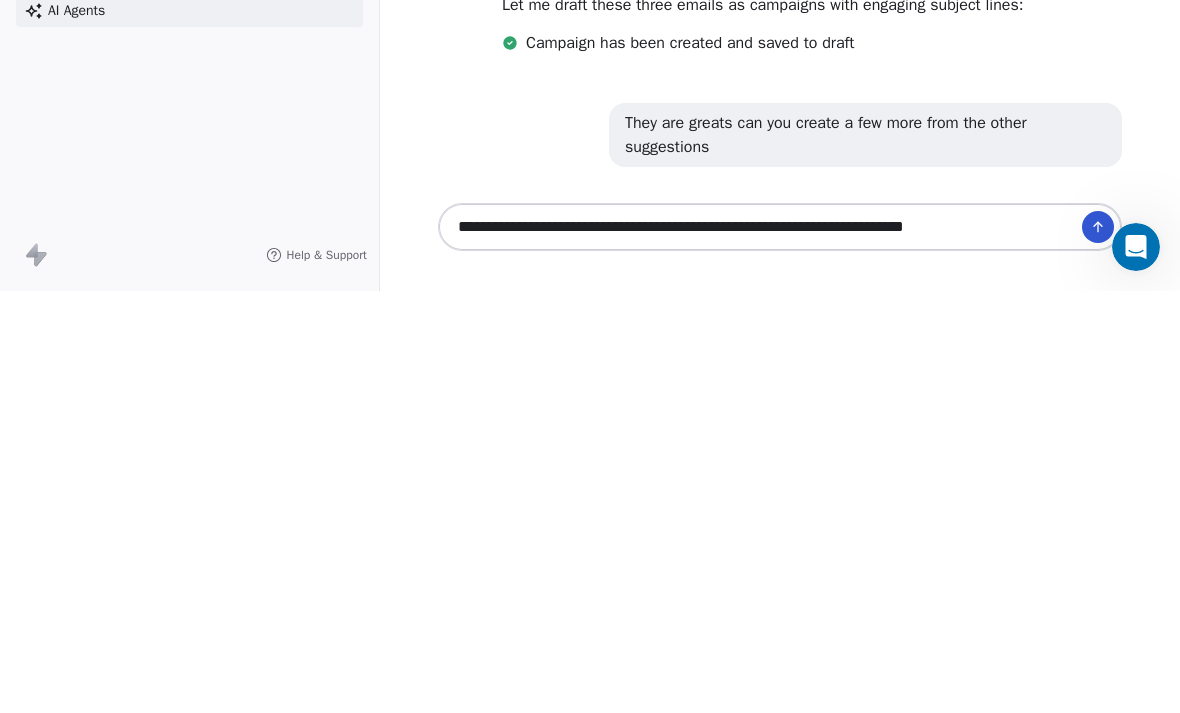 type on "**********" 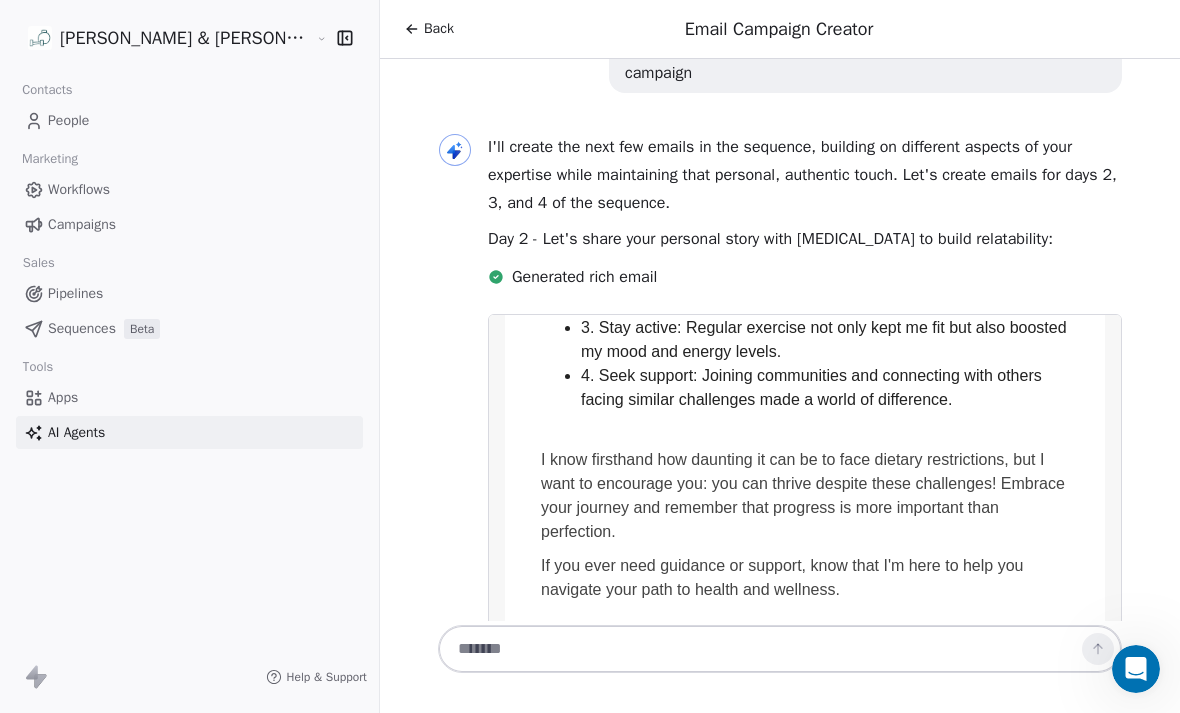 scroll, scrollTop: 2388, scrollLeft: 0, axis: vertical 